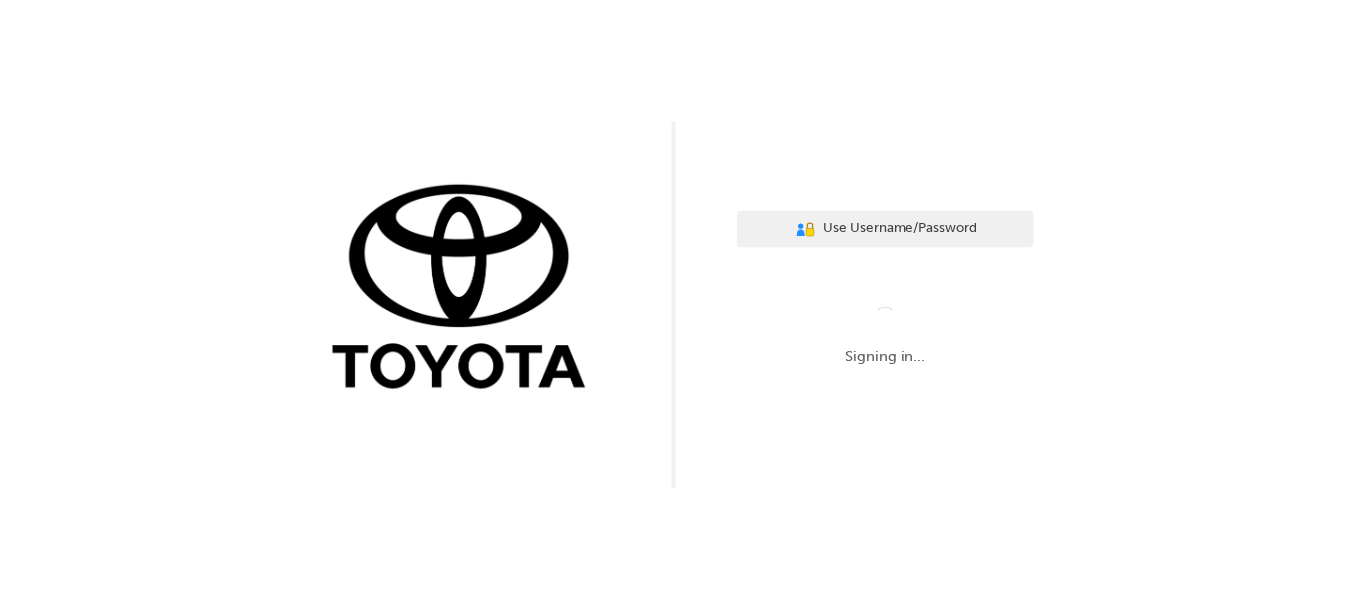 scroll, scrollTop: 0, scrollLeft: 0, axis: both 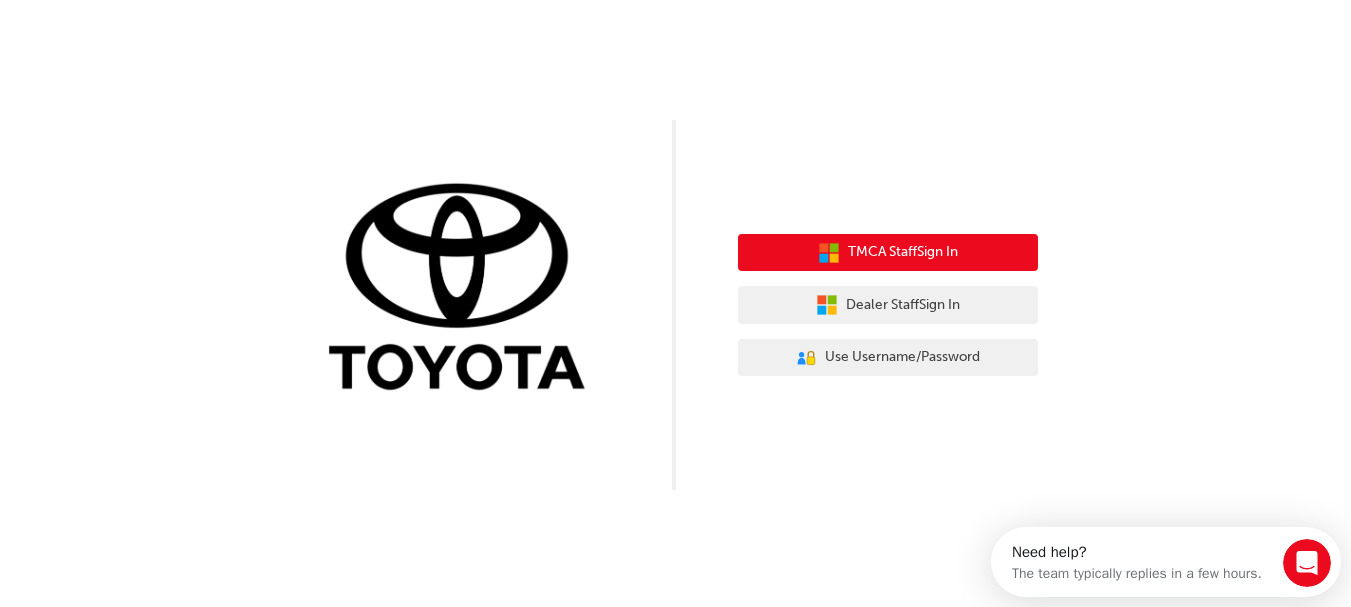 click on "TMCA Staff  Sign In" at bounding box center [903, 252] 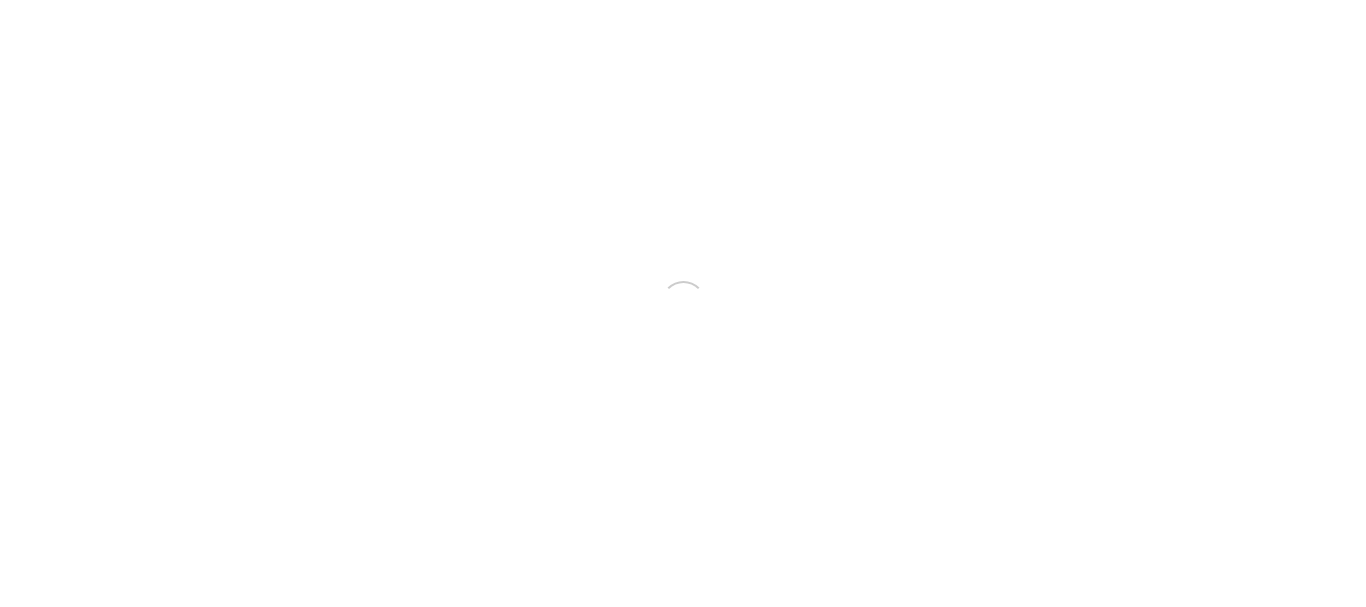 scroll, scrollTop: 0, scrollLeft: 0, axis: both 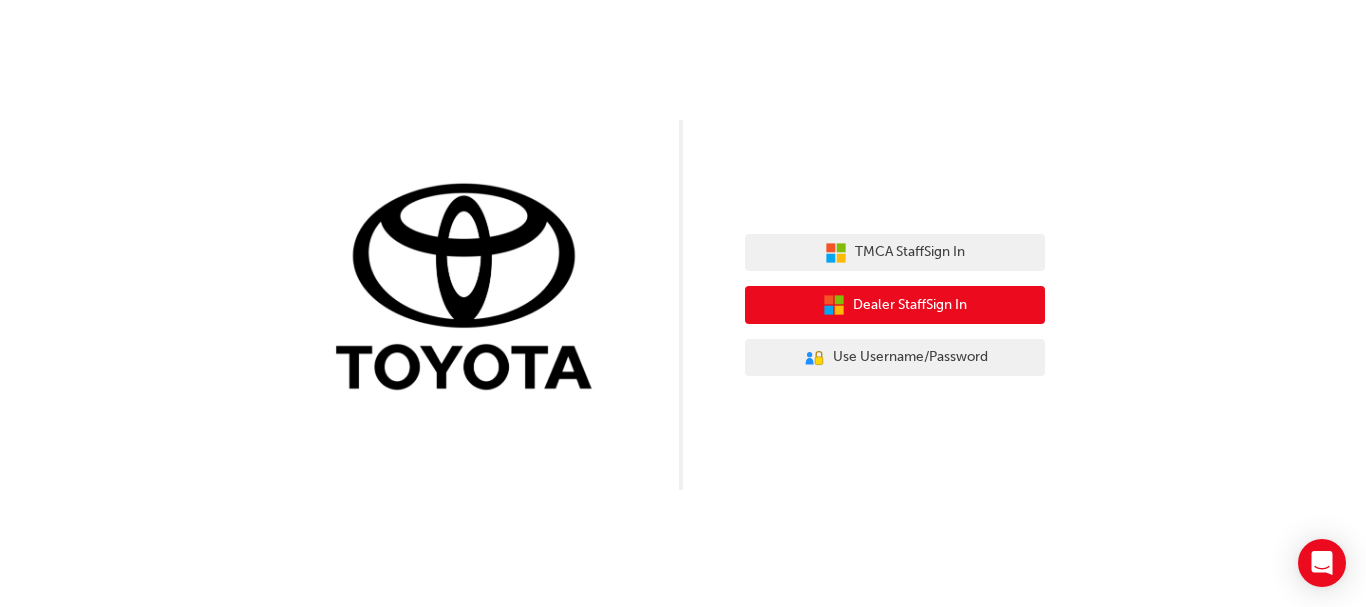 click on "Dealer Staff  Sign In" at bounding box center (895, 305) 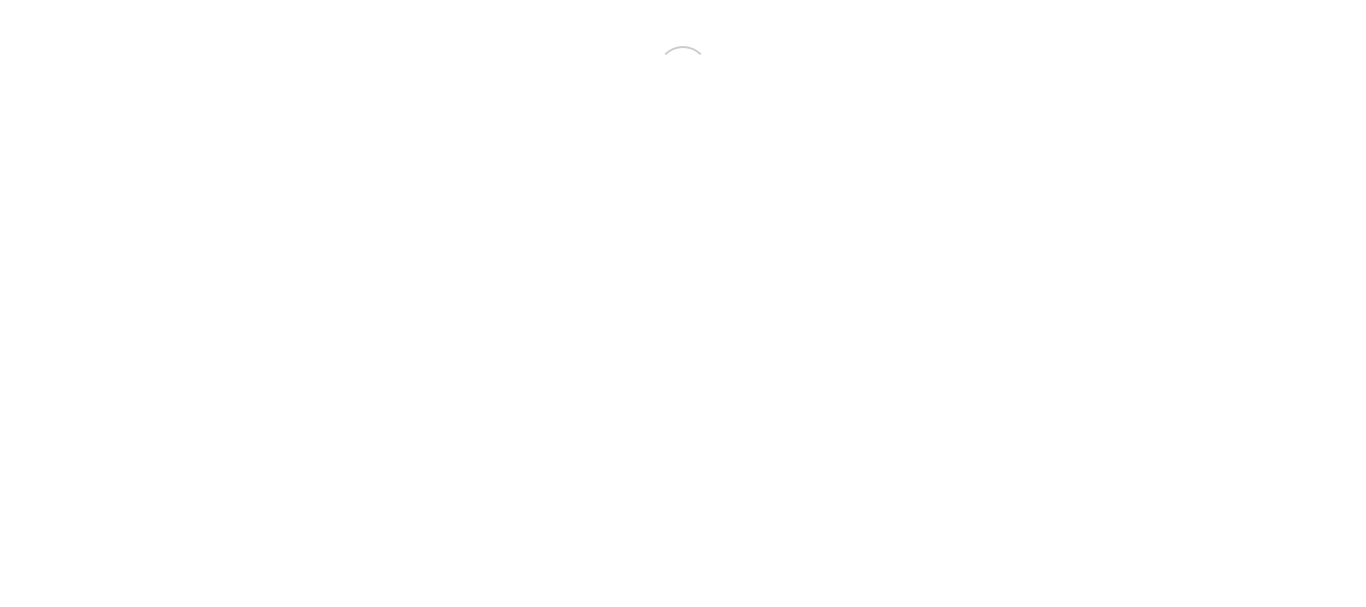 scroll, scrollTop: 0, scrollLeft: 0, axis: both 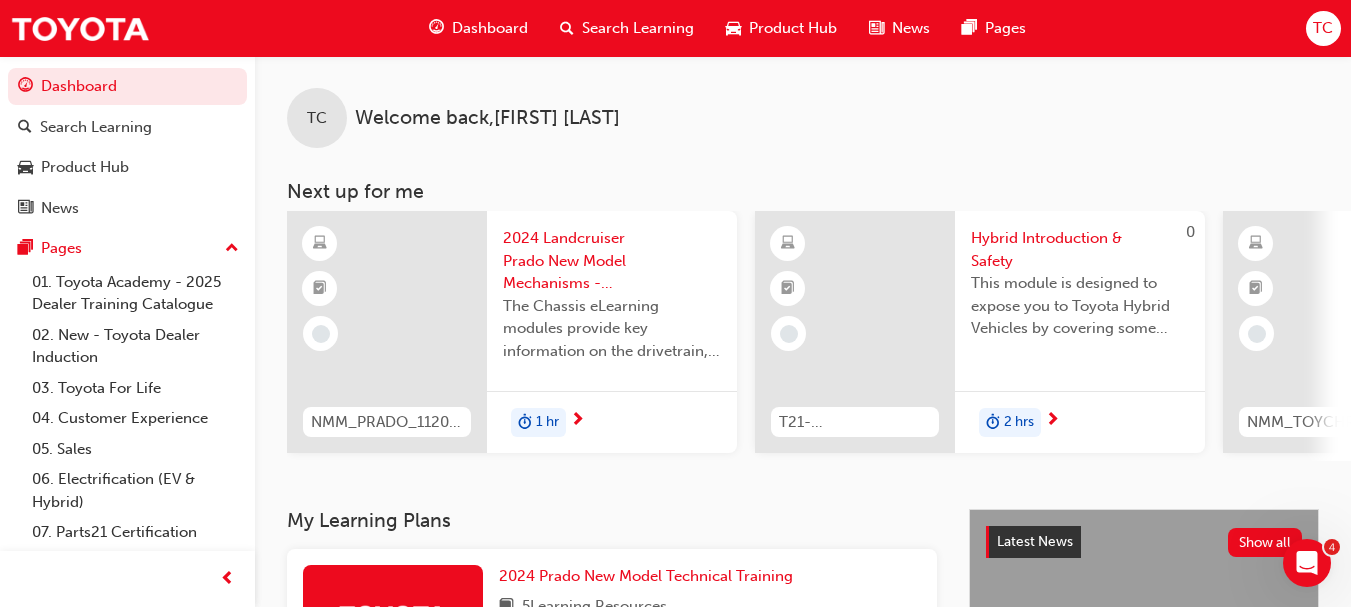 click on "Product Hub" at bounding box center [127, 167] 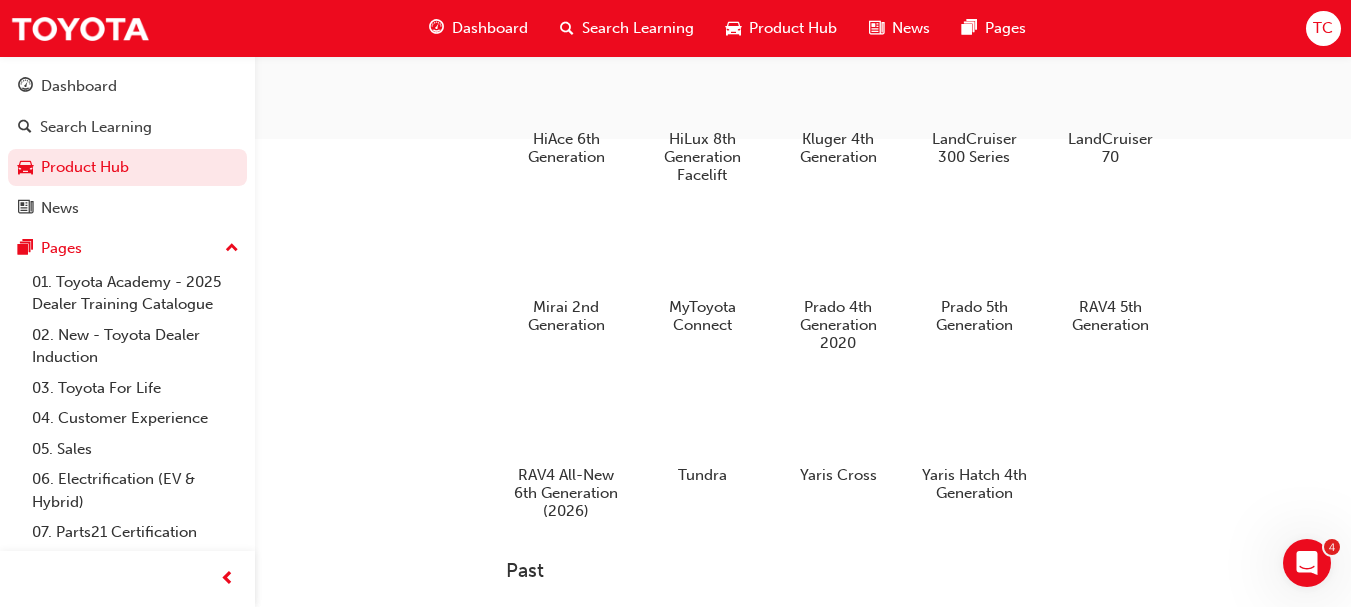 scroll, scrollTop: 560, scrollLeft: 0, axis: vertical 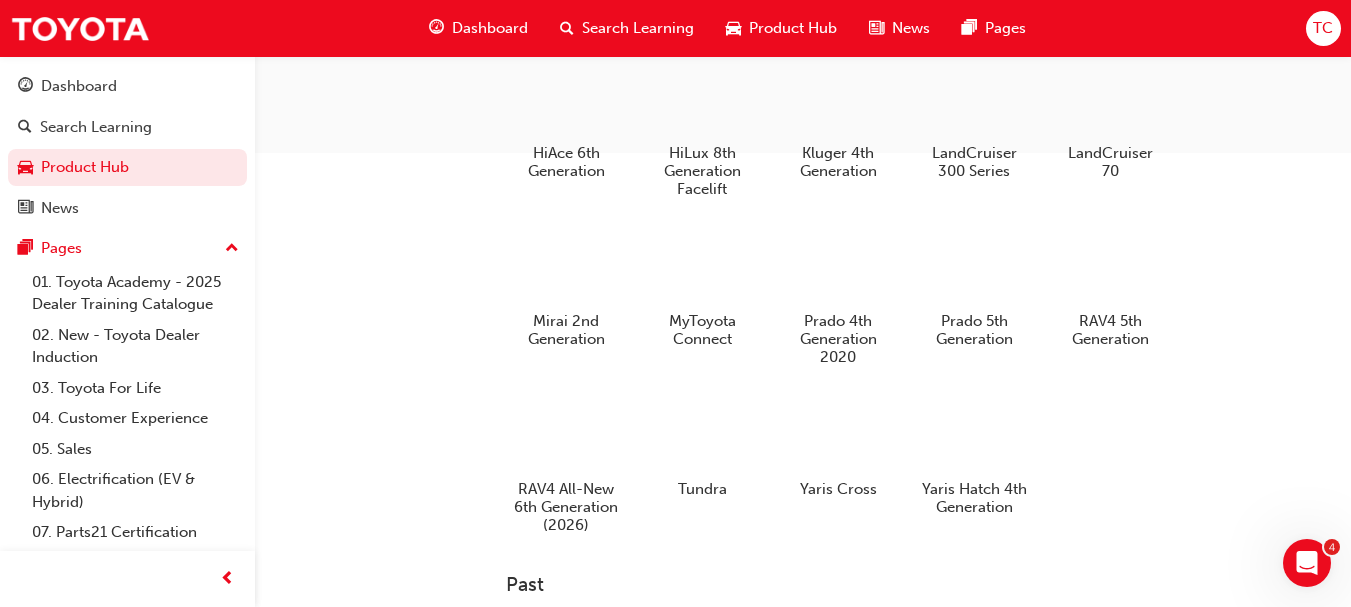 click on "Prado 5th Generation" at bounding box center [974, 330] 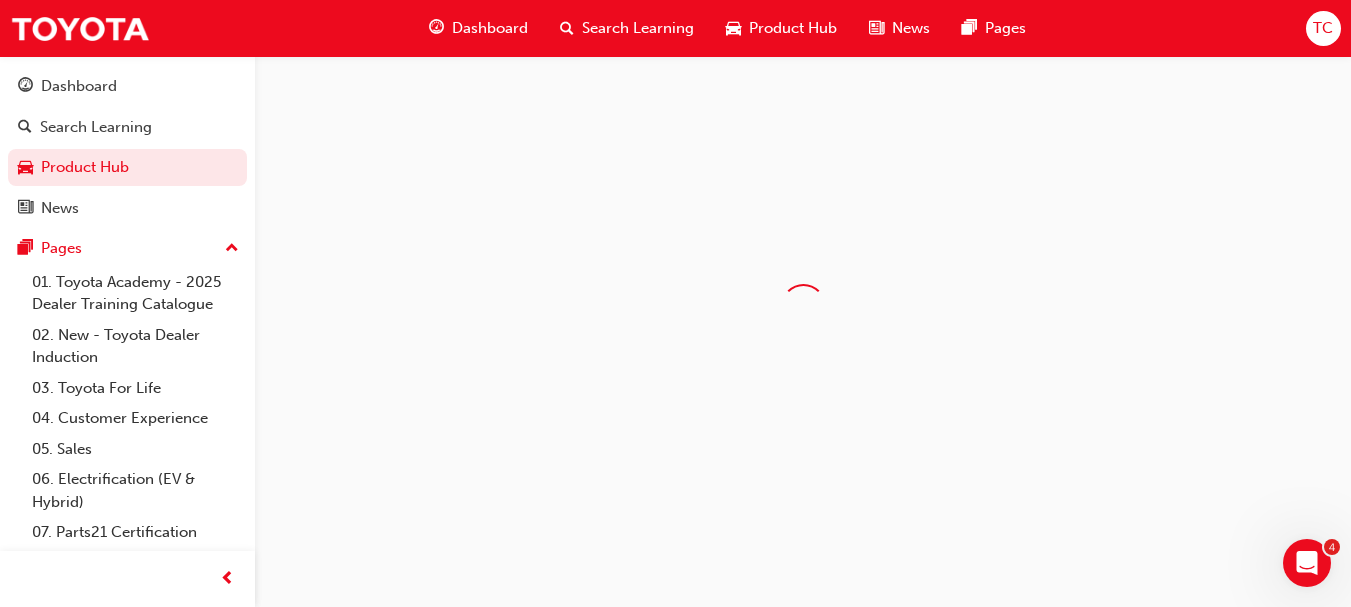 scroll, scrollTop: 0, scrollLeft: 0, axis: both 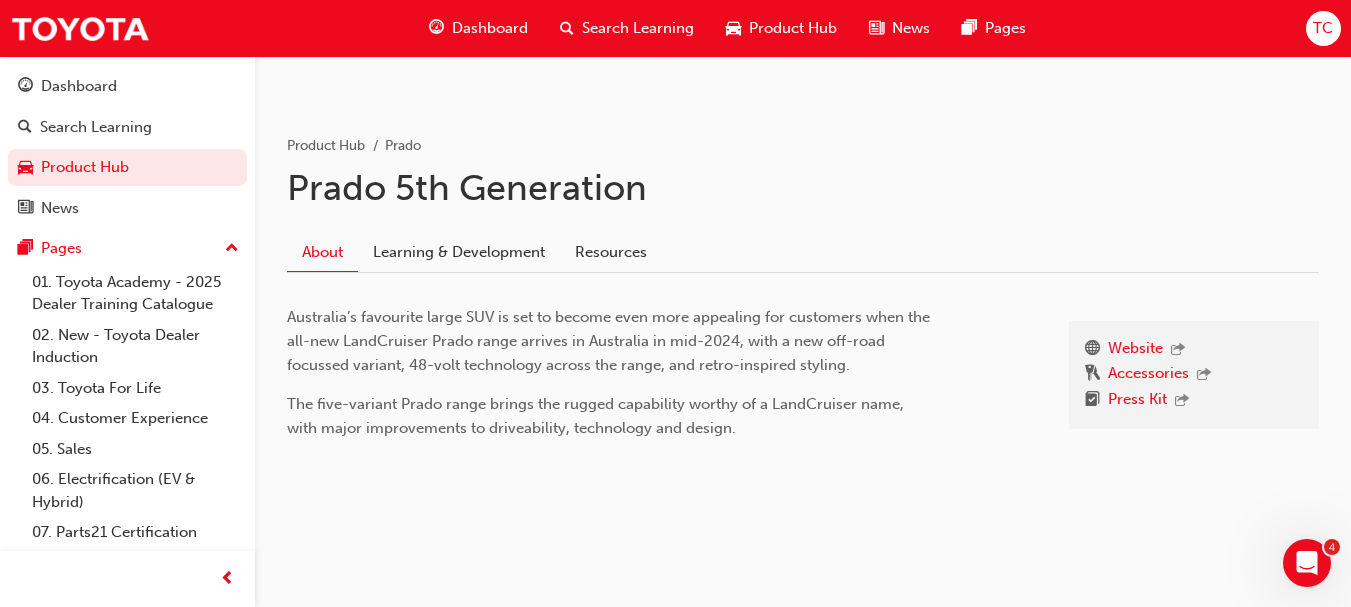 click on "Resources" at bounding box center [611, 252] 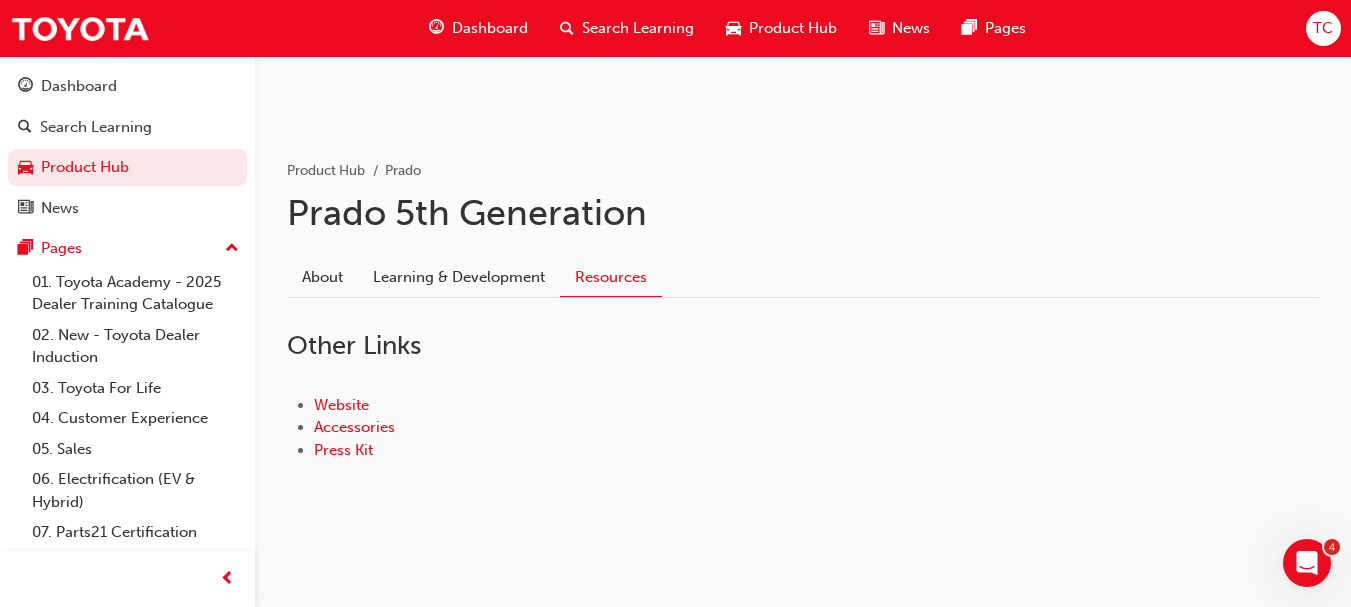 click on "Learning & Development" at bounding box center [459, 277] 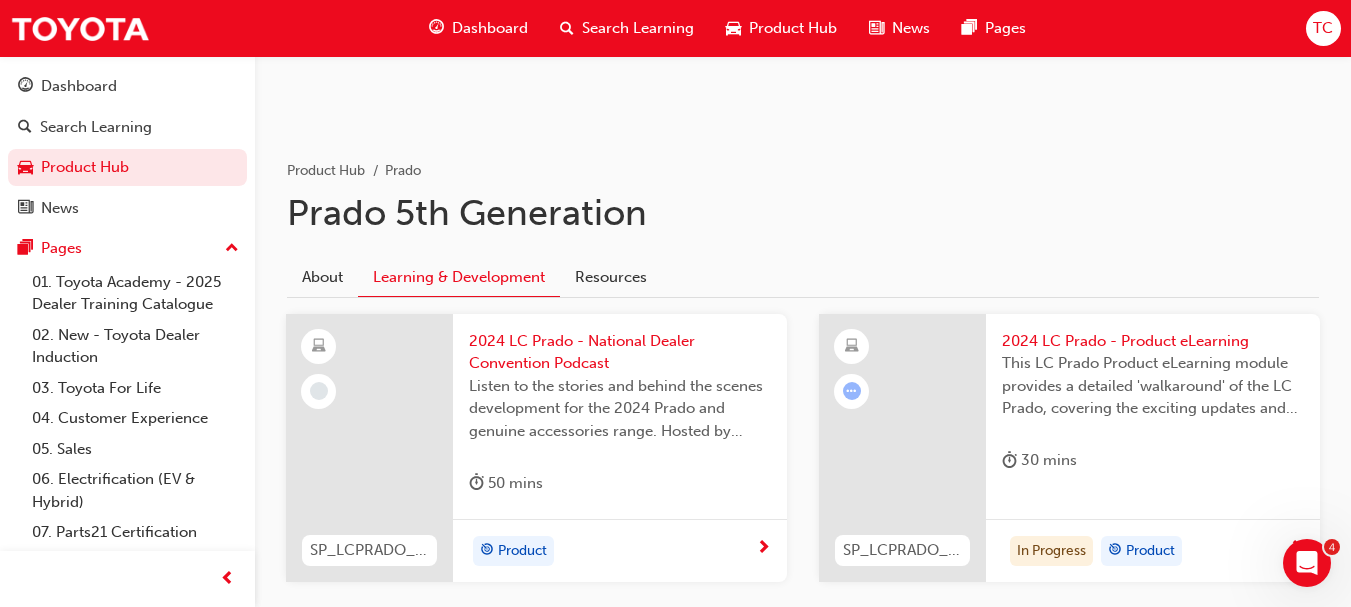 scroll, scrollTop: 297, scrollLeft: 0, axis: vertical 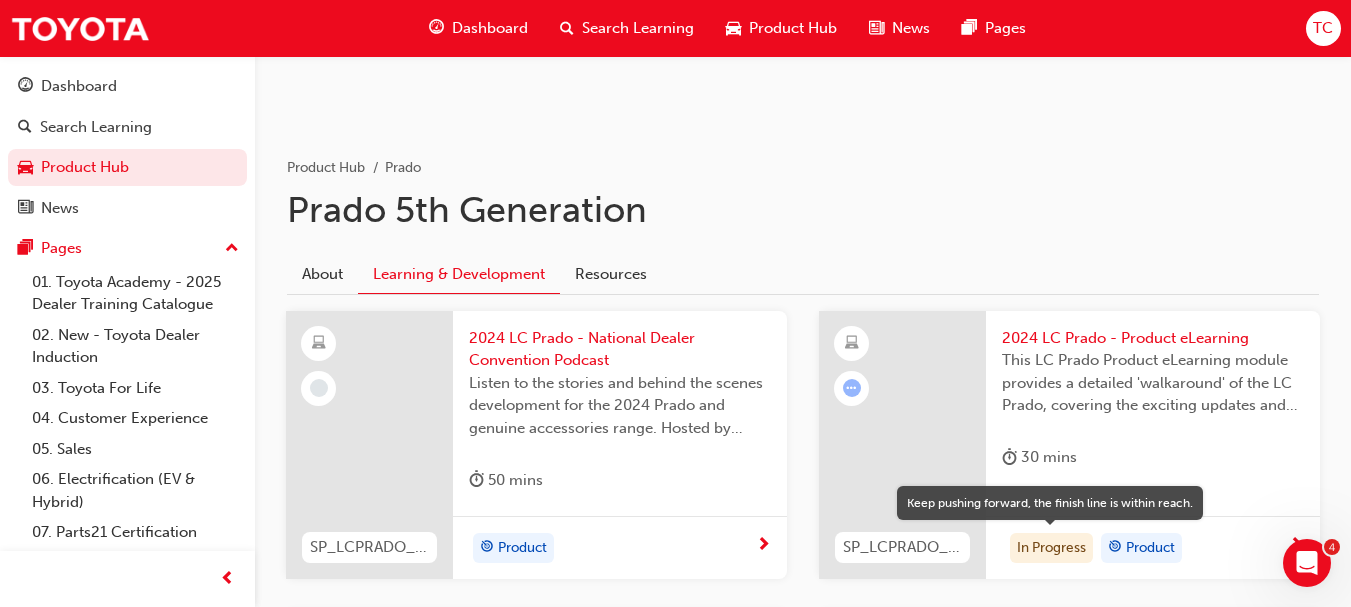 click on "In Progress" at bounding box center (1051, 548) 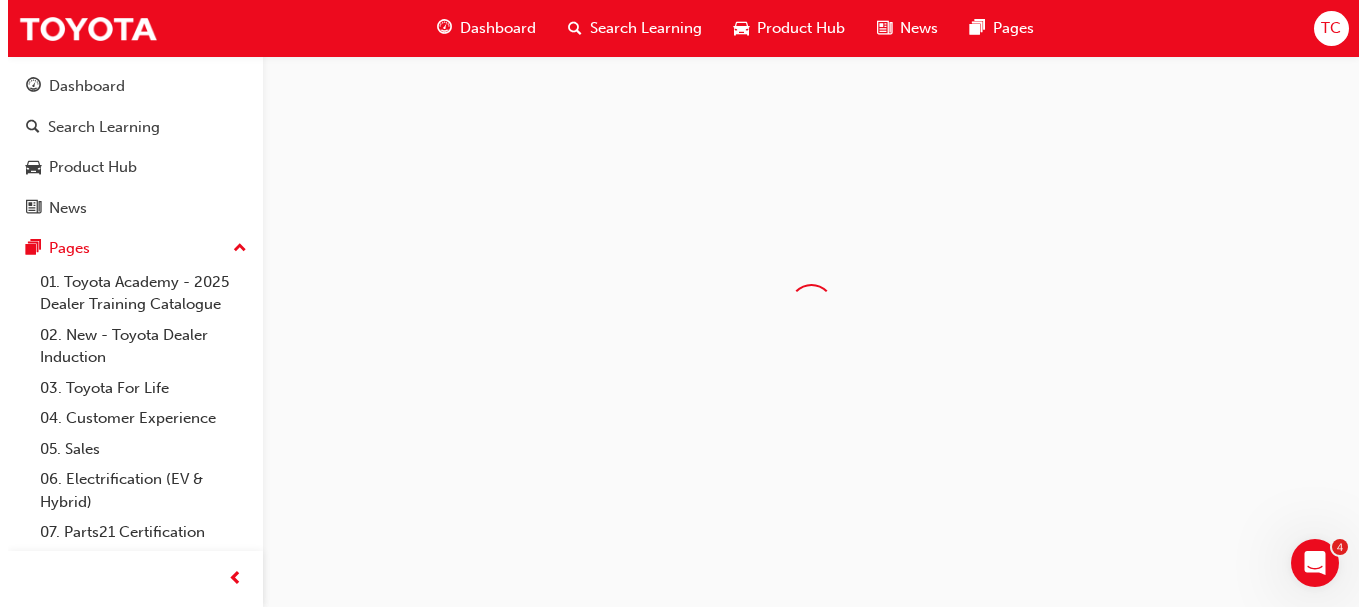 scroll, scrollTop: 0, scrollLeft: 0, axis: both 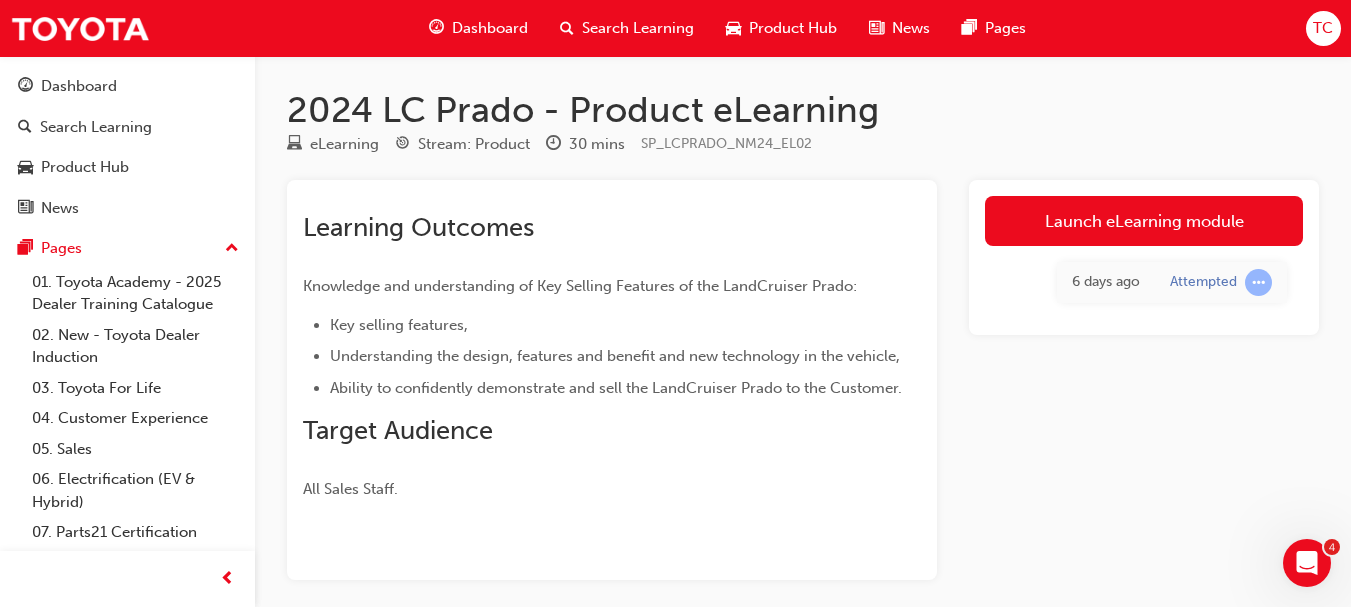 click on "Launch eLearning module" at bounding box center [1144, 221] 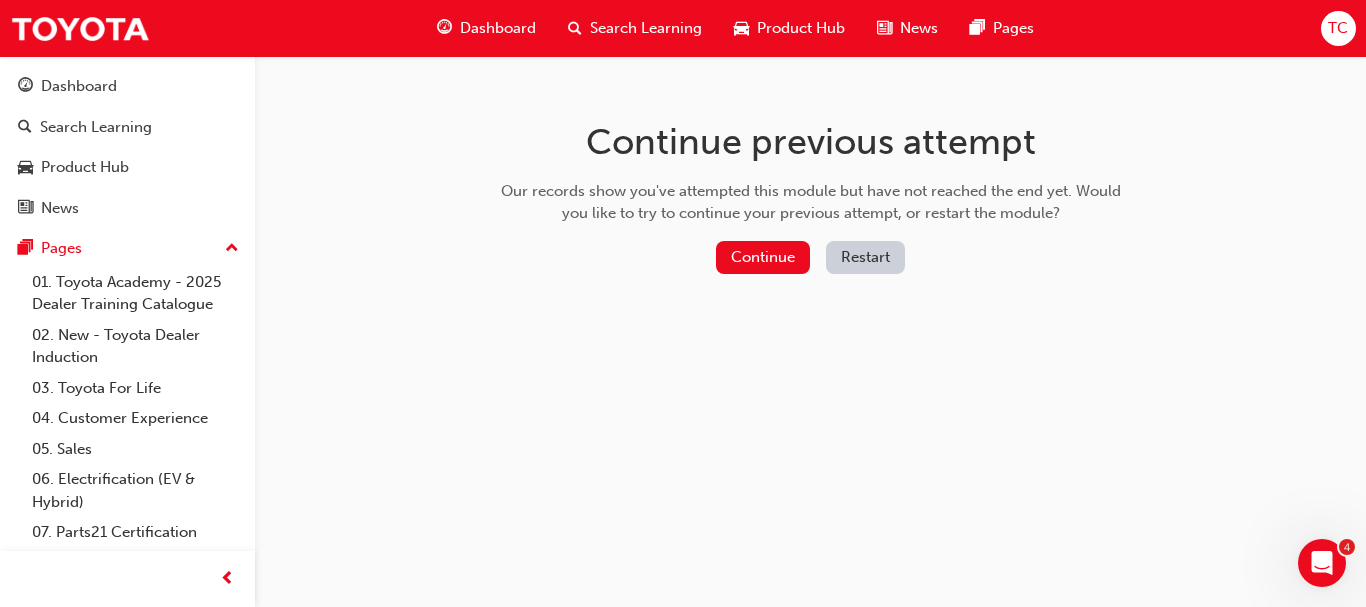 click on "Continue" at bounding box center (763, 257) 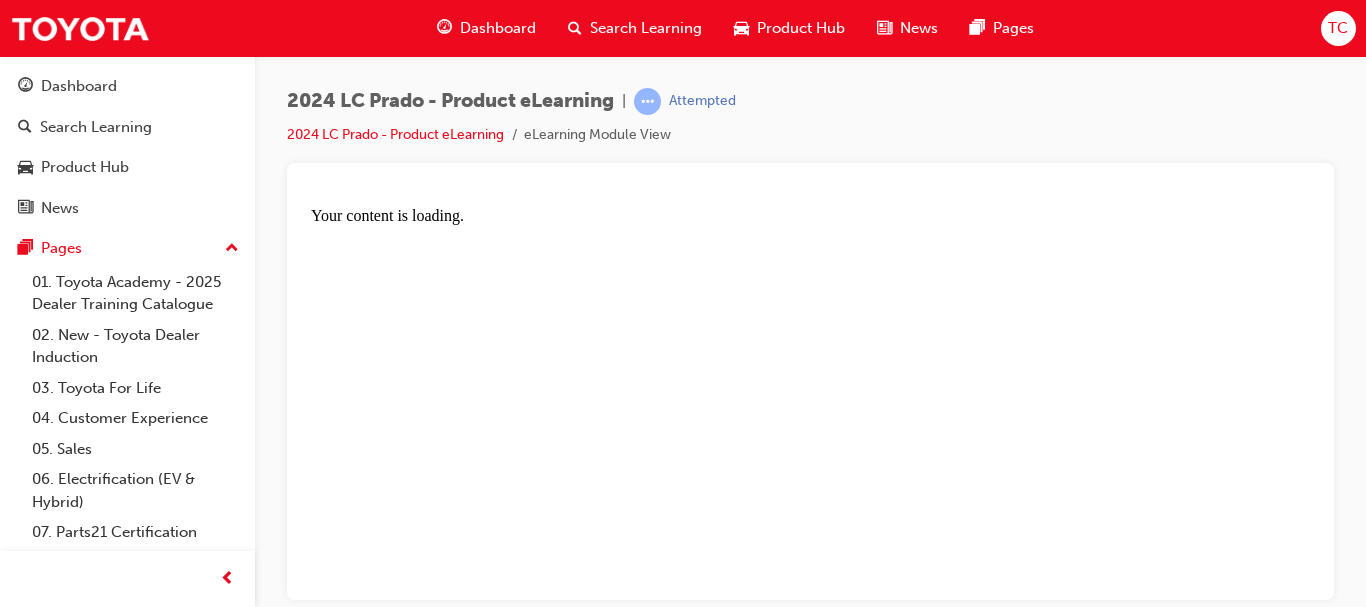 scroll, scrollTop: 0, scrollLeft: 0, axis: both 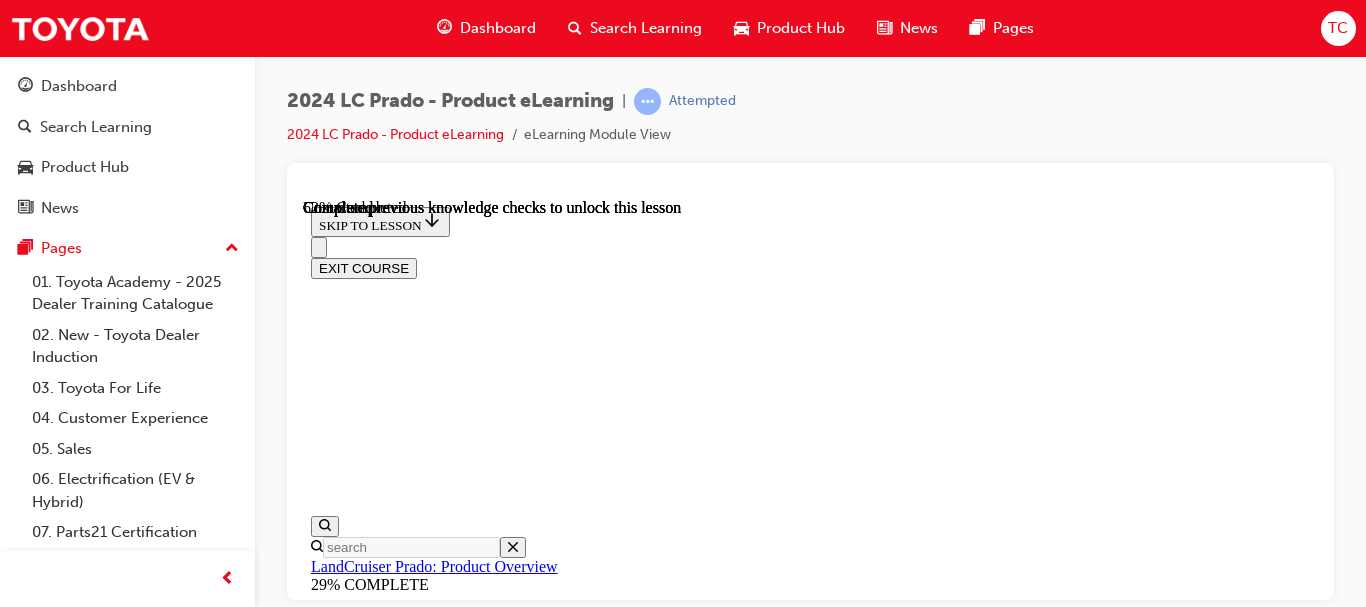 click on "• Toyota Australia refers to the 48-volt, battery-assist system in the HiLux and LC Prado as  ‘V-Active Technology’,   not ‘mild-hybrid’ , because the small electric motor does not directly power the vehicle. • The  V-Active system will not impact the 3500-kilogram braked towing capacity  for the HiLux and LC Prado. • The  V-Active system hits a 'sweet spot' with assisting the diesel engine  - it can  power the car’s steering pumps and fans  and it  supports the fuel-saving stop/start operation , keeping the electrics firing and  handling the load of the climate control . • The system recharges while you’re driving , recovering and storing kinetic energy from braking and it  facilitates smoother and quicker startup and take off  once the brake pedal is released. • Three years of local development  was conducted on the 'V-Active' system to ensure it's  100 per cent suited to Australia’s harsh conditions" at bounding box center (810, 11034) 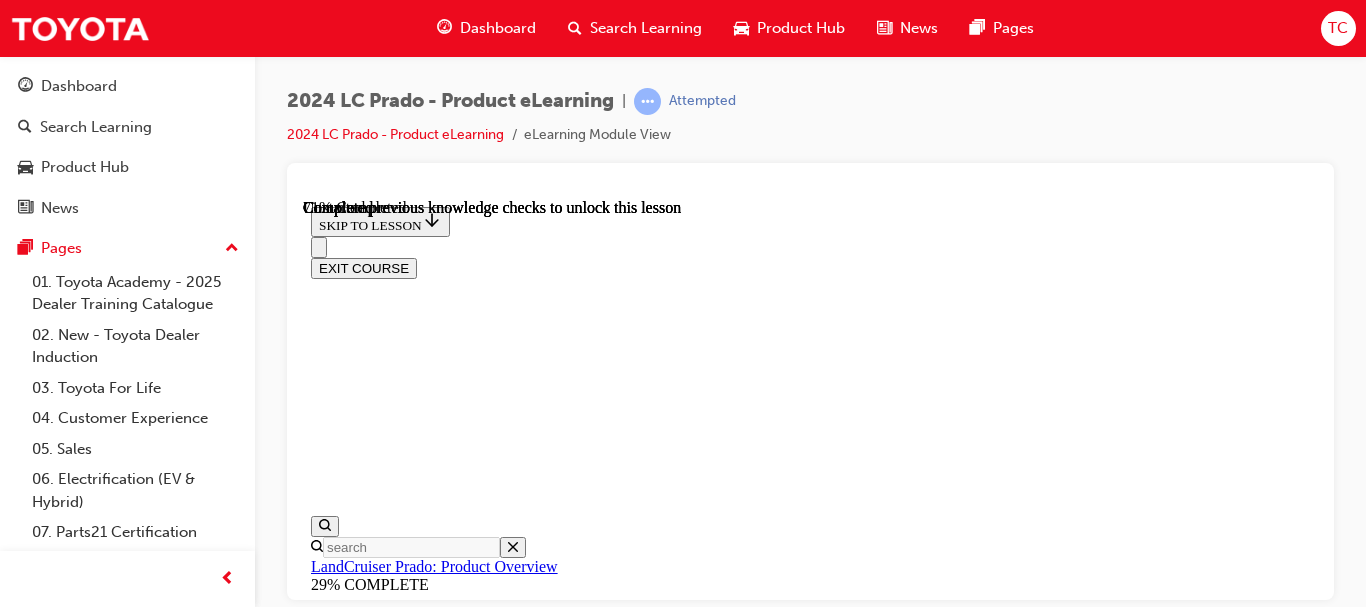 scroll, scrollTop: 4283, scrollLeft: 0, axis: vertical 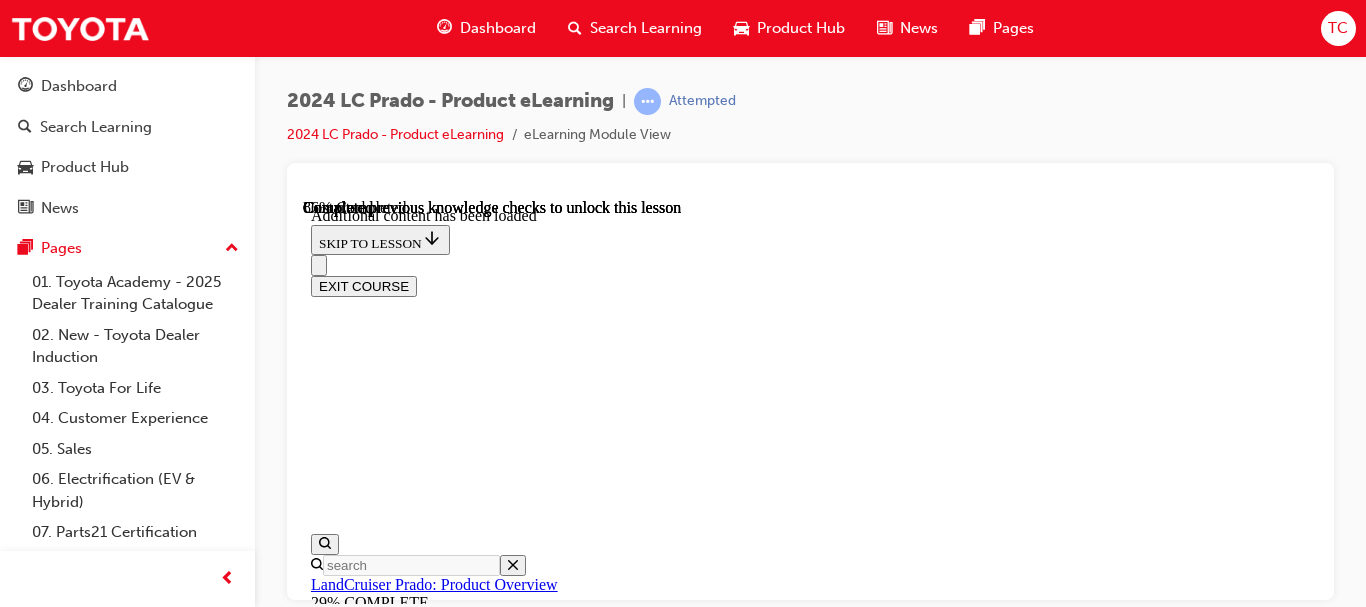 click at bounding box center (810, 18841) 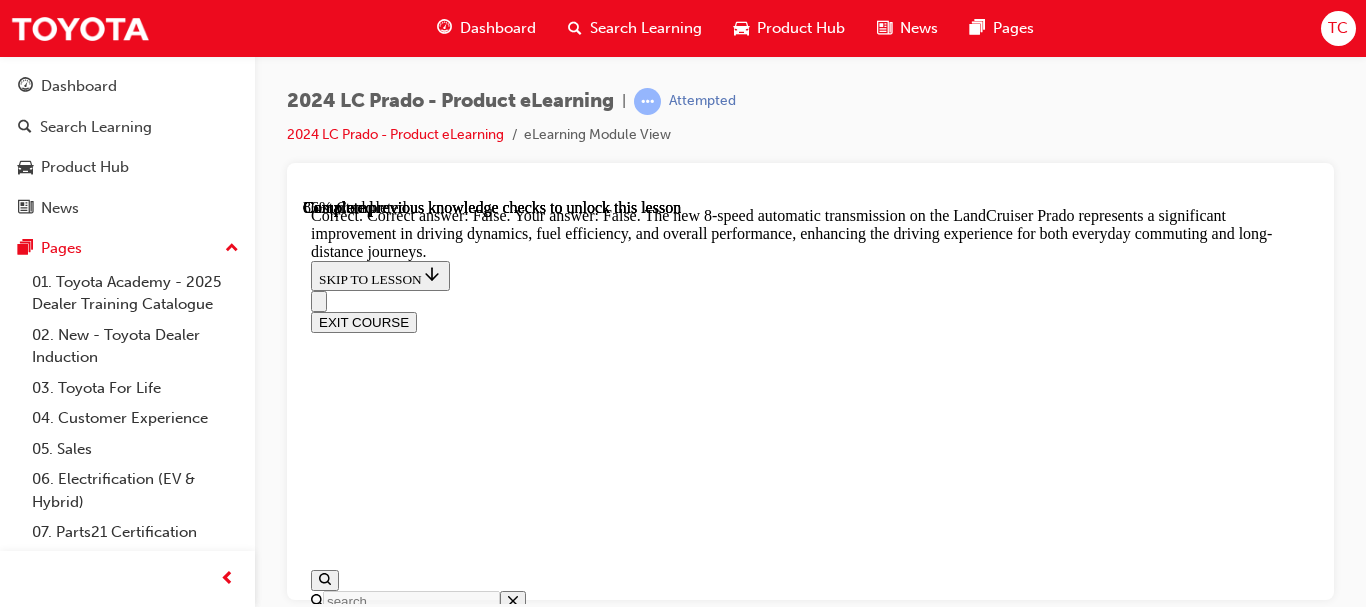 type 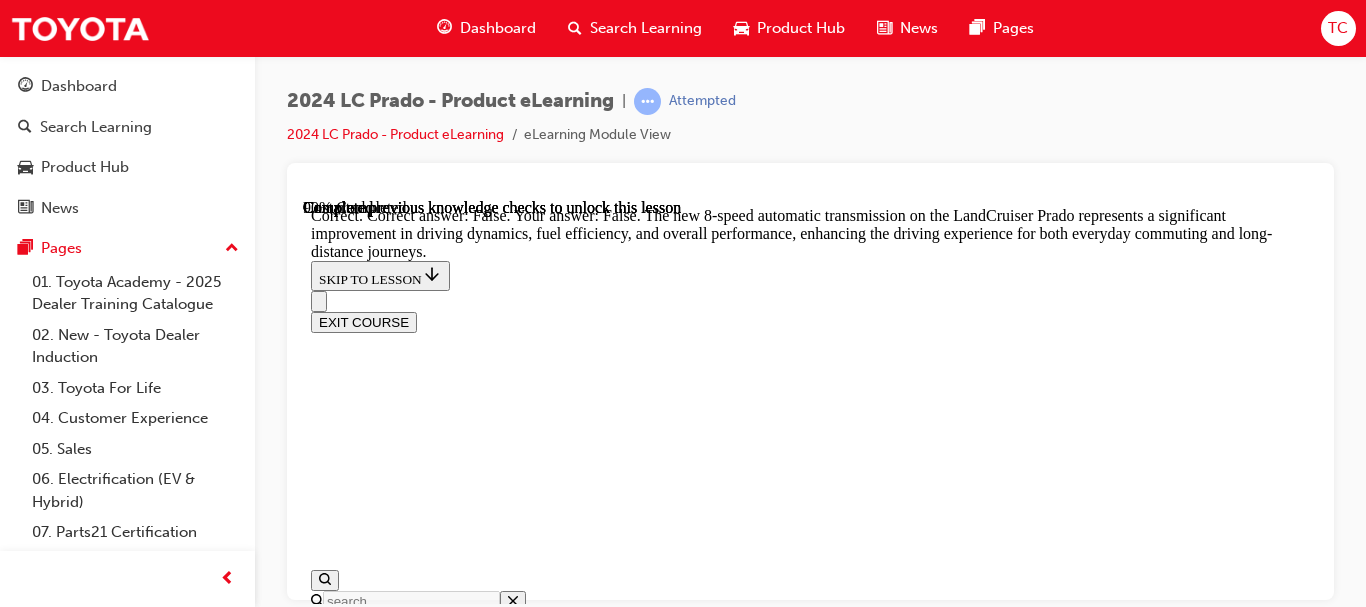 scroll, scrollTop: 5634, scrollLeft: 0, axis: vertical 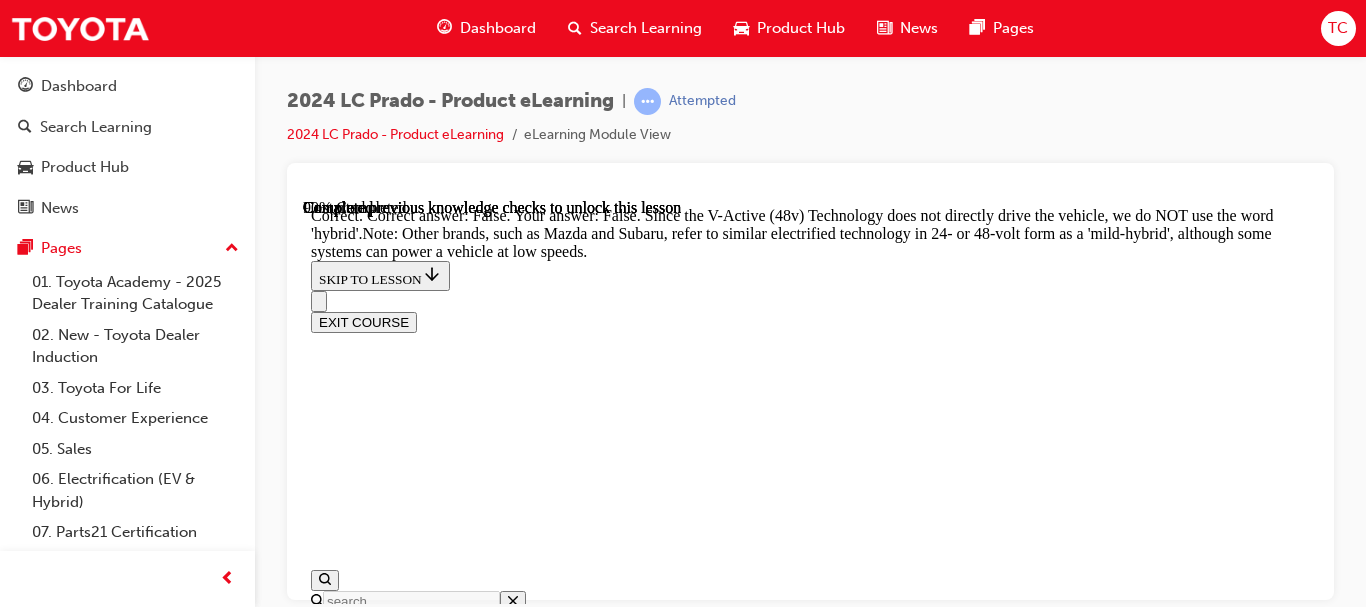 type 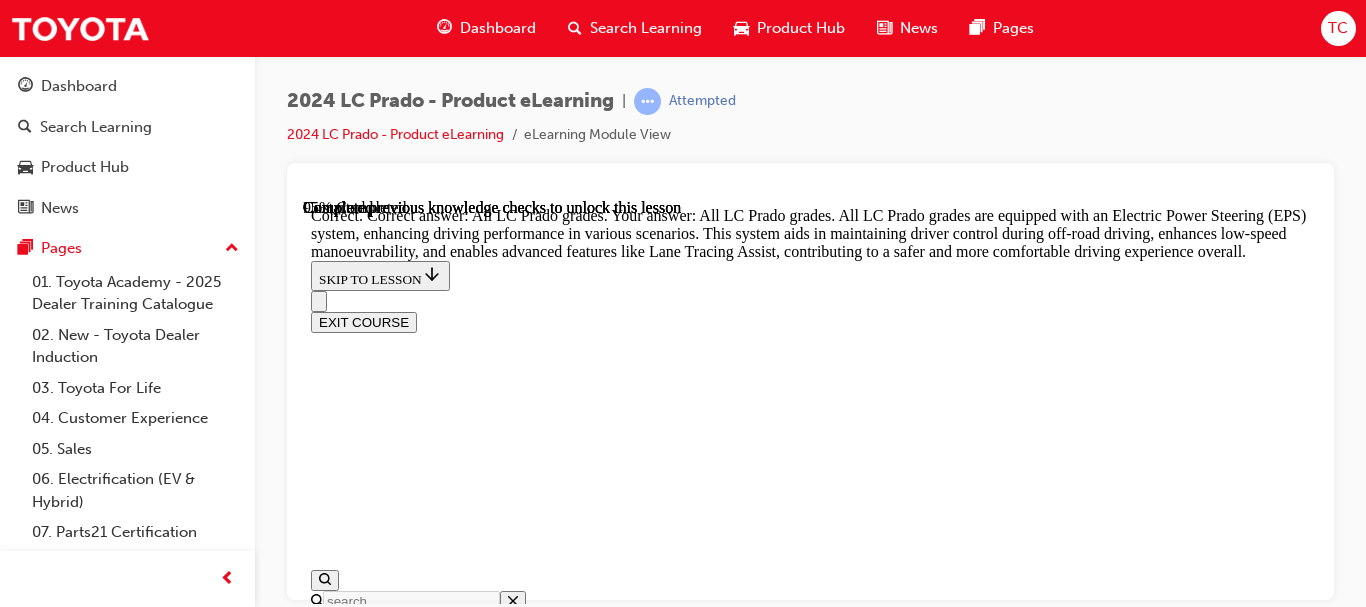 scroll, scrollTop: 7351, scrollLeft: 0, axis: vertical 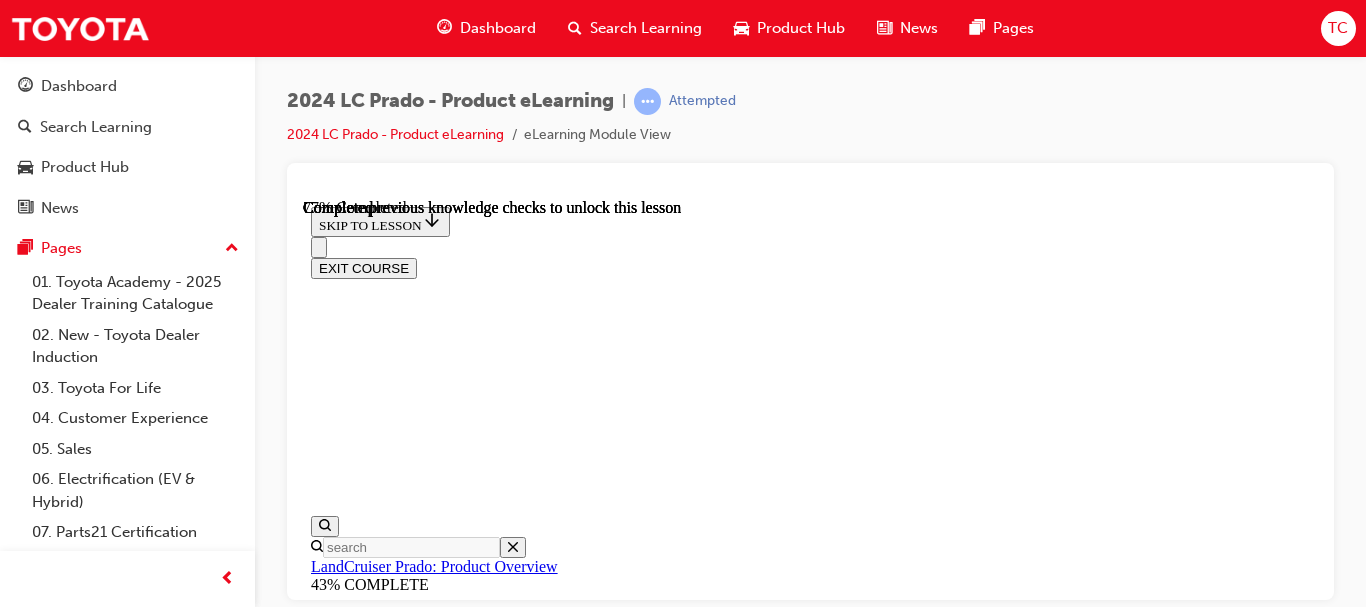 click on "KNOWLEDGE CHECK" at bounding box center (386, 19356) 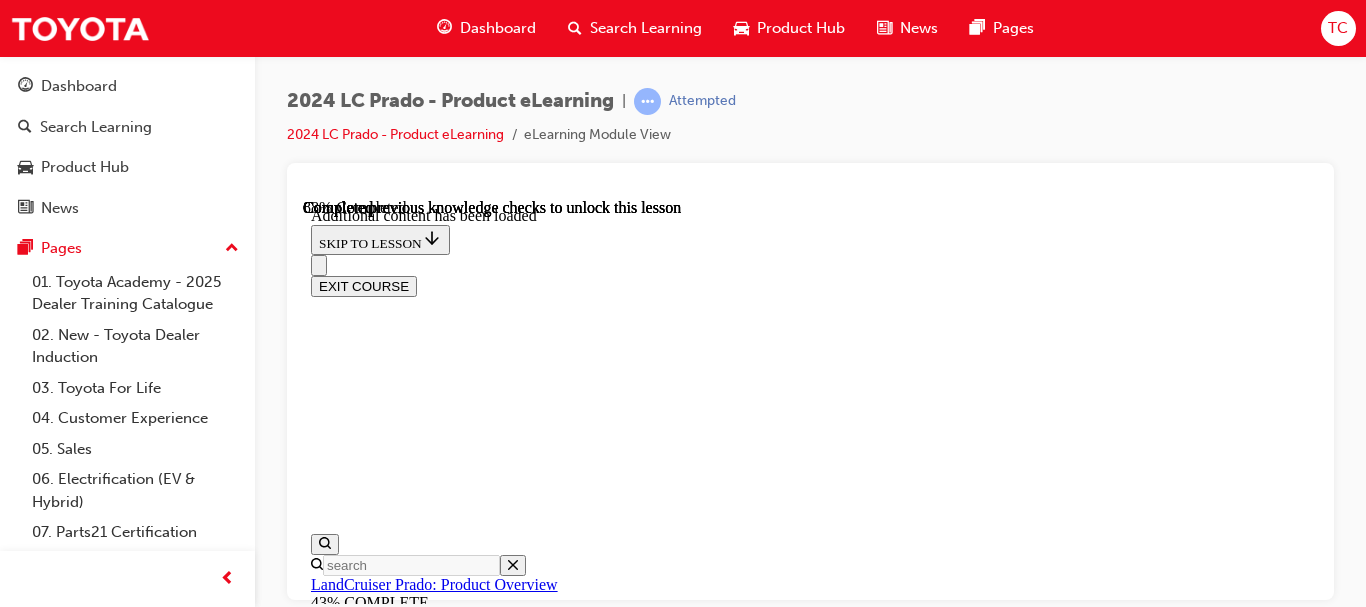 scroll, scrollTop: 6815, scrollLeft: 0, axis: vertical 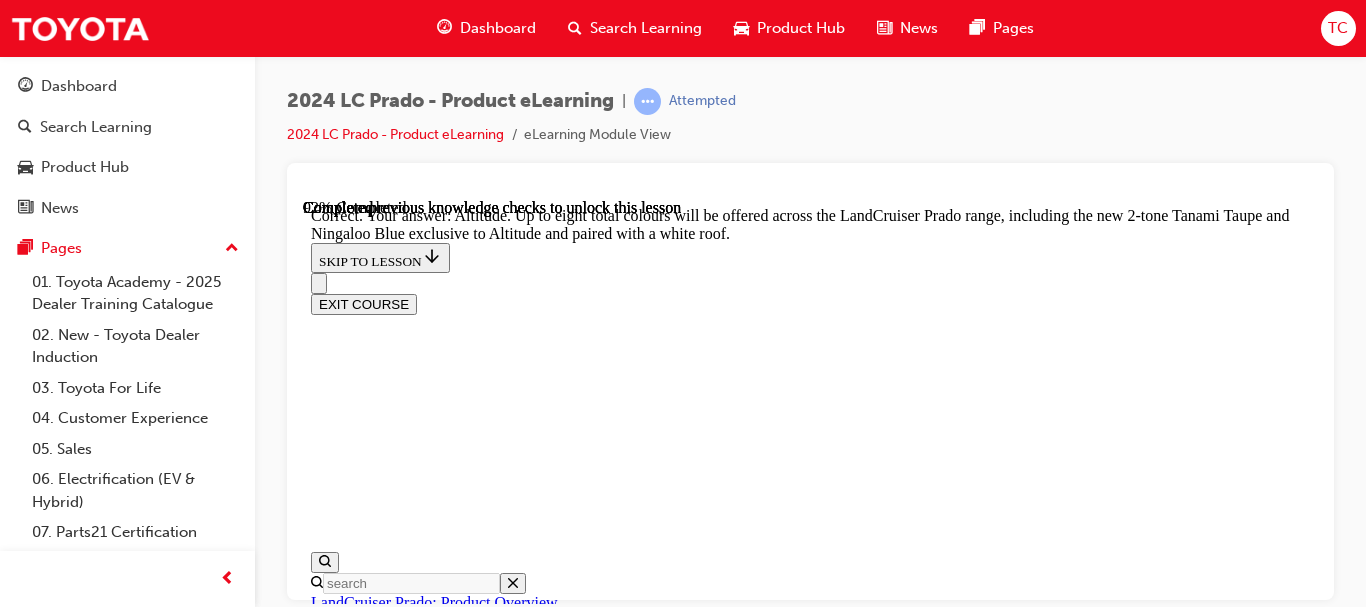 click at bounding box center [830, 27458] 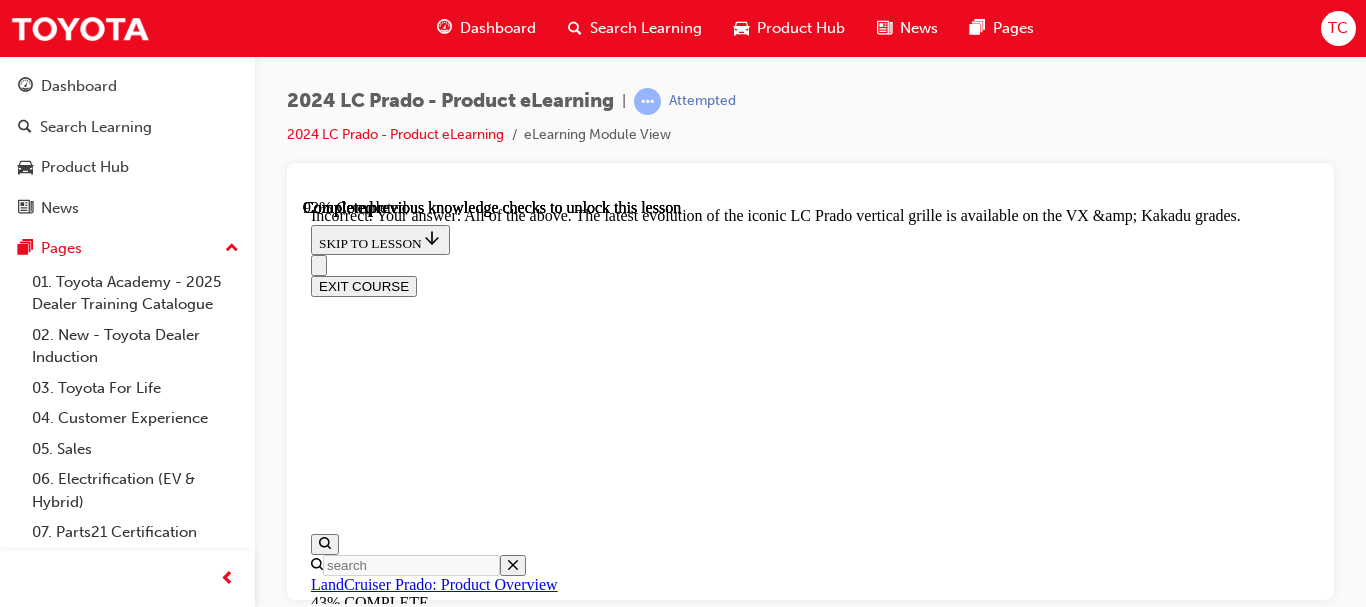 scroll, scrollTop: 8694, scrollLeft: 0, axis: vertical 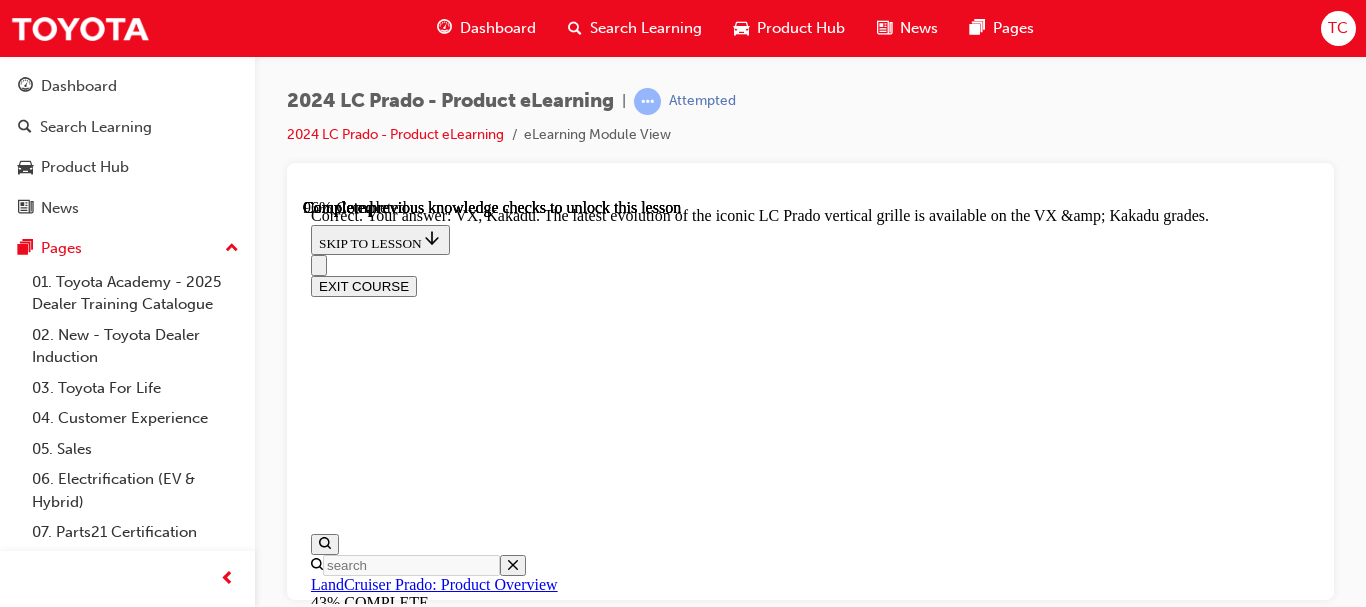 click on "NEXT LESSON" at bounding box center [363, 28116] 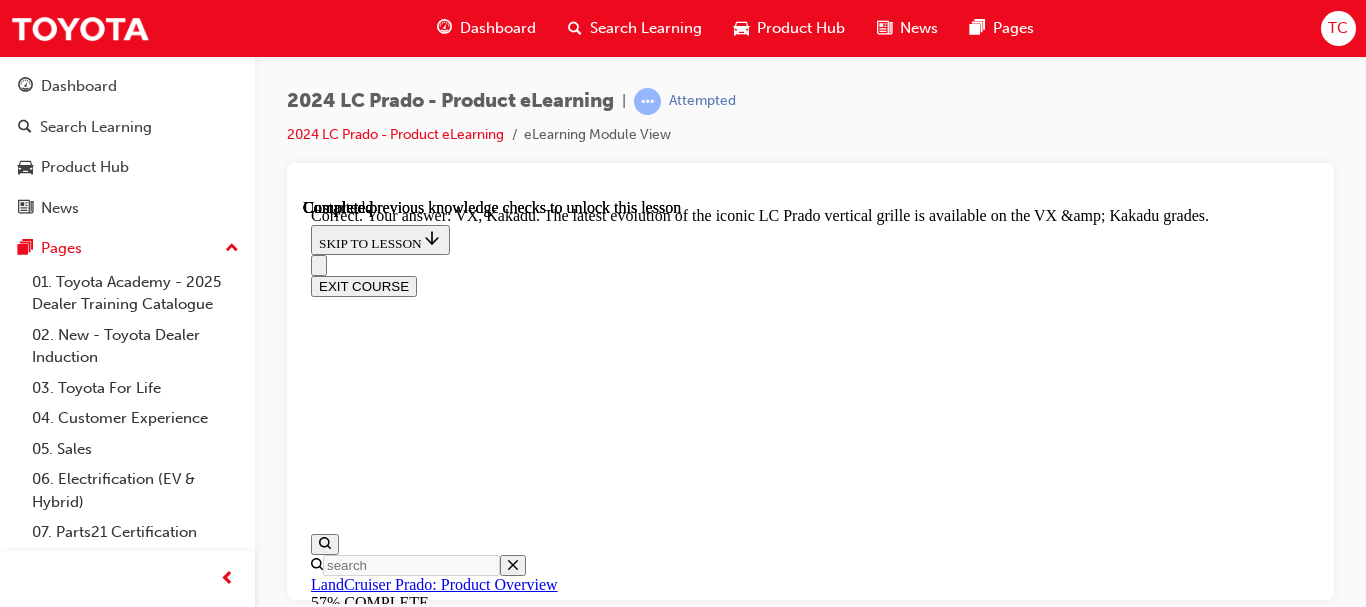 scroll, scrollTop: 0, scrollLeft: 0, axis: both 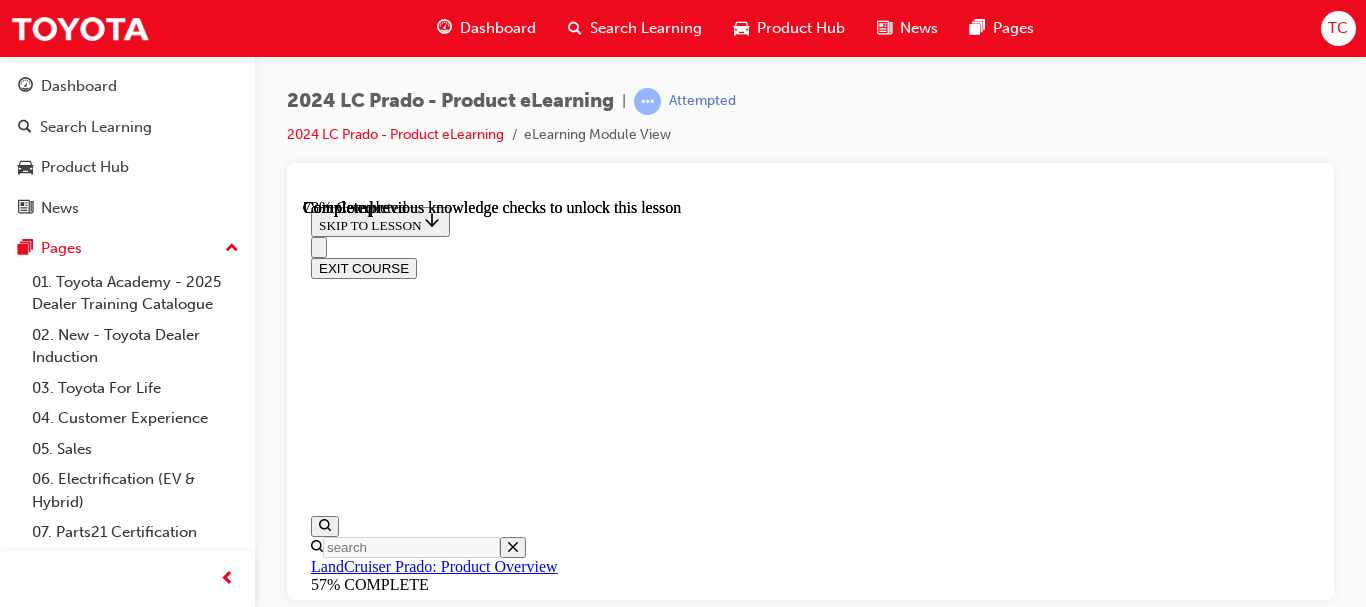 click on "KNOWLEDGE CHECK" at bounding box center [386, 14951] 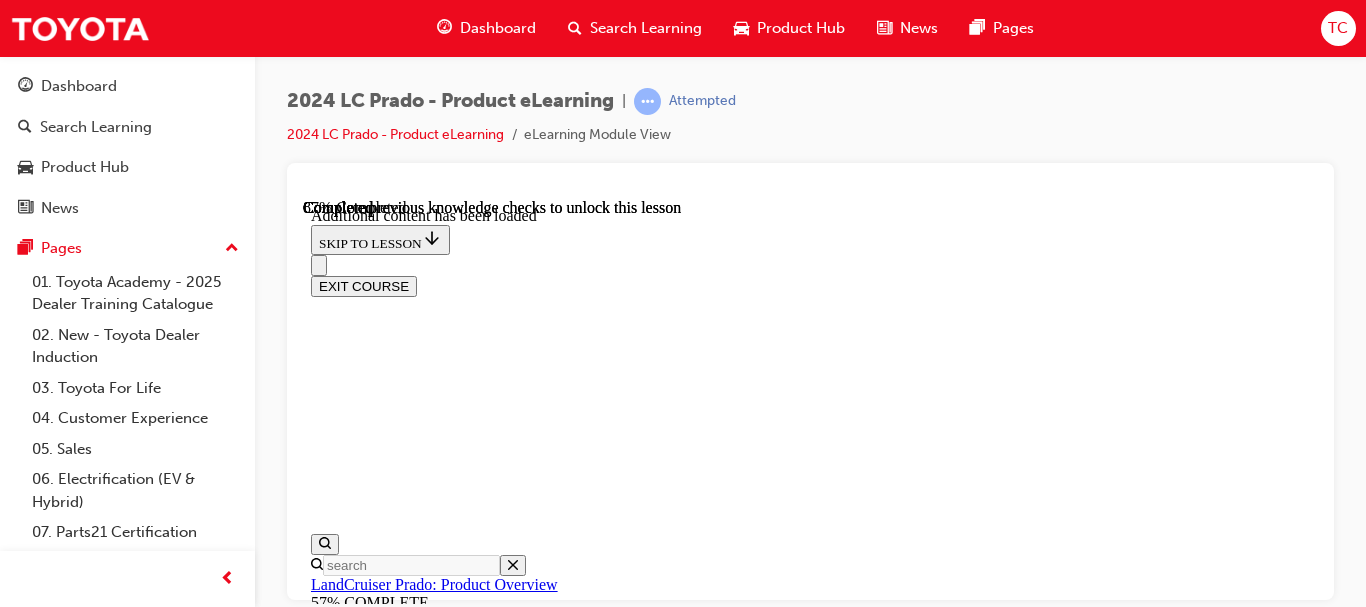 scroll, scrollTop: 4902, scrollLeft: 0, axis: vertical 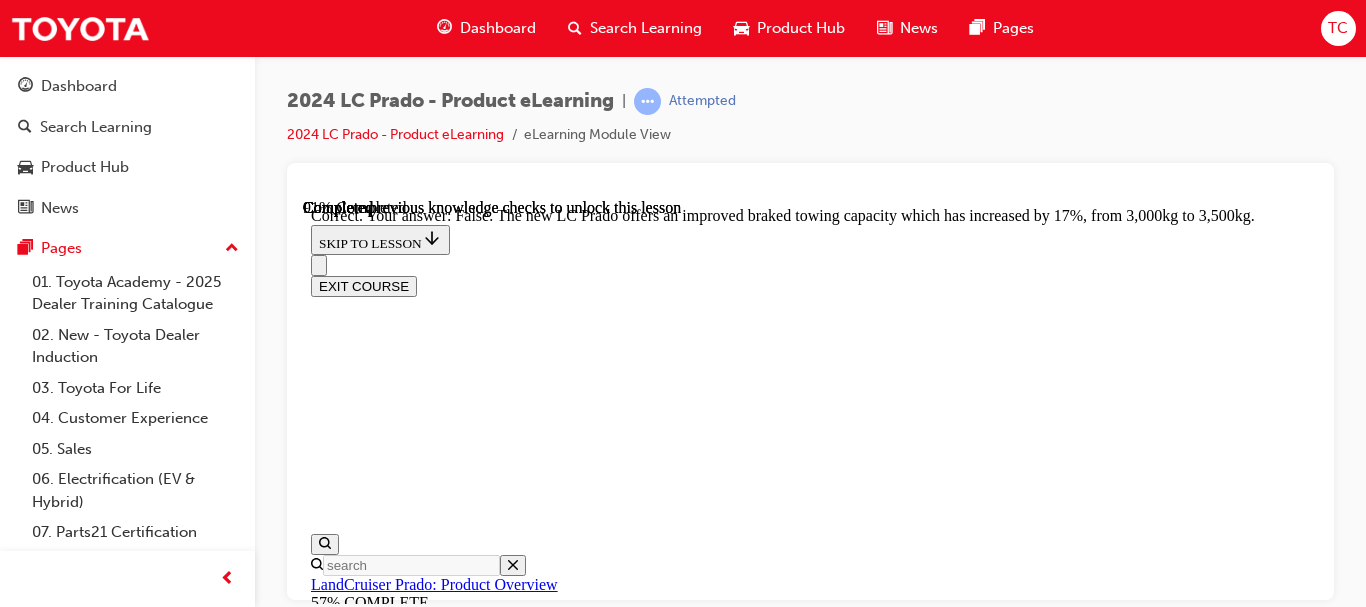 click at bounding box center [810, 23689] 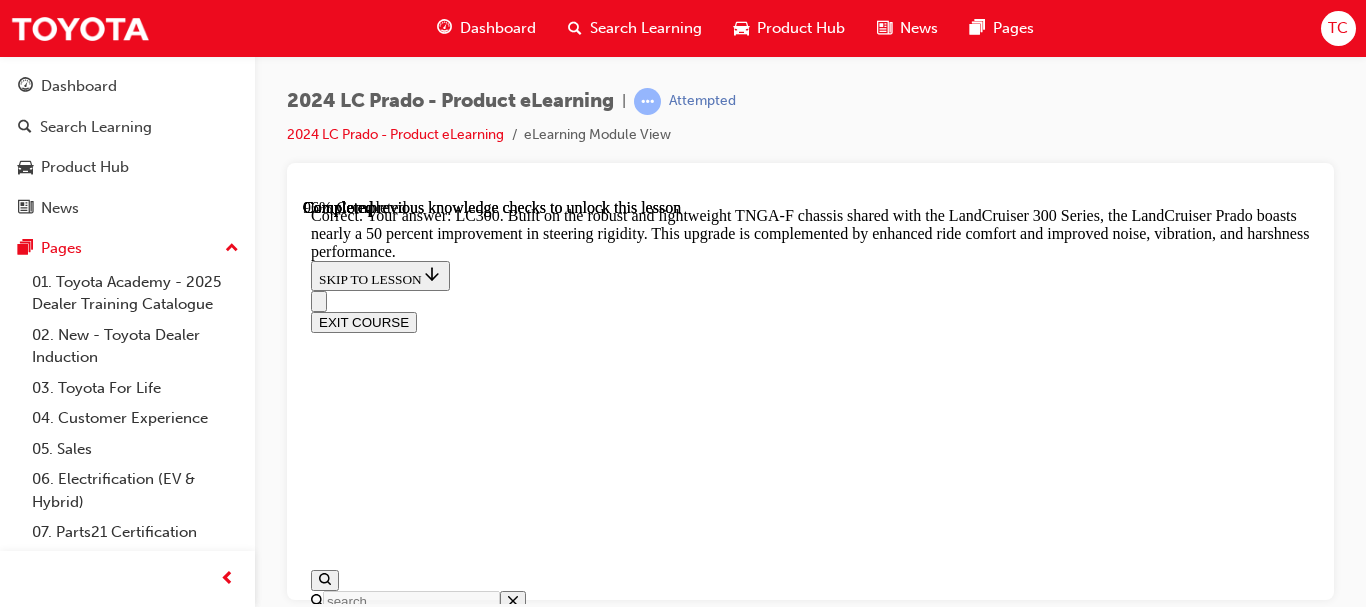 scroll, scrollTop: 6667, scrollLeft: 0, axis: vertical 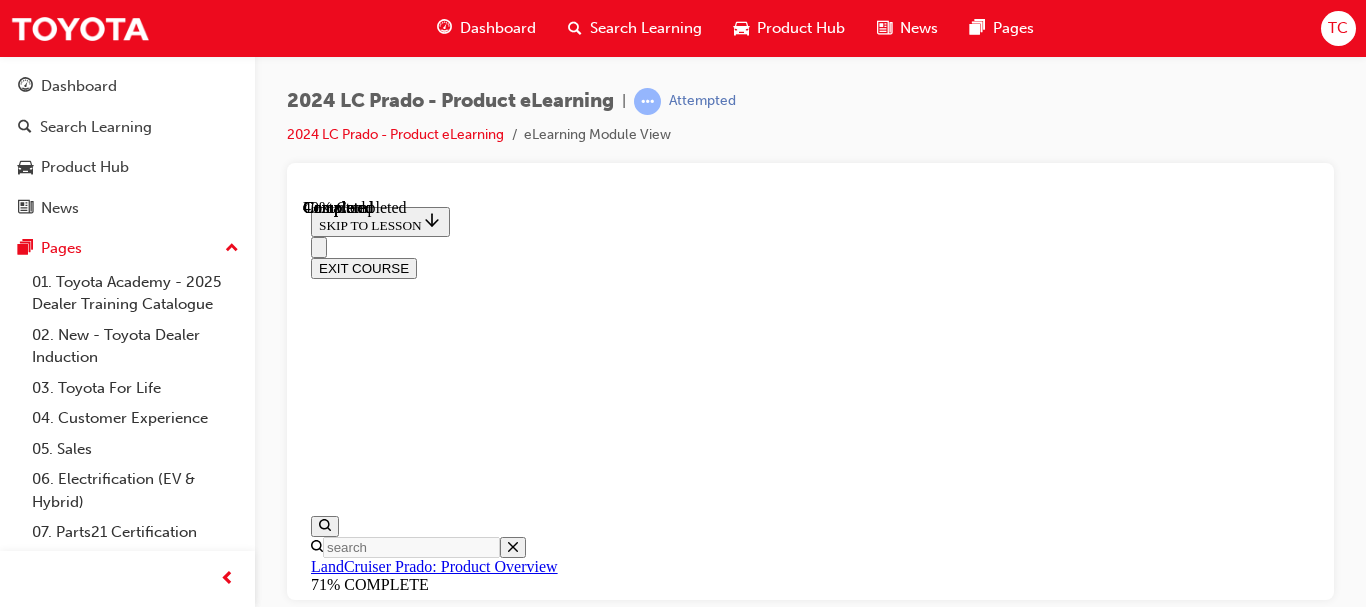 drag, startPoint x: 1310, startPoint y: 250, endPoint x: 1628, endPoint y: 552, distance: 438.55215 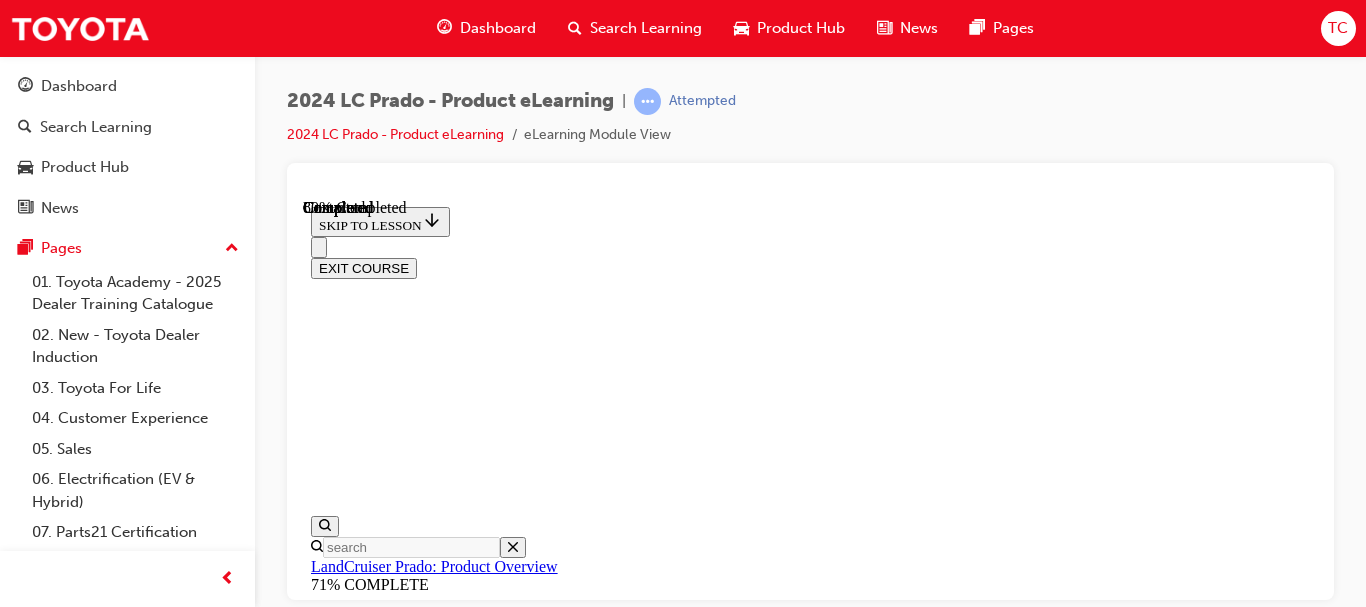 scroll, scrollTop: 2737, scrollLeft: 0, axis: vertical 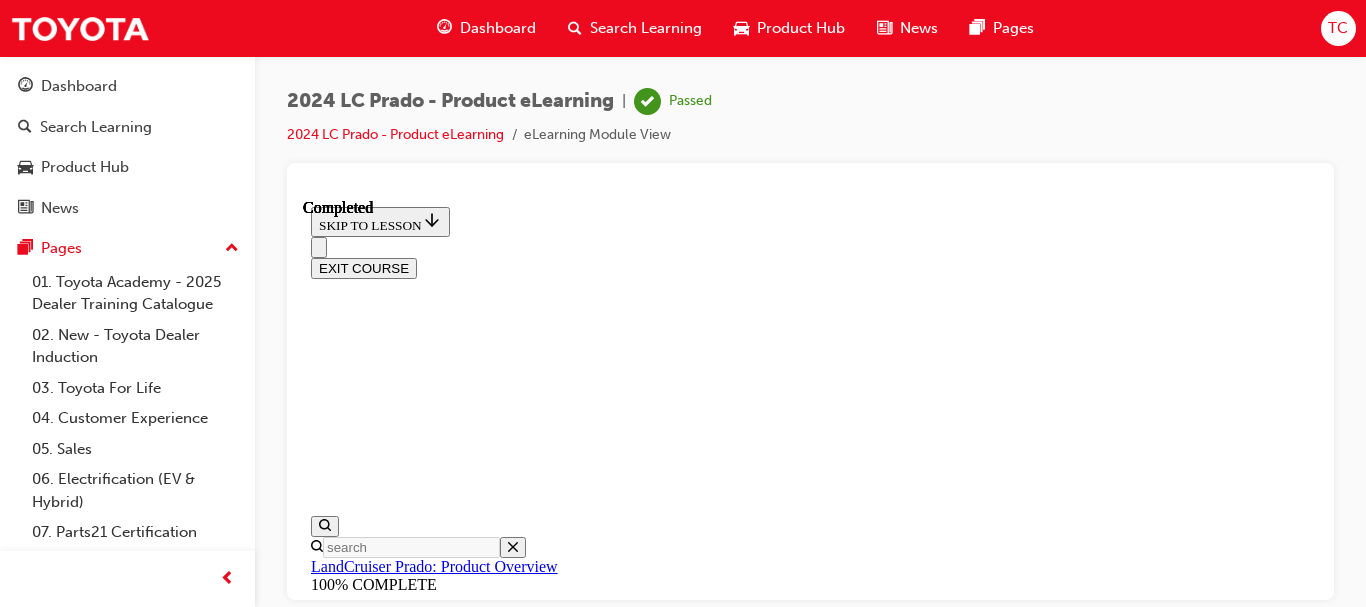 click on "https://tdd.ontrak.app/learning/bbbeb7f7-b45c-4927-b019-407814468eee (opens in a new tab)" at bounding box center (610, 9151) 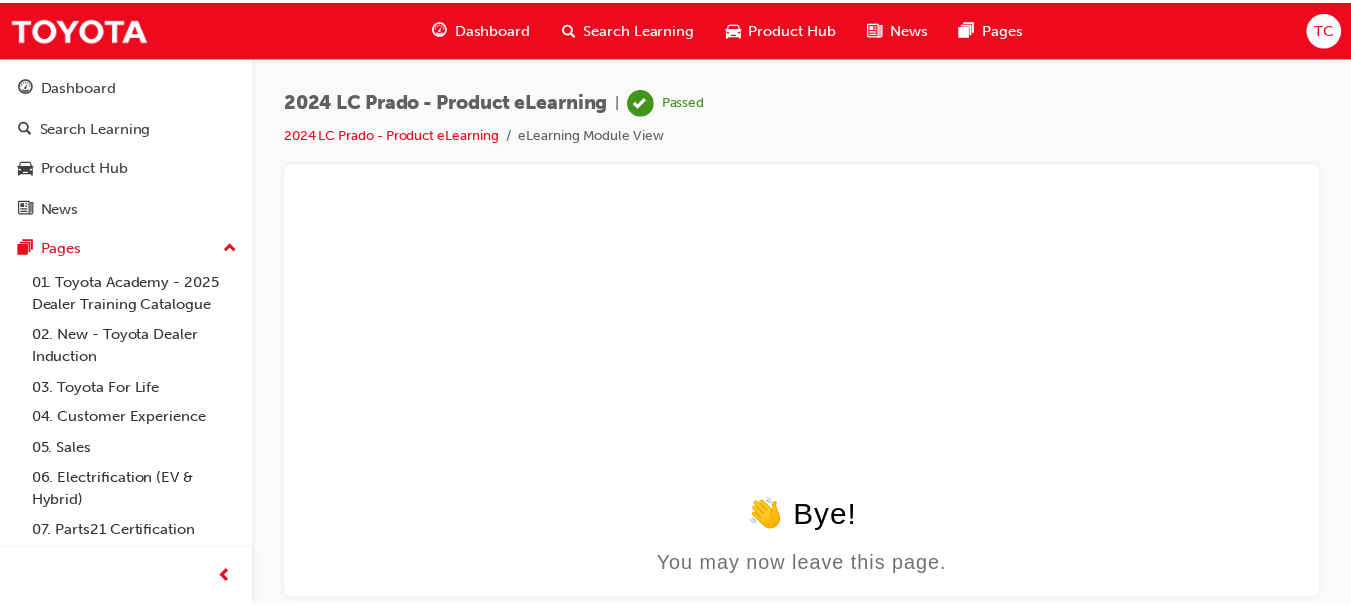 scroll, scrollTop: 0, scrollLeft: 0, axis: both 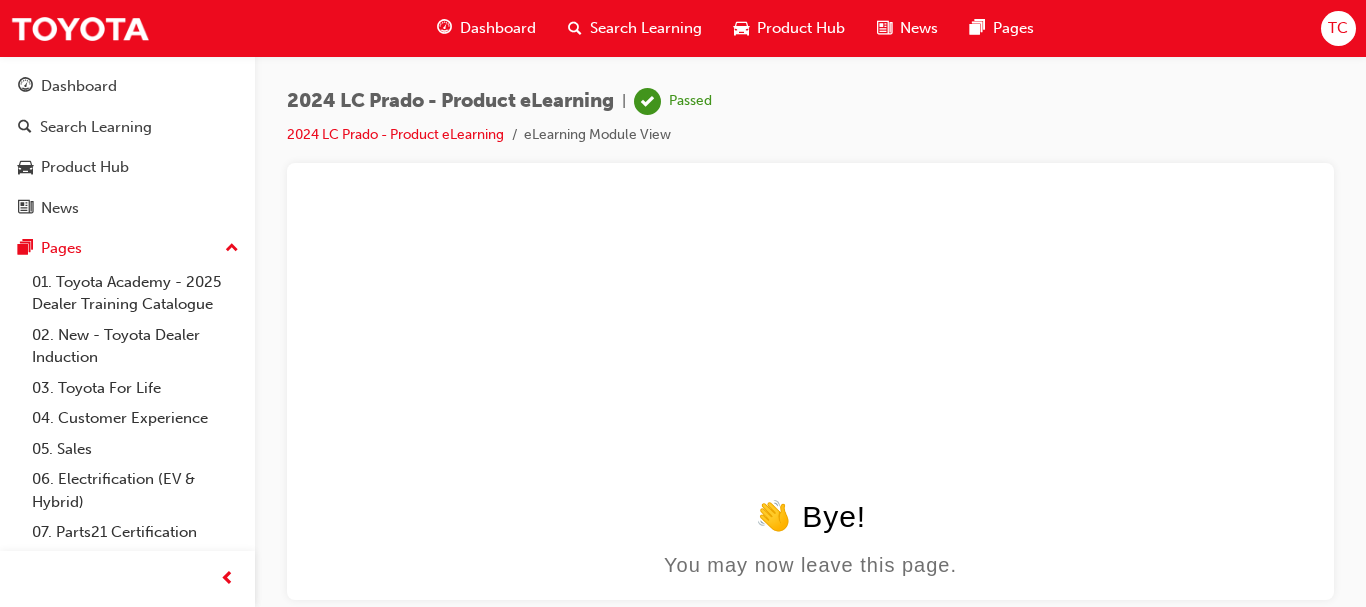 click on "Product Hub" at bounding box center [85, 167] 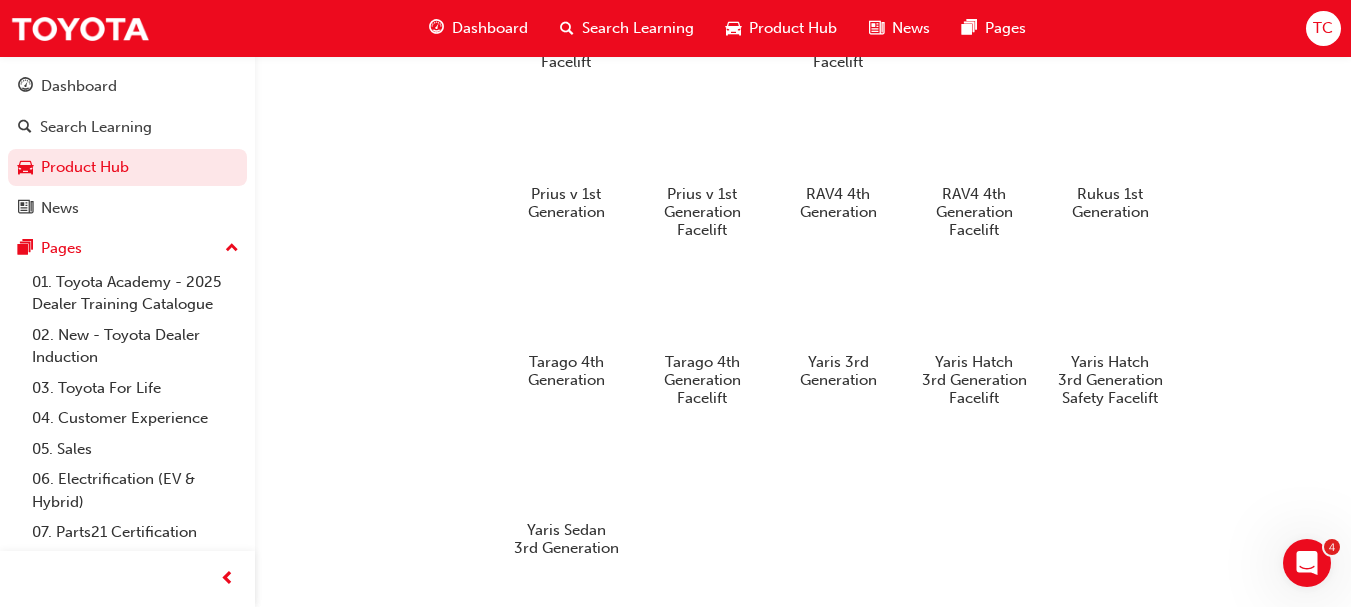 scroll, scrollTop: 2248, scrollLeft: 0, axis: vertical 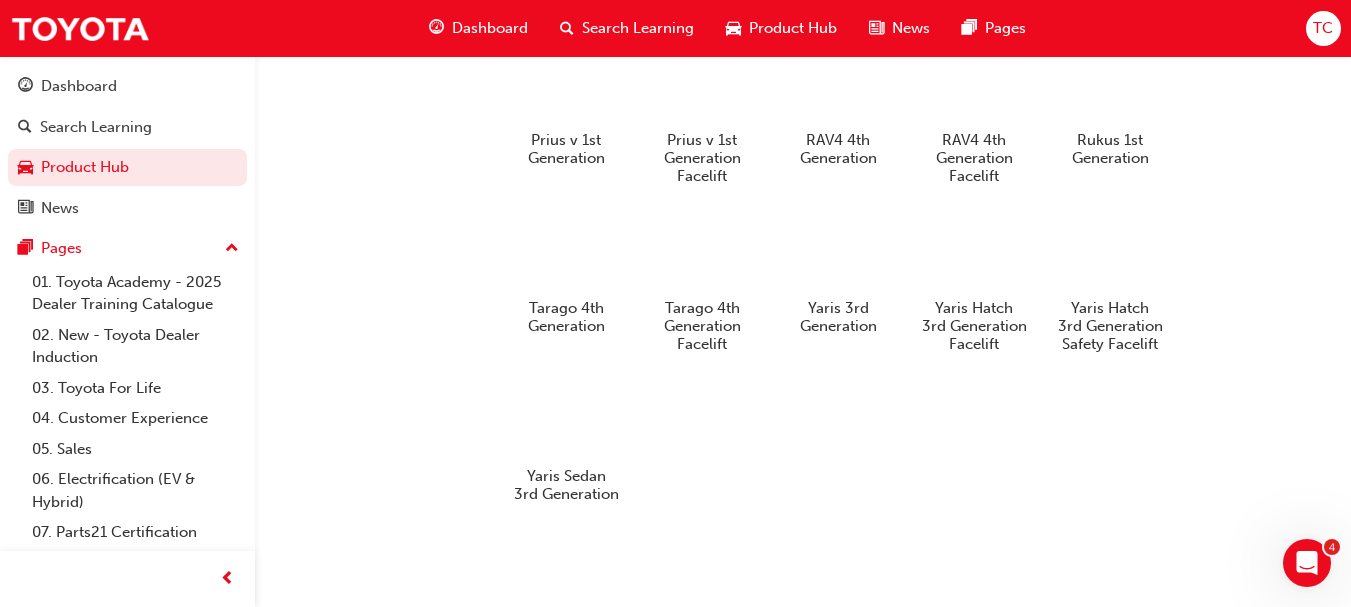 click on "01. Toyota Academy - 2025 Dealer Training Catalogue" at bounding box center [135, 293] 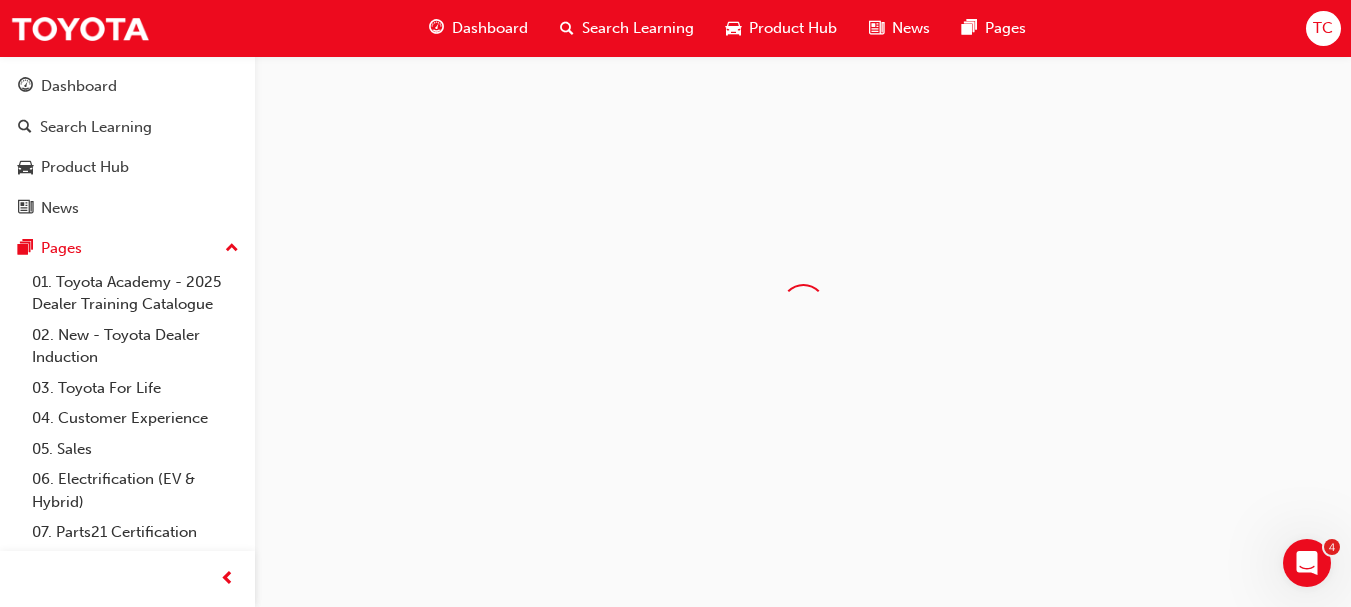 scroll, scrollTop: 0, scrollLeft: 0, axis: both 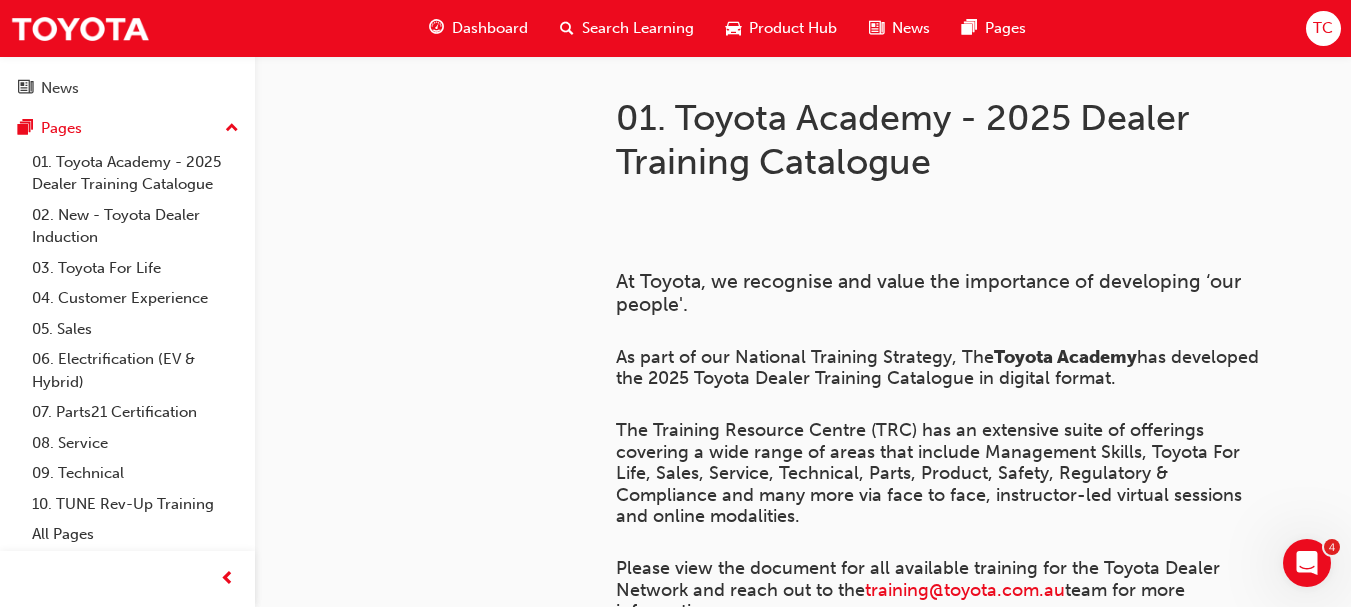 click on "08. Service" at bounding box center [135, 443] 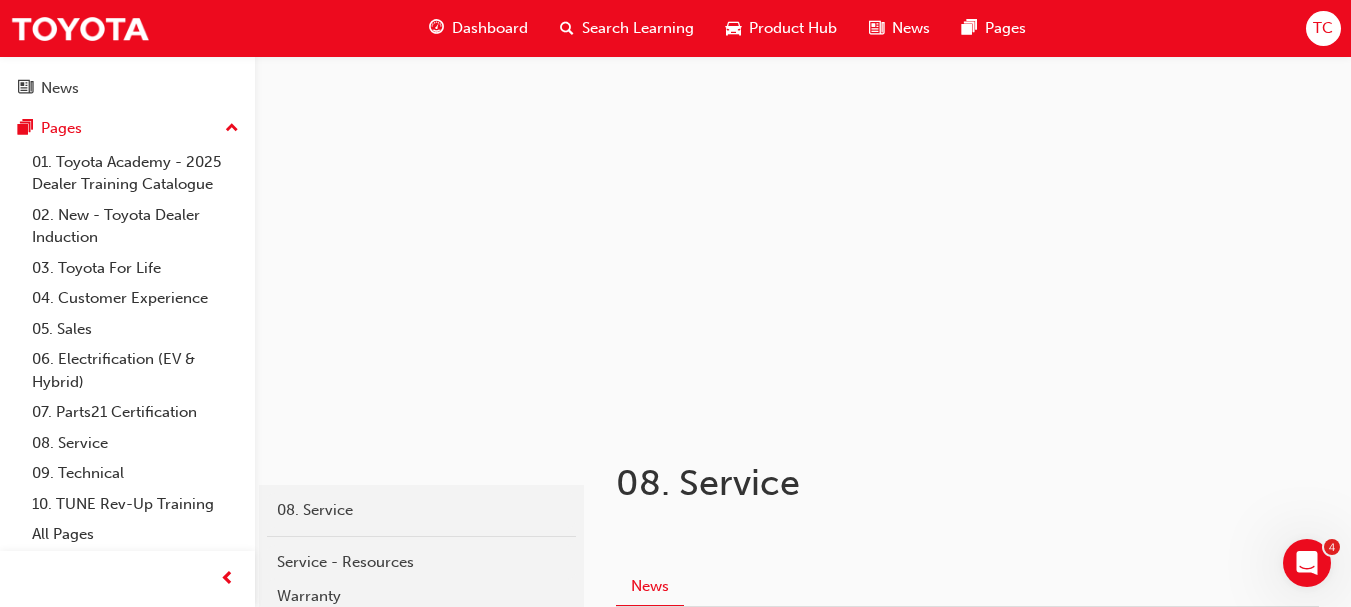 click on "09. Technical" at bounding box center [135, 473] 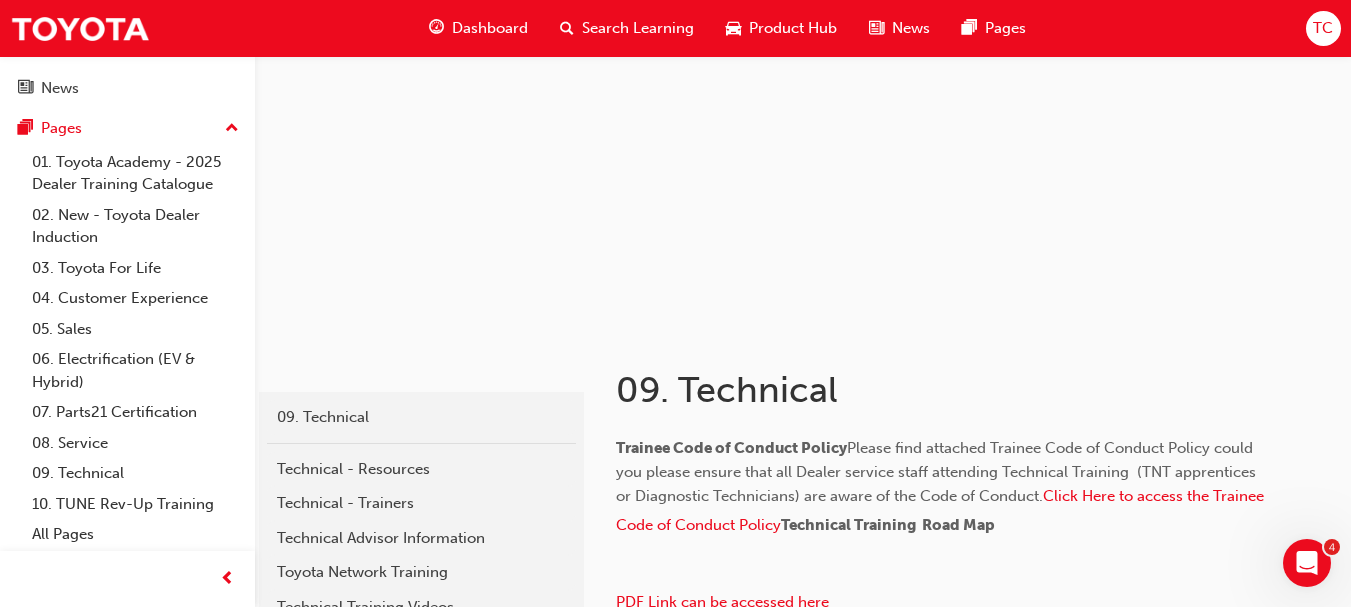 scroll, scrollTop: 266, scrollLeft: 0, axis: vertical 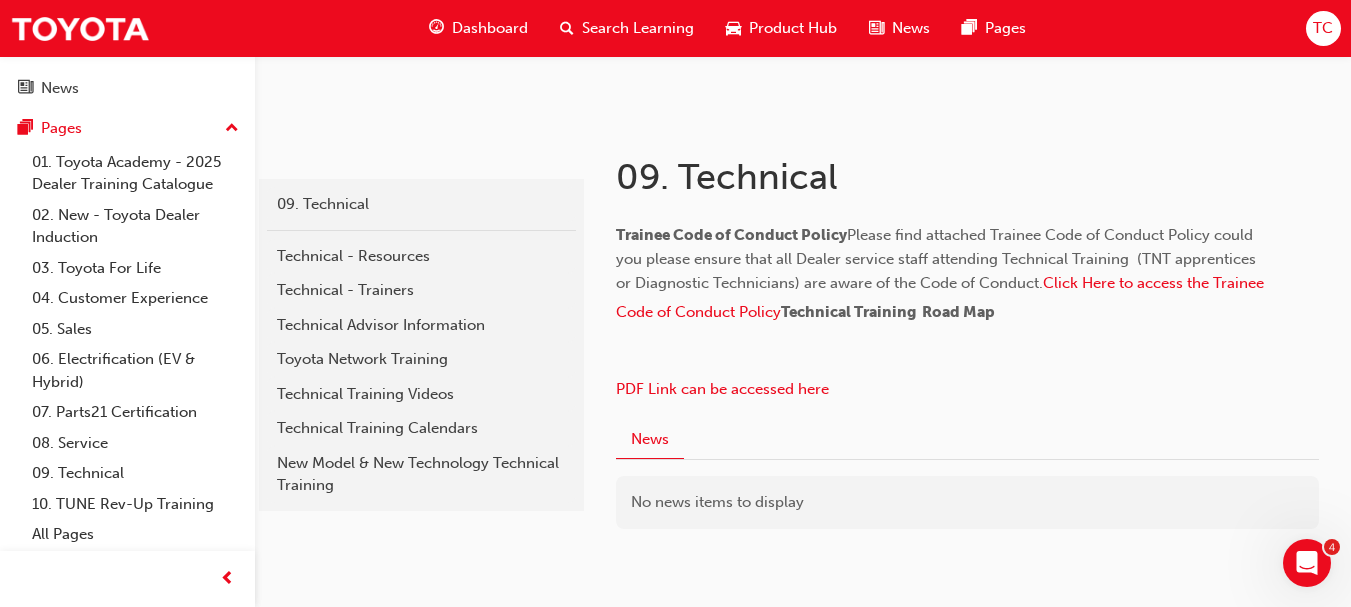 click on "Technical Training Calendars" at bounding box center (421, 428) 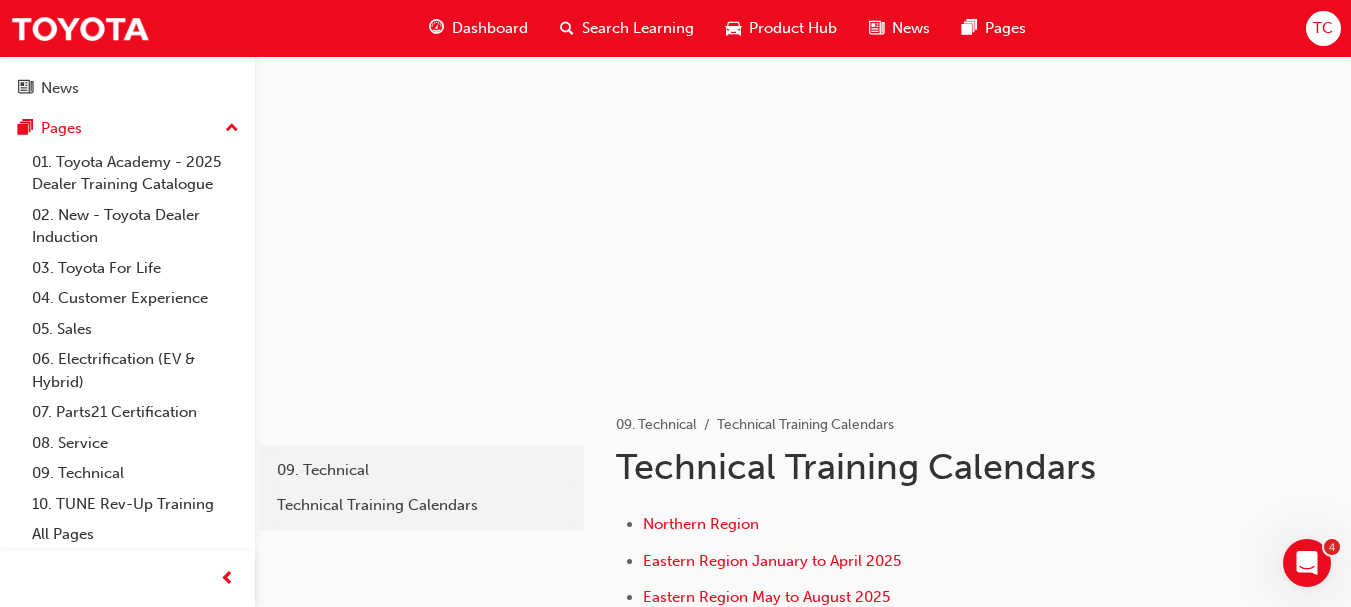 scroll, scrollTop: 200, scrollLeft: 0, axis: vertical 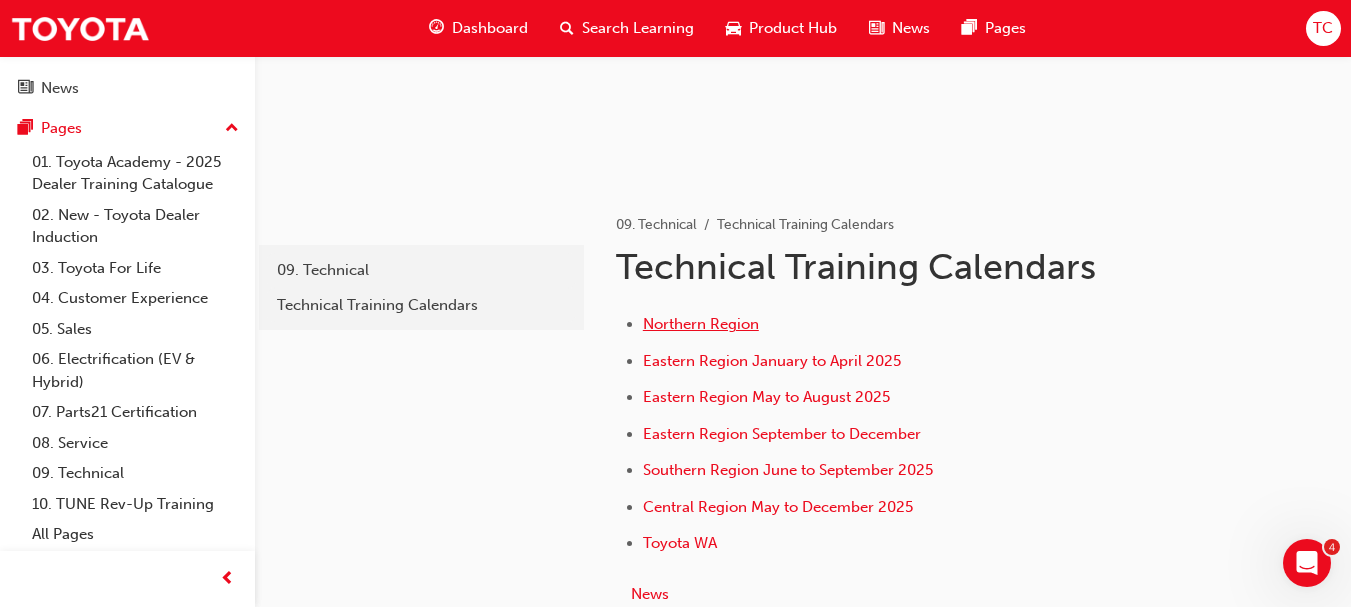 click on "Northern Region" at bounding box center (701, 324) 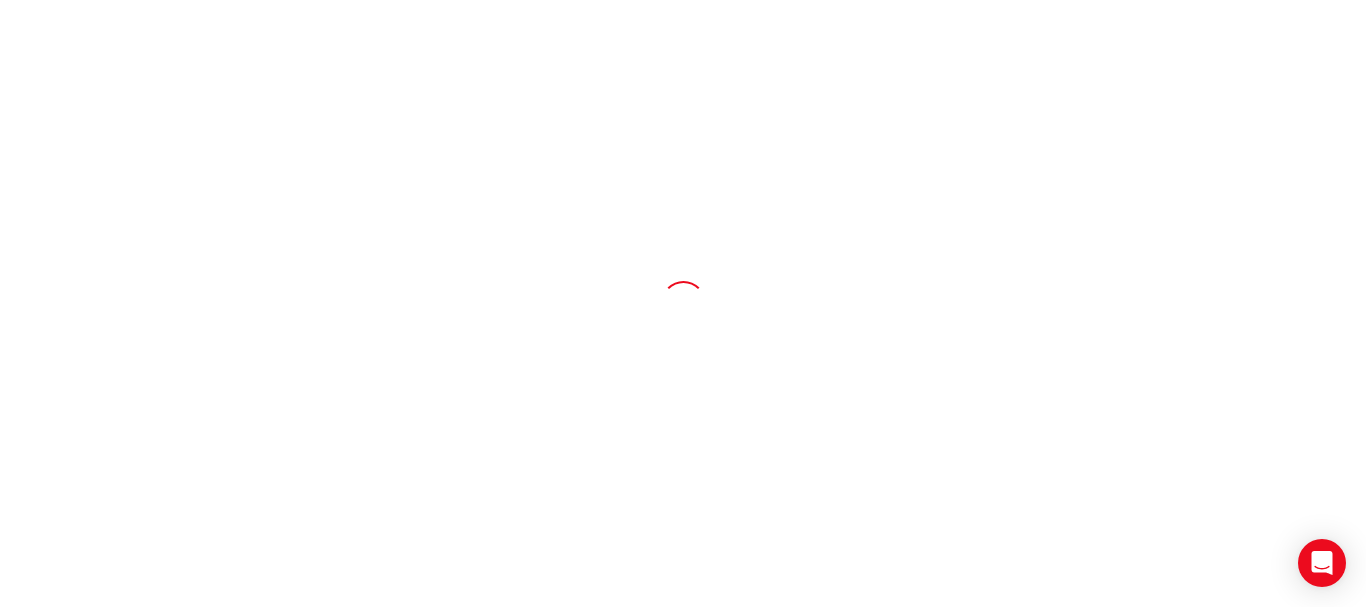 scroll, scrollTop: 0, scrollLeft: 0, axis: both 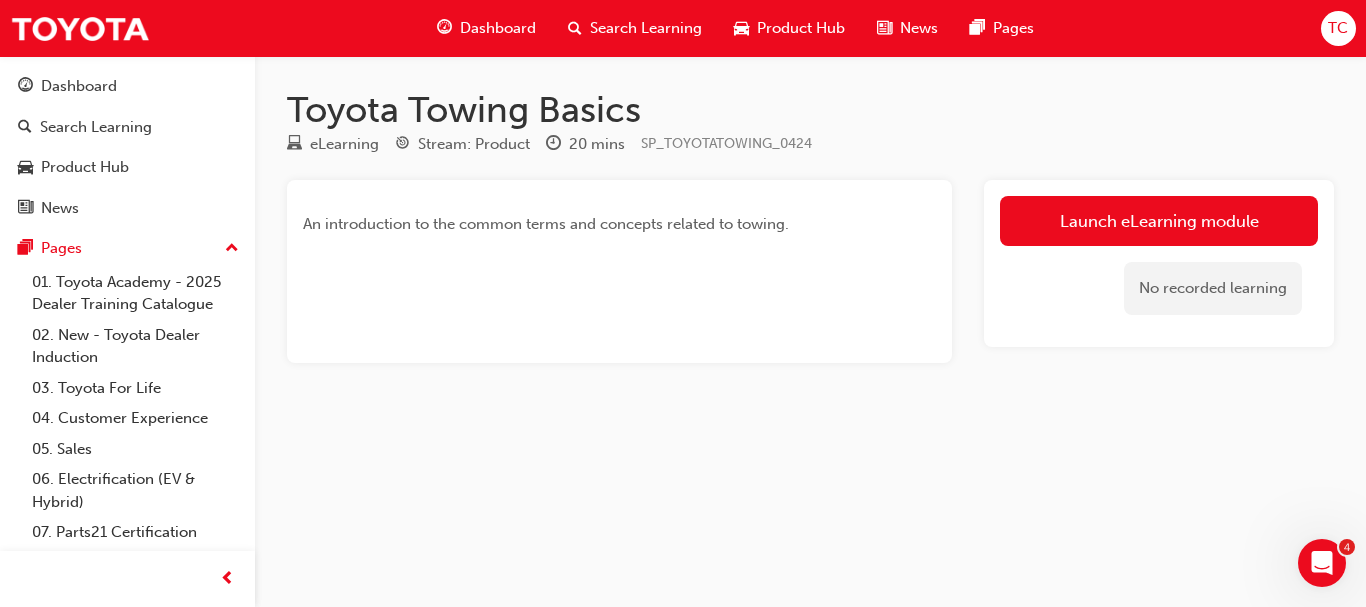 click on "Launch eLearning module" at bounding box center (1159, 221) 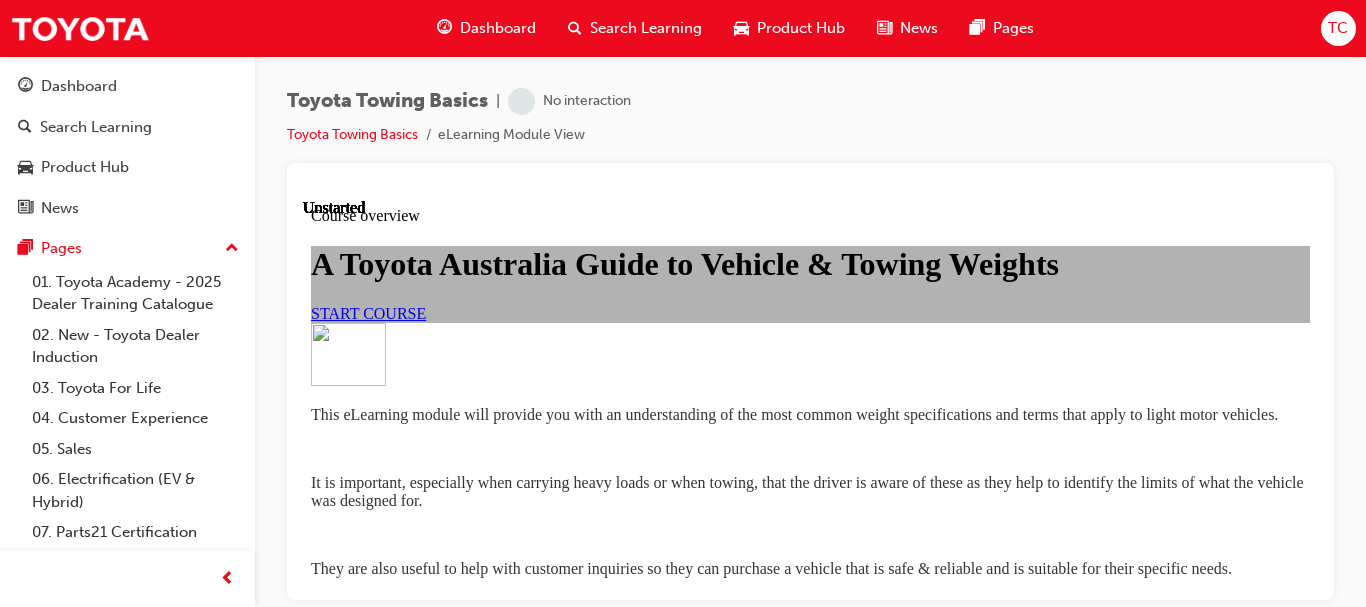 scroll, scrollTop: 0, scrollLeft: 0, axis: both 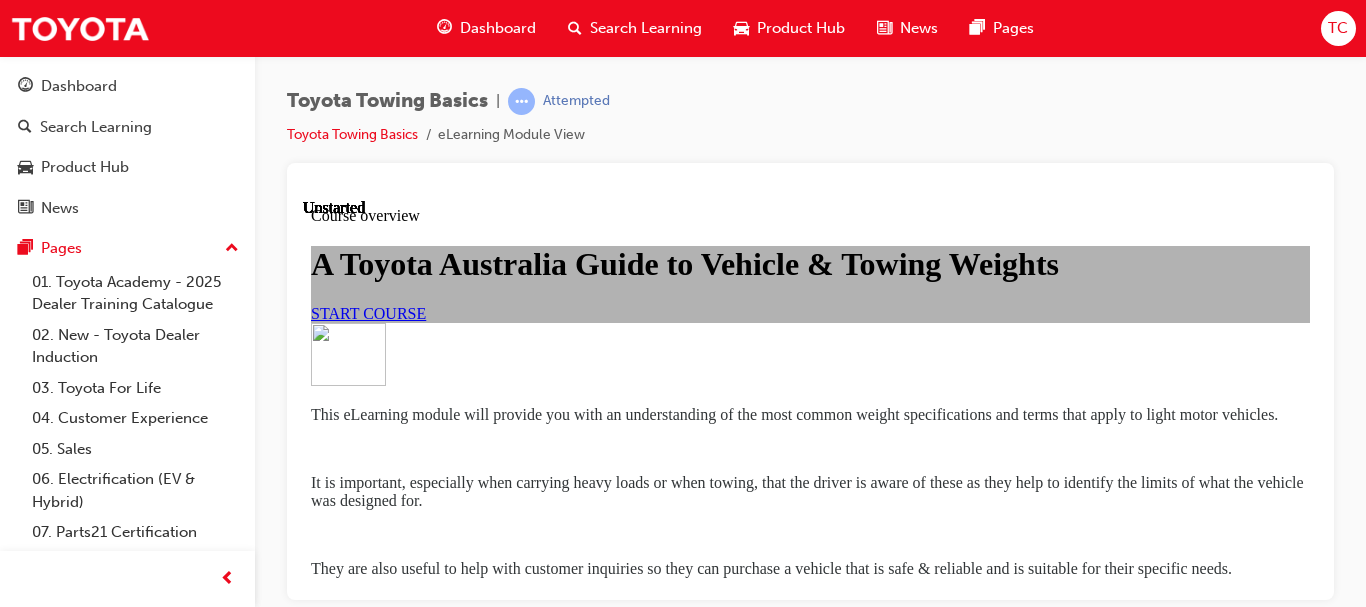 click on "A Toyota Australia Guide to Vehicle & Towing Weights START COURSE This eLearning module will provide you with an understanding of the most common weight specifications and terms that apply to light motor vehicles. It is important, especially when carrying heavy loads or when towing, that the driver is aware of these as they help to identify the limits of what the vehicle was designed for. They are also useful to help with customer inquiries so they can purchase a vehicle that is safe & reliable and is suitable for their specific needs. First Uploaded: 23/4/24 Last Updated: 23/4/24 Precautions when discussing Towing  Kerb Weight Gross Vehicle Mass (GVM) Payload - Vehicle Only Payload - Vehicle & Trailer Maximum Axle Capacity (Gross Axle Weight) Gross Combined Mass (Gross Combination Weight) Trailer/Caravan Loading Towing Capacity Trailer Tongue Load (Towball Download) Knowledge Check Finish" at bounding box center [810, 10695] 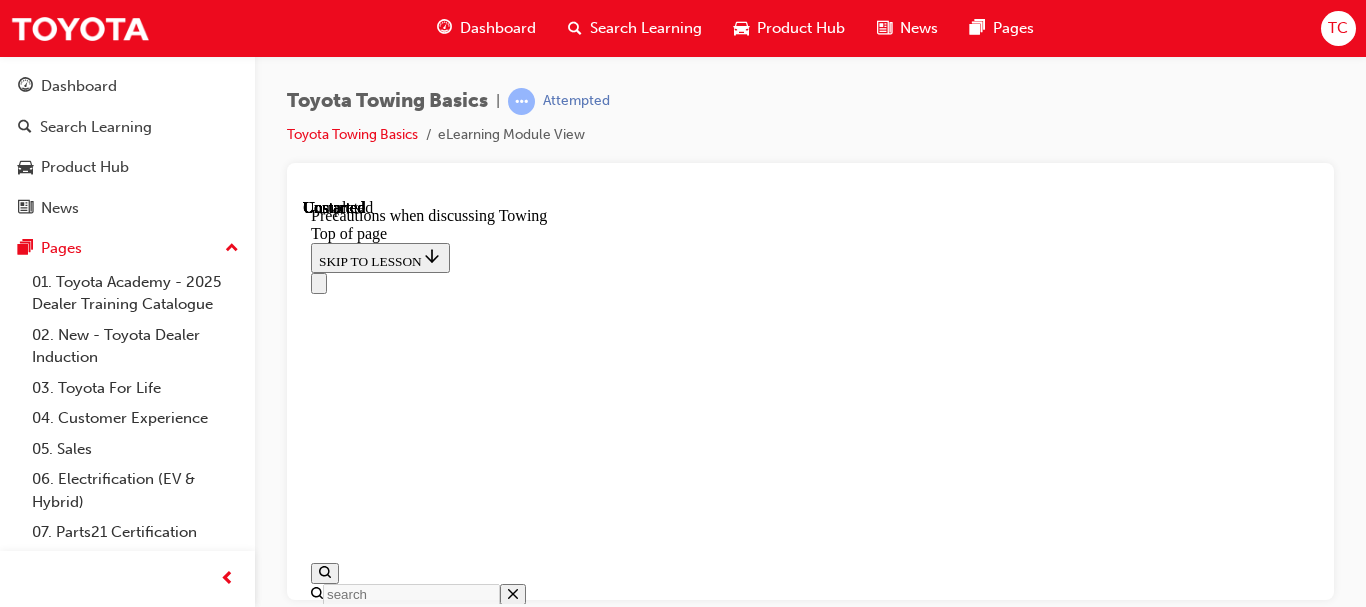 scroll, scrollTop: 2436, scrollLeft: 0, axis: vertical 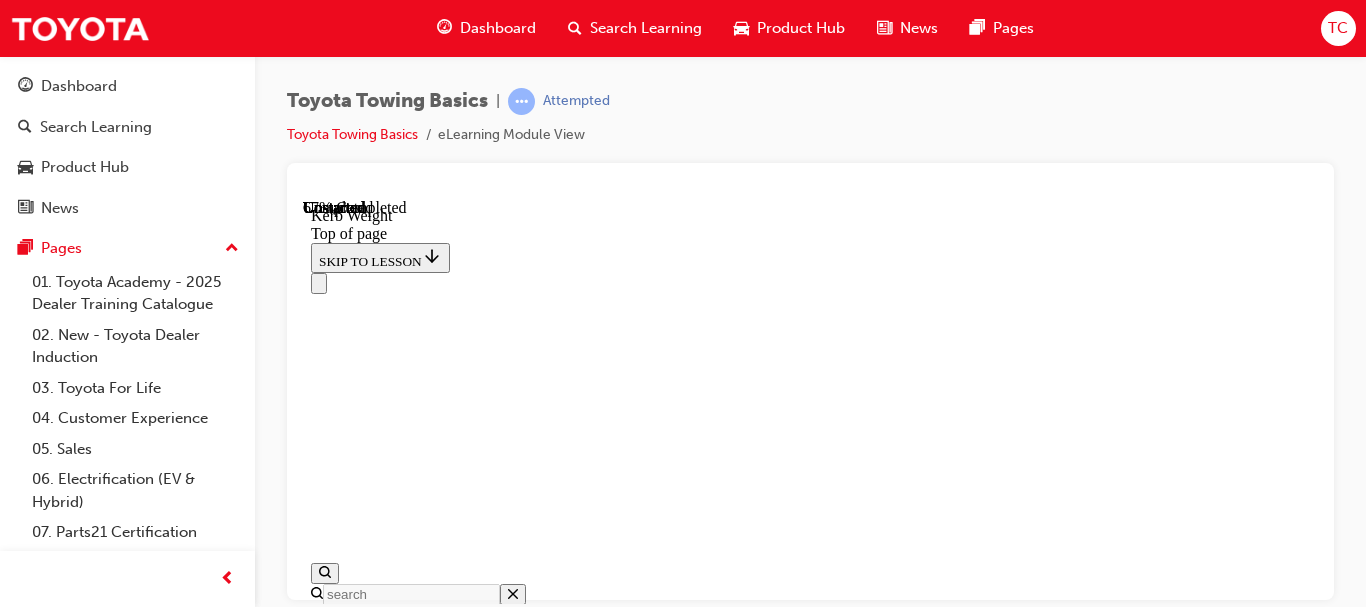 click at bounding box center [810, 282] 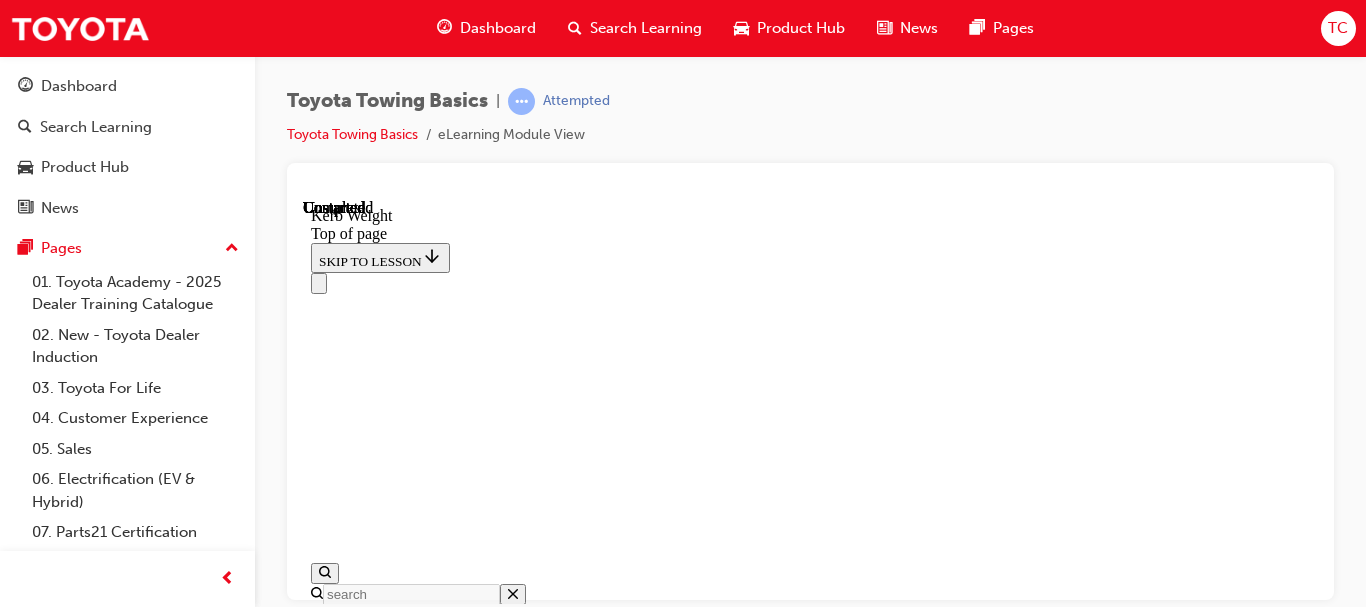 scroll, scrollTop: 1138, scrollLeft: 0, axis: vertical 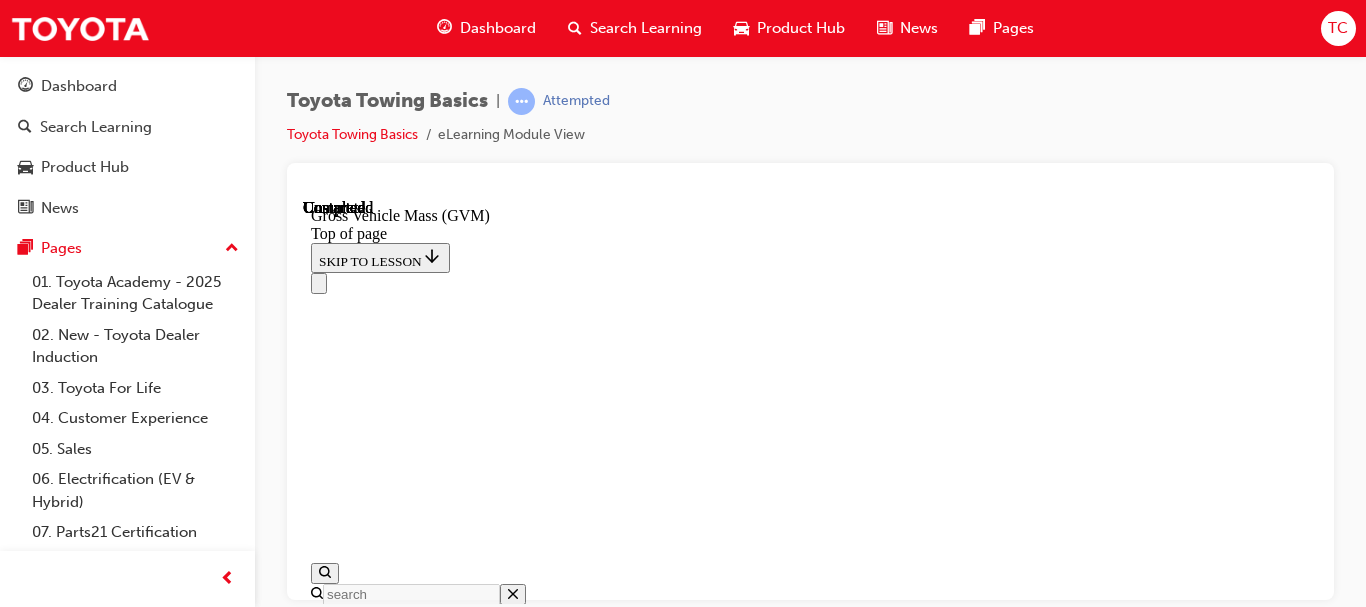 click on "Lesson 4 - Payload - Vehicle Only" at bounding box center [420, 14334] 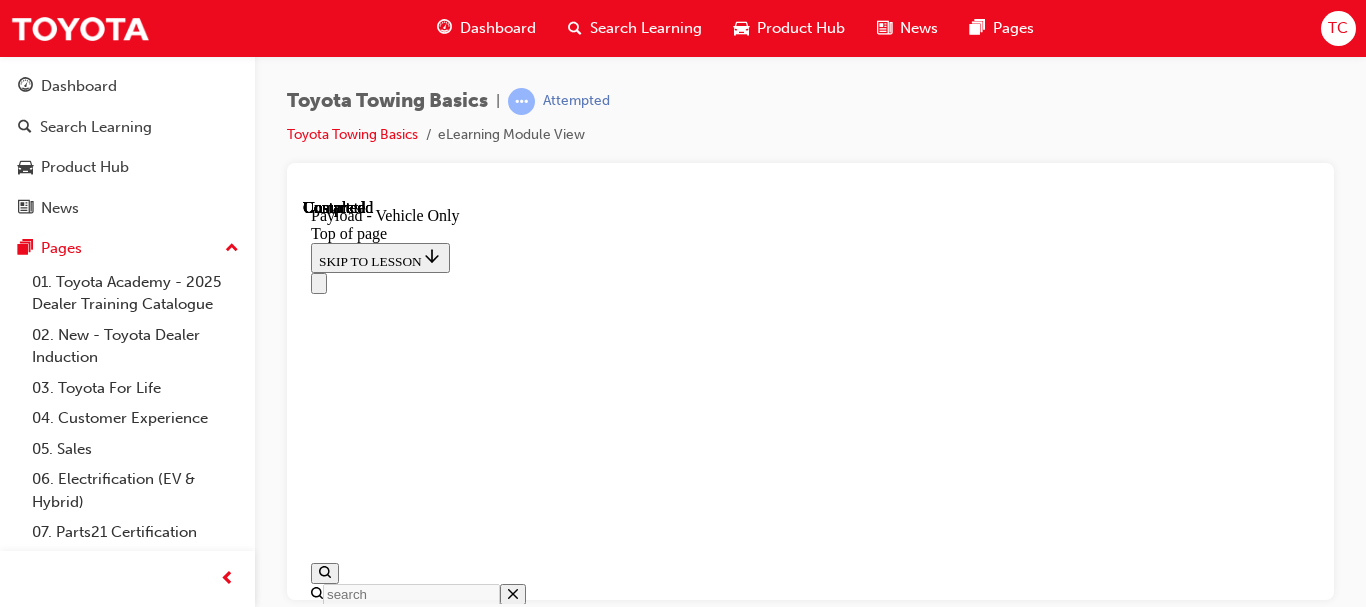 scroll, scrollTop: 0, scrollLeft: 0, axis: both 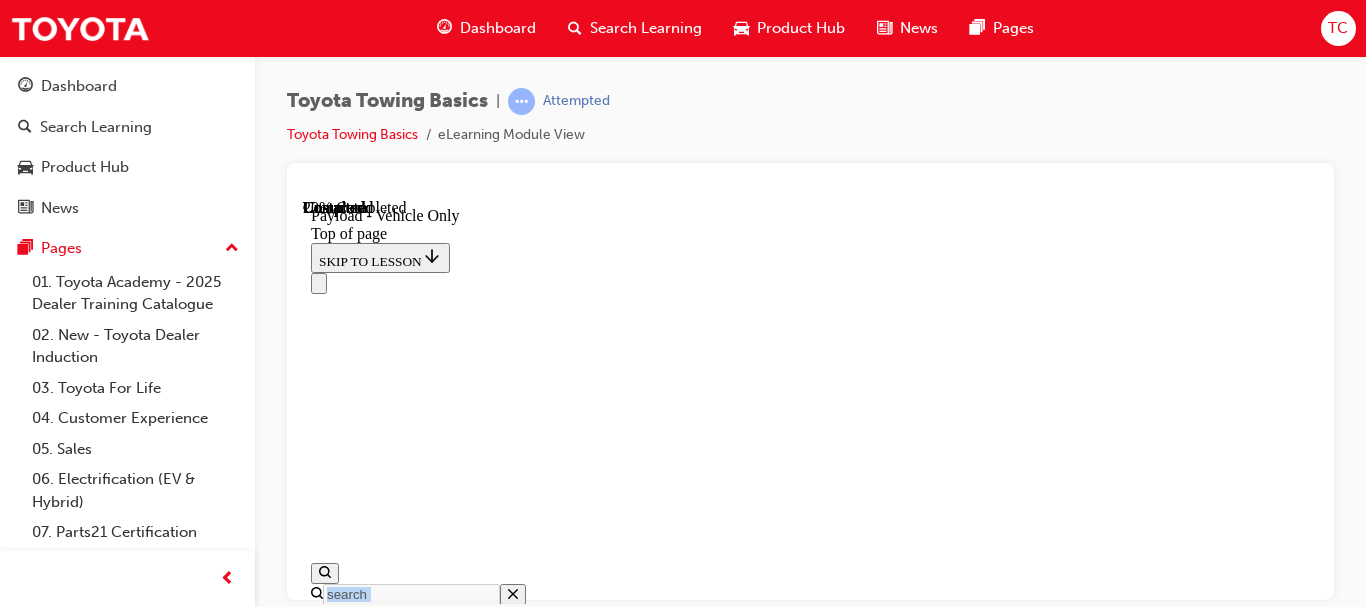 drag, startPoint x: 1306, startPoint y: 235, endPoint x: 1306, endPoint y: 261, distance: 26 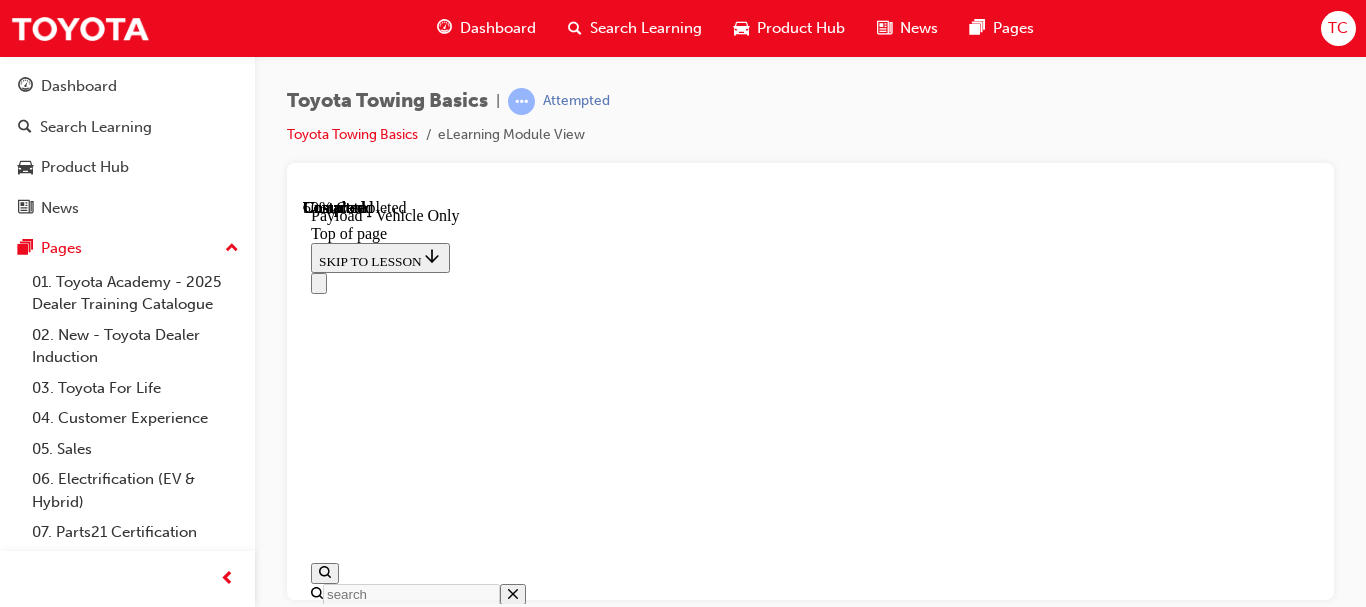 scroll, scrollTop: 838, scrollLeft: 0, axis: vertical 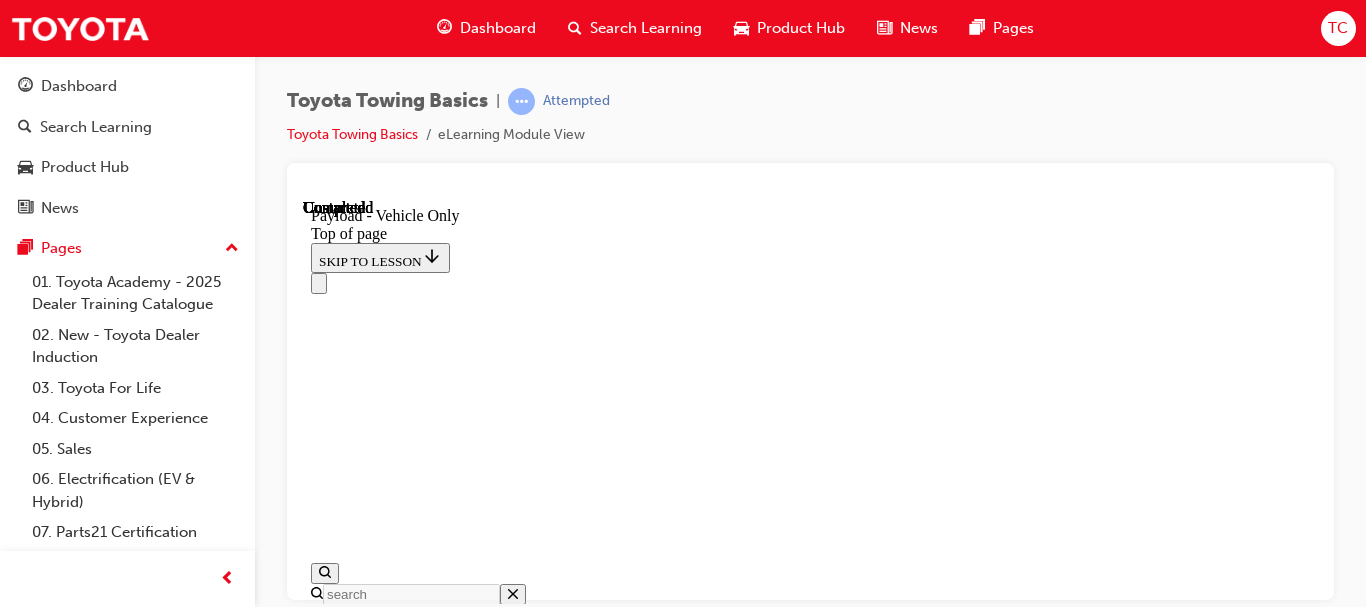 click on "Lesson 5 - Payload - Vehicle & Trailer" at bounding box center (434, 16871) 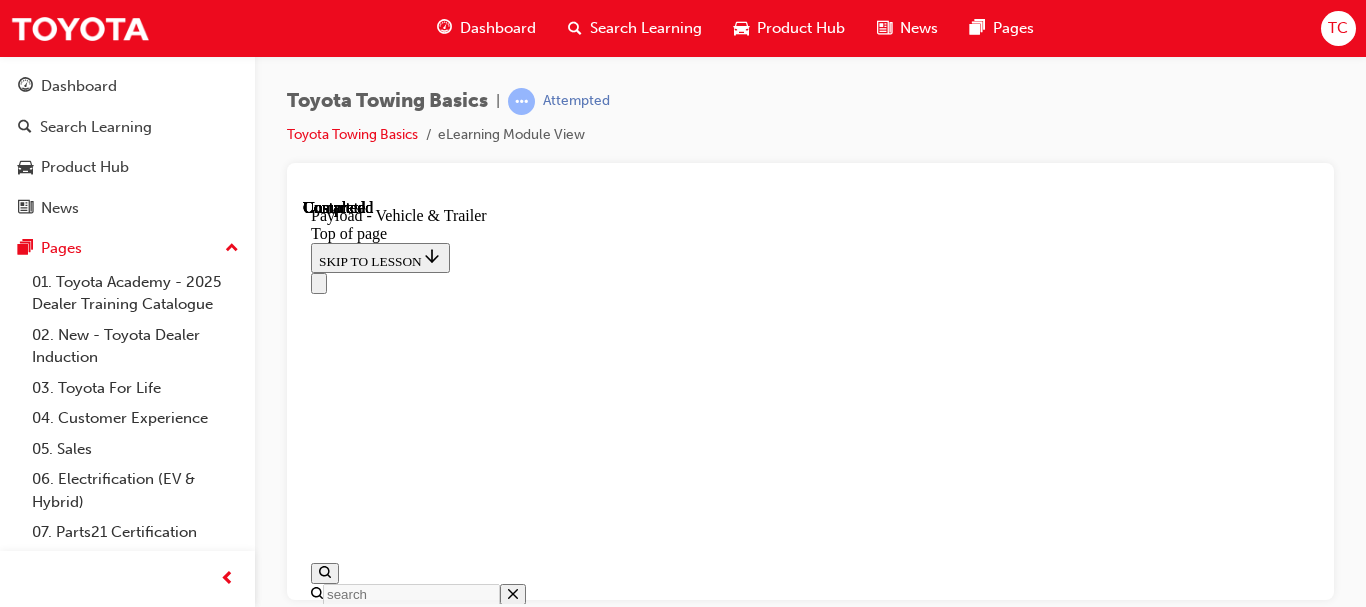 scroll, scrollTop: 0, scrollLeft: 0, axis: both 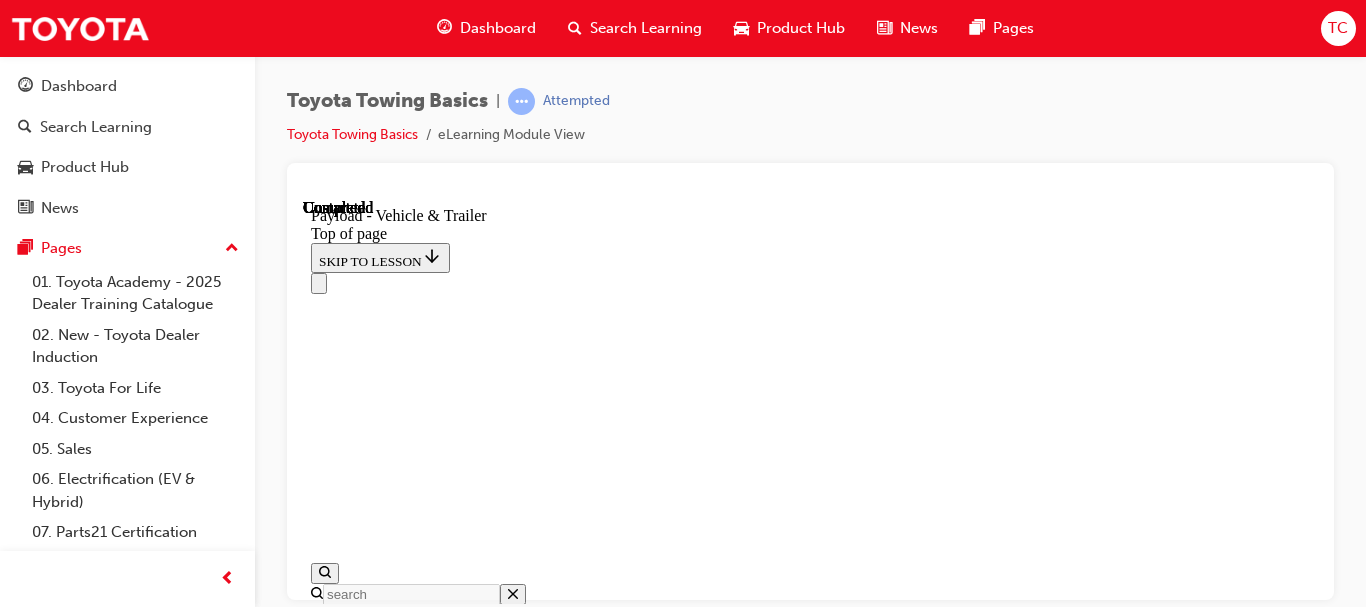 click on "Lesson 6 - Maximum Axle Capacity (Gross Axle Weight)" at bounding box center (495, 14095) 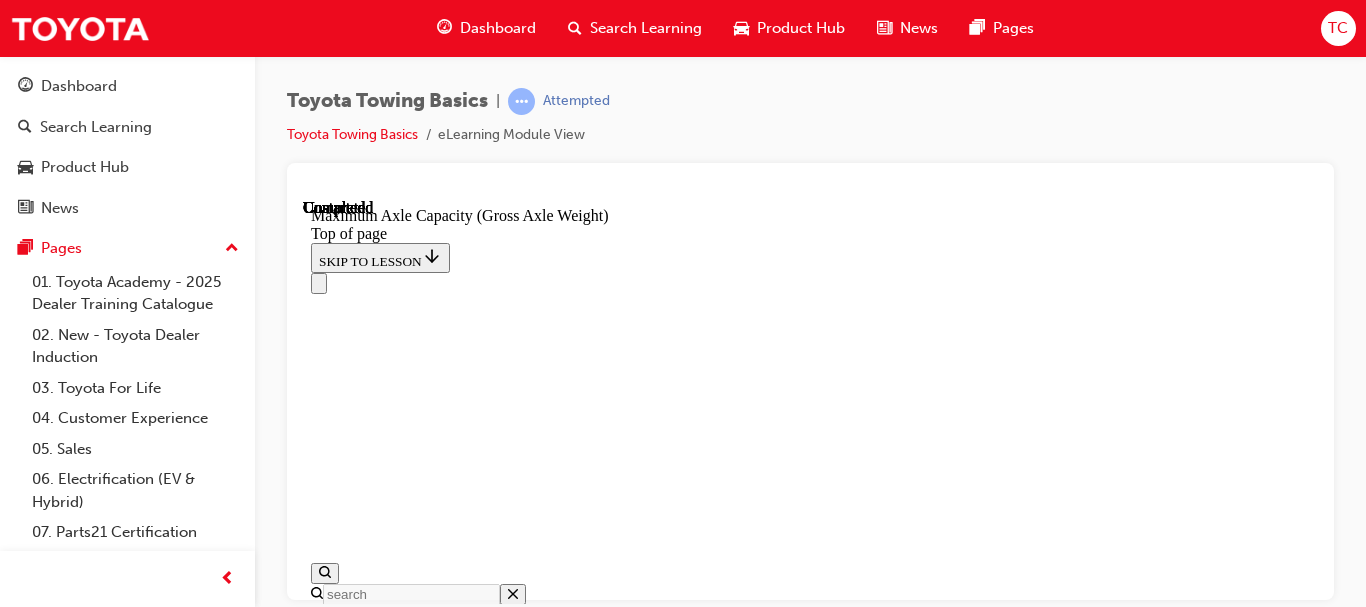 scroll, scrollTop: 0, scrollLeft: 0, axis: both 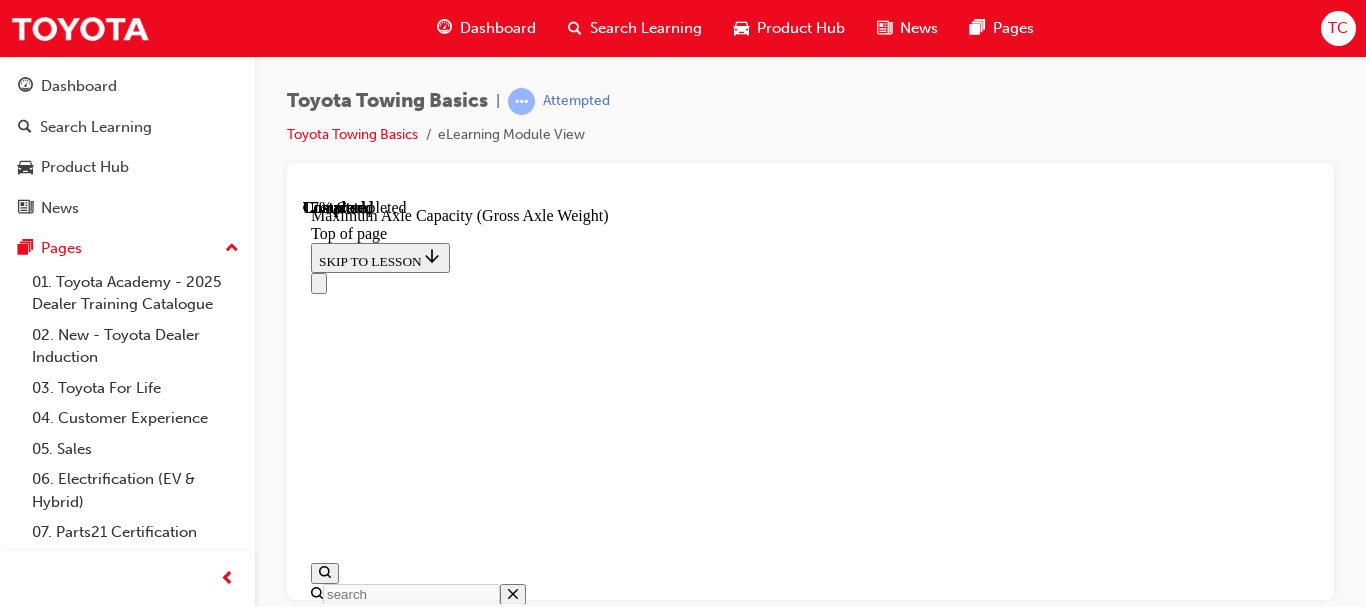 click at bounding box center [810, 282] 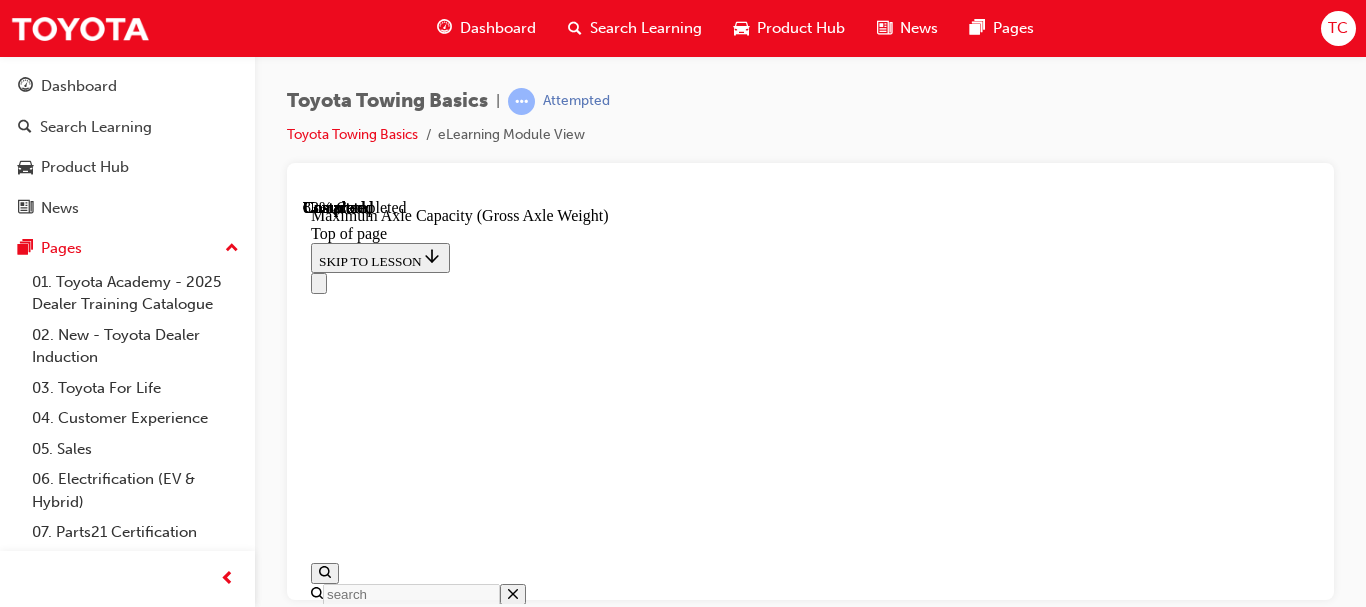 scroll, scrollTop: 2259, scrollLeft: 0, axis: vertical 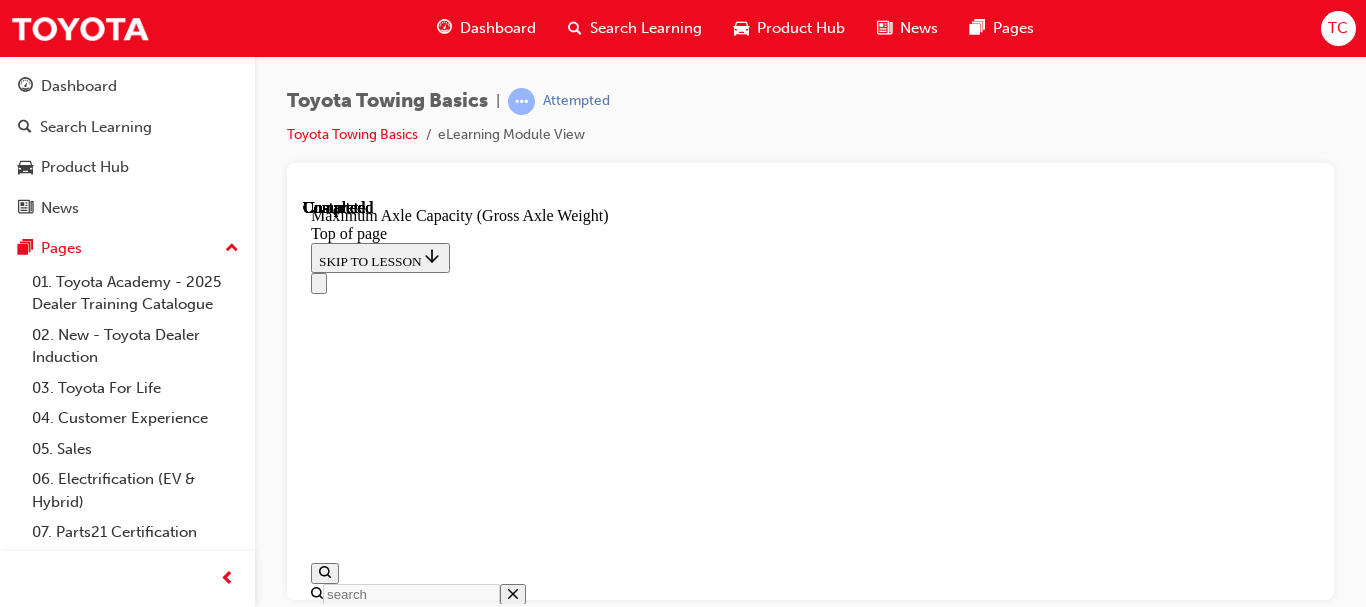 click on "Lesson 7 - Gross Combined Mass (Gross Combination Weight)" at bounding box center [514, 15569] 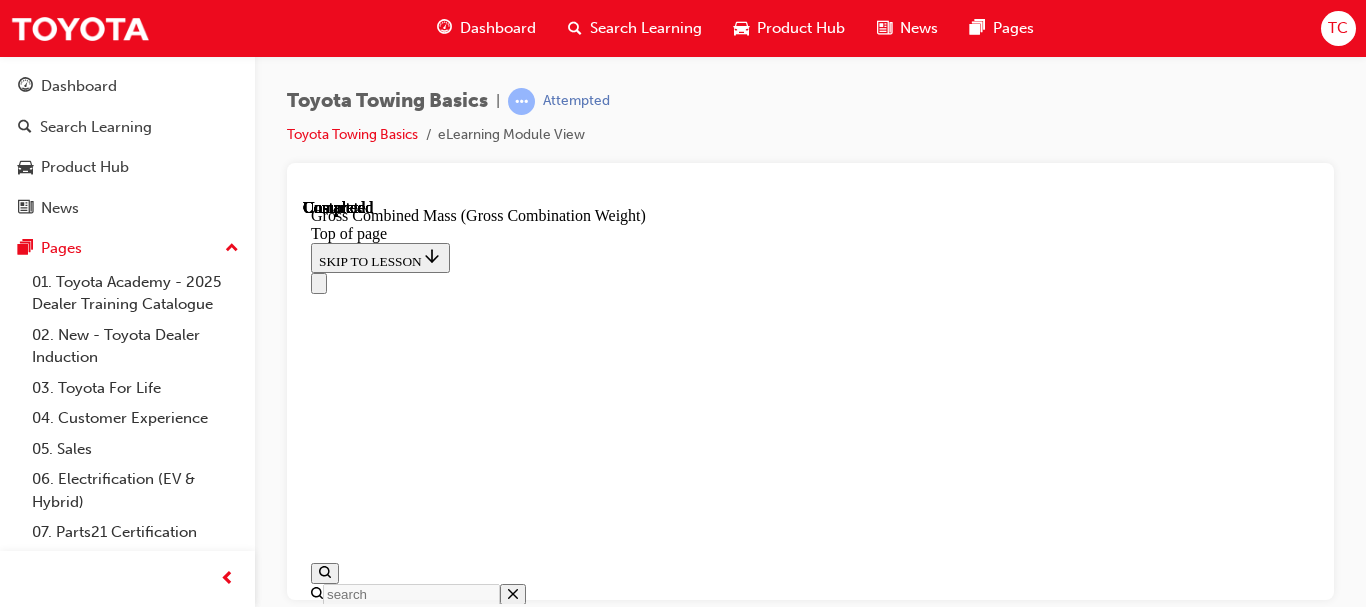 scroll, scrollTop: 0, scrollLeft: 0, axis: both 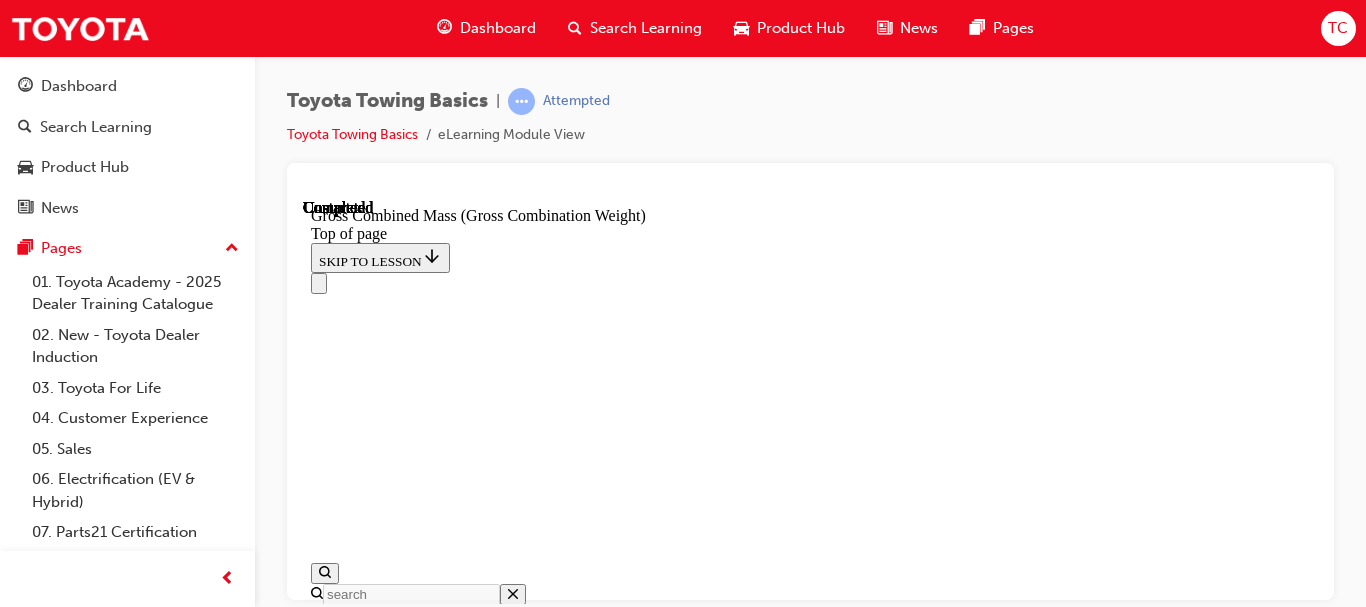 click on "Lesson 8 - Trailer/Caravan Loading" at bounding box center [425, 14942] 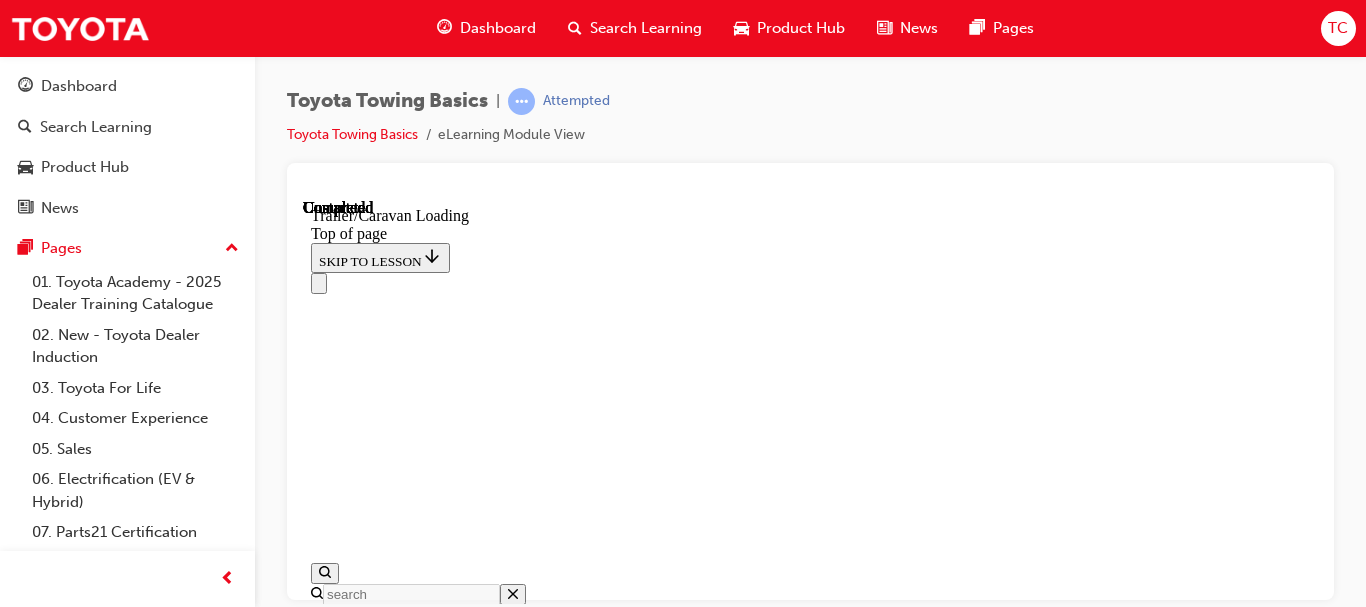 scroll, scrollTop: 0, scrollLeft: 0, axis: both 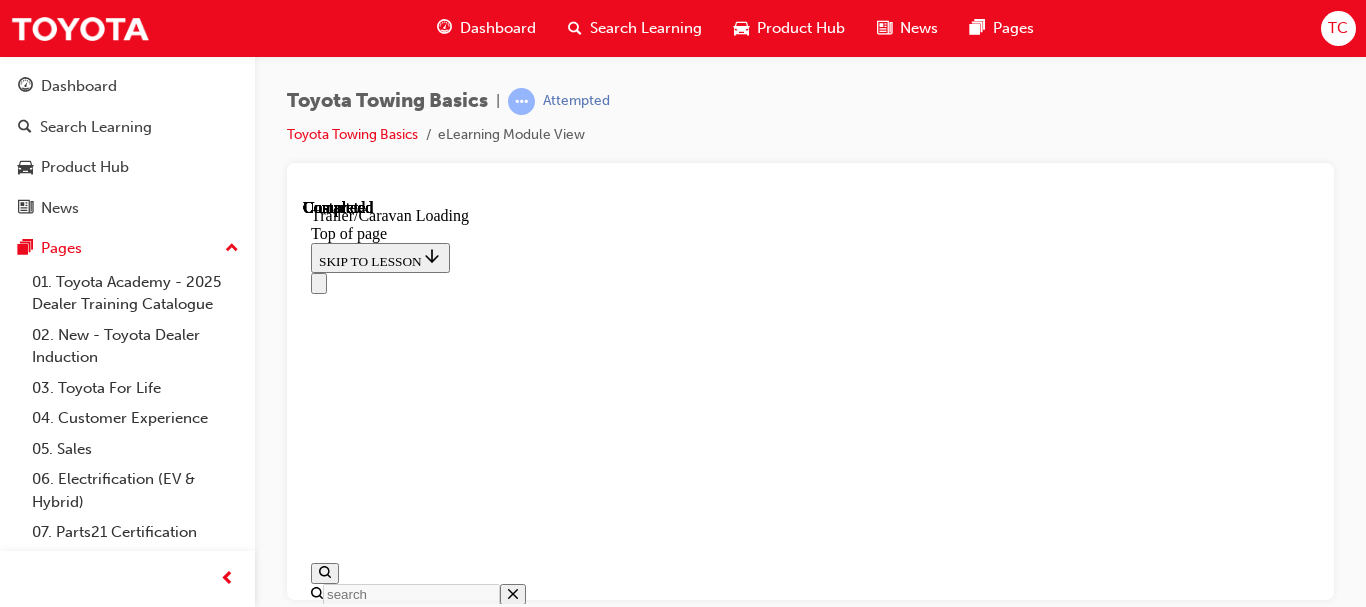 click on "Lesson 9 - Towing Capacity" at bounding box center [810, 22113] 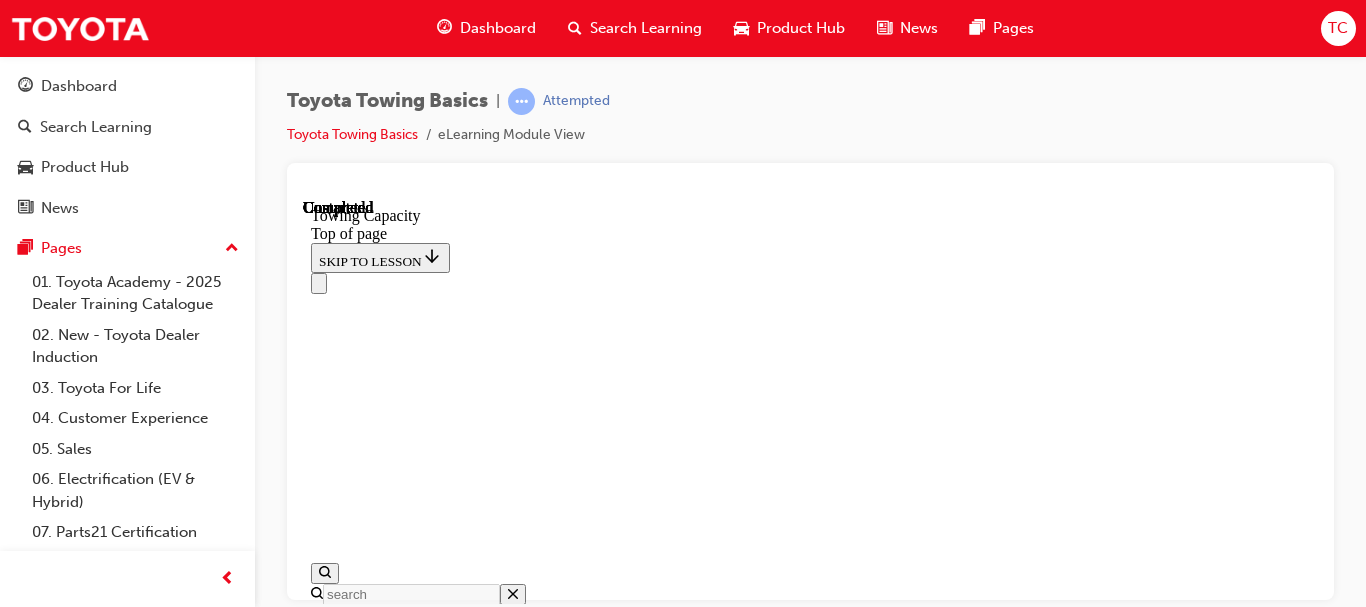 scroll, scrollTop: 0, scrollLeft: 0, axis: both 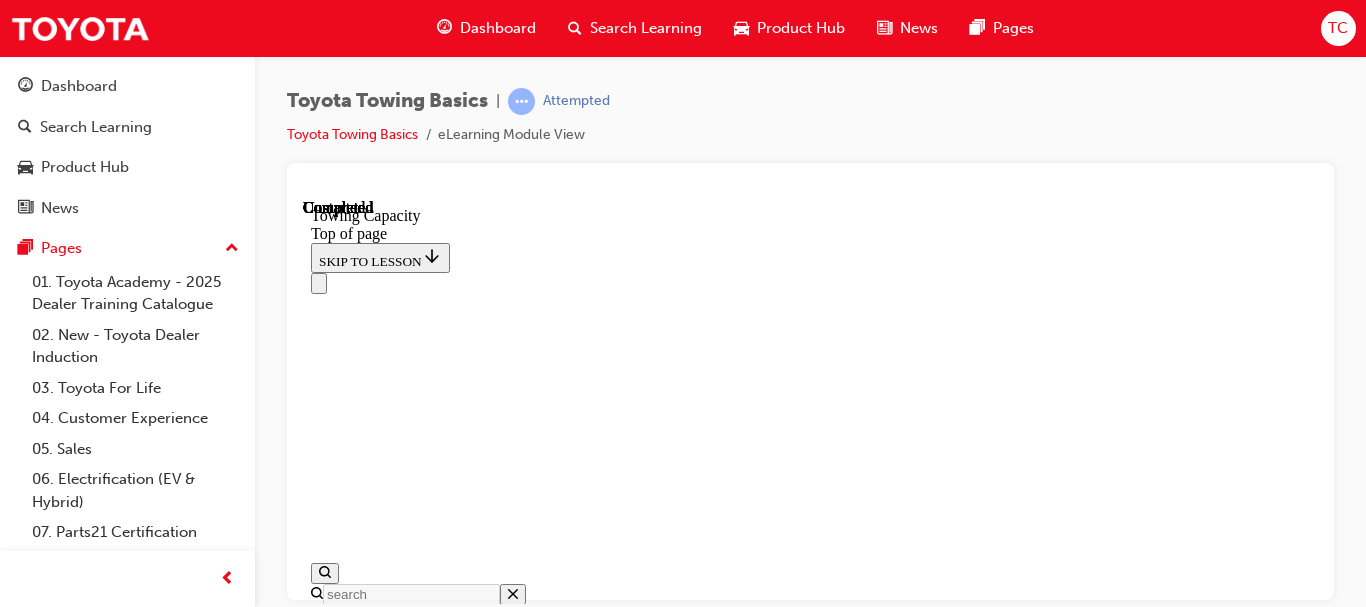 click on "Lesson 10 - Trailer Tongue Load (Towball Download)" at bounding box center (810, 15184) 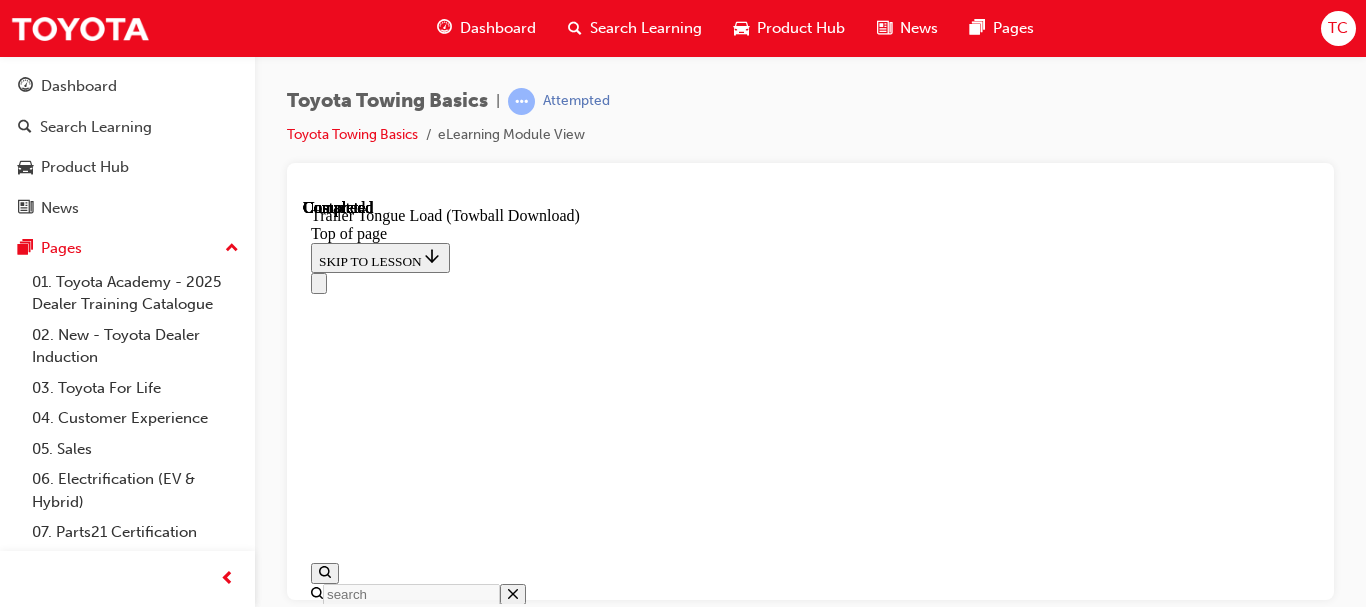 scroll, scrollTop: 0, scrollLeft: 0, axis: both 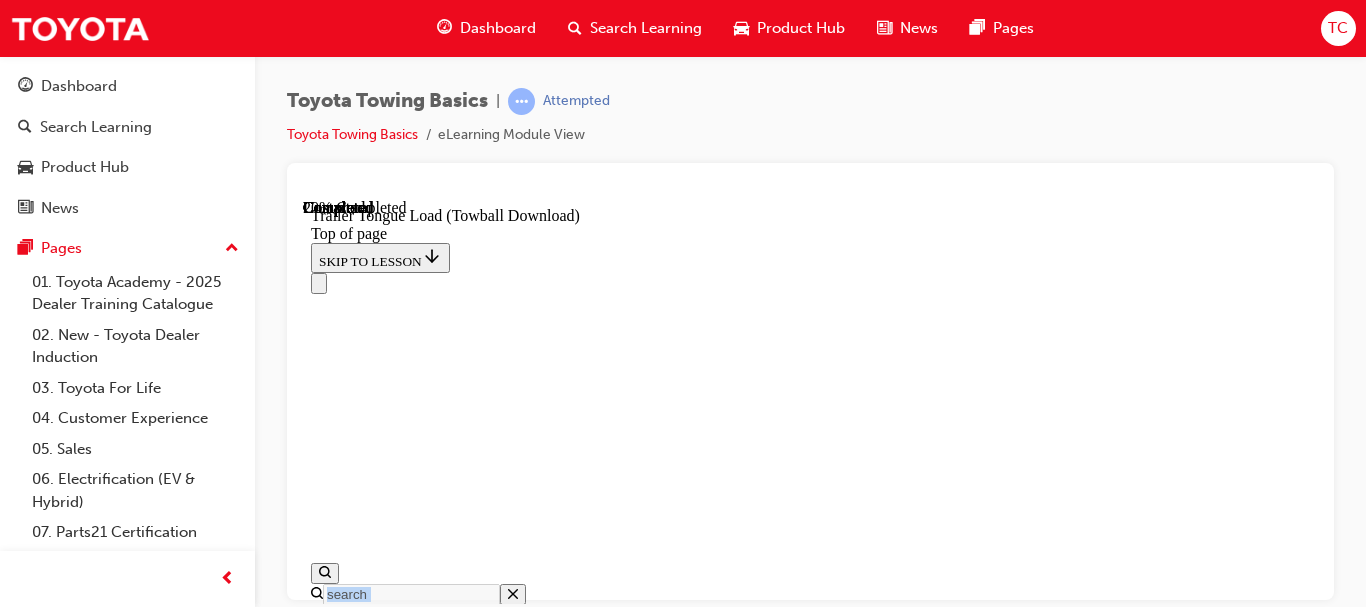 drag, startPoint x: 1314, startPoint y: 239, endPoint x: 1310, endPoint y: 321, distance: 82.0975 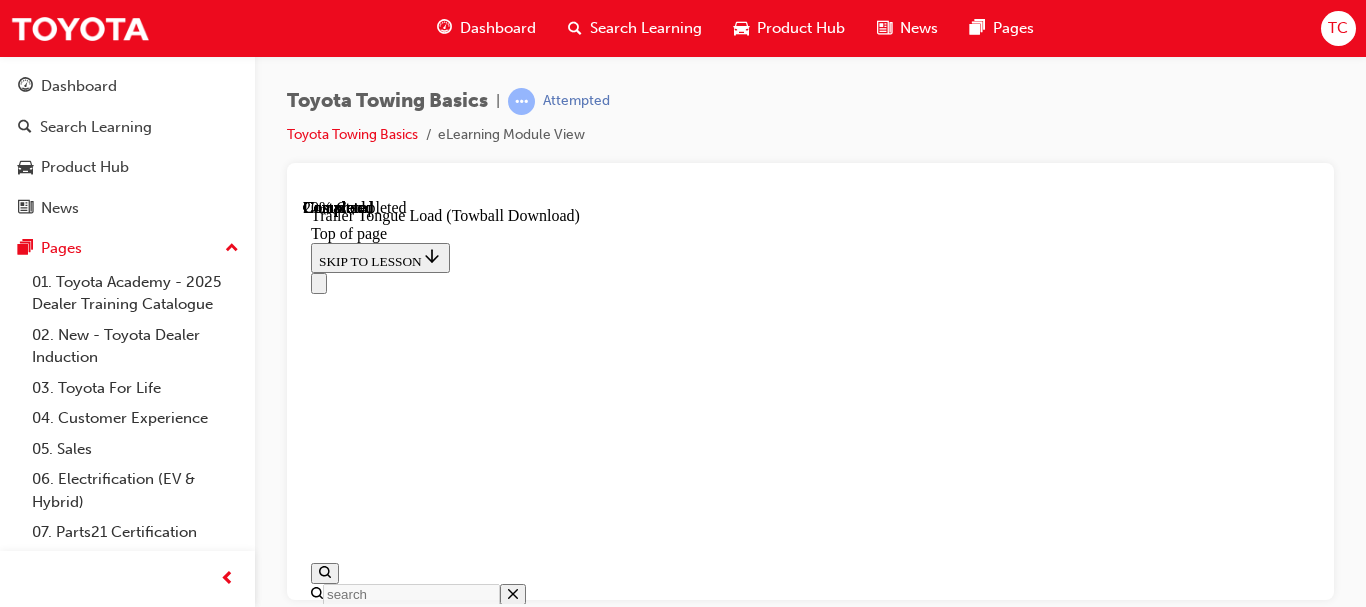 click on "Lesson 10 of 12 Trailer Tongue Load (Towball Download)" at bounding box center (810, 13773) 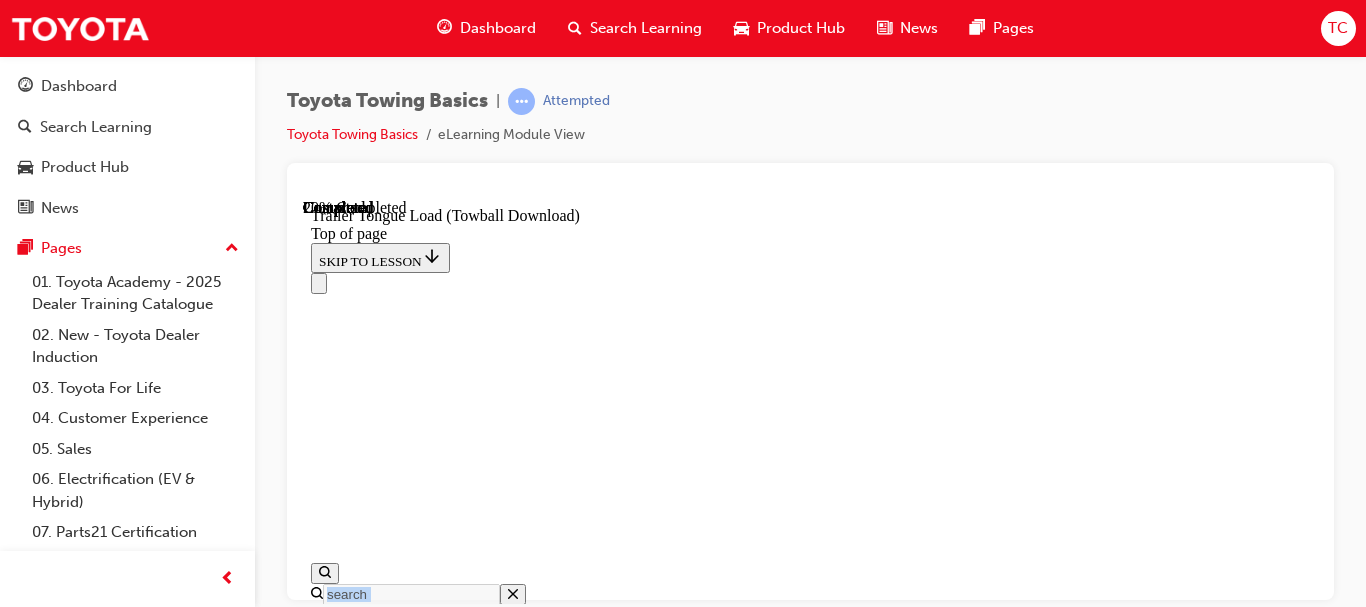 drag, startPoint x: 1313, startPoint y: 232, endPoint x: 1310, endPoint y: 259, distance: 27.166155 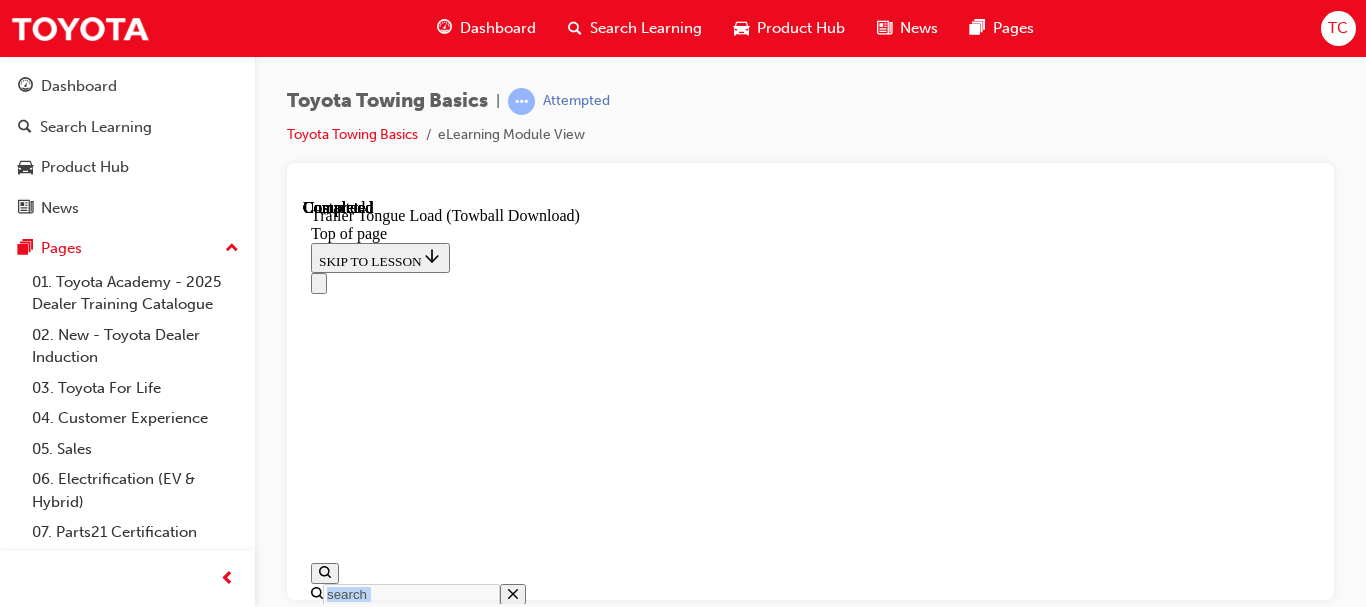 scroll, scrollTop: 3297, scrollLeft: 0, axis: vertical 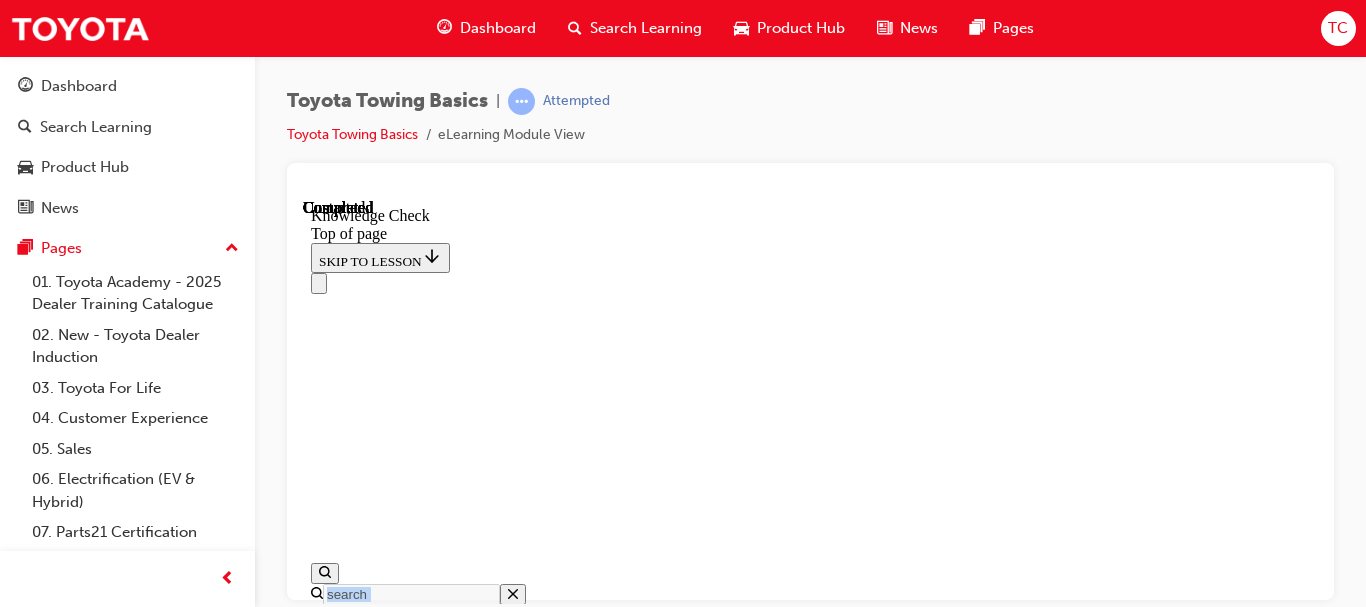 click at bounding box center (810, 14225) 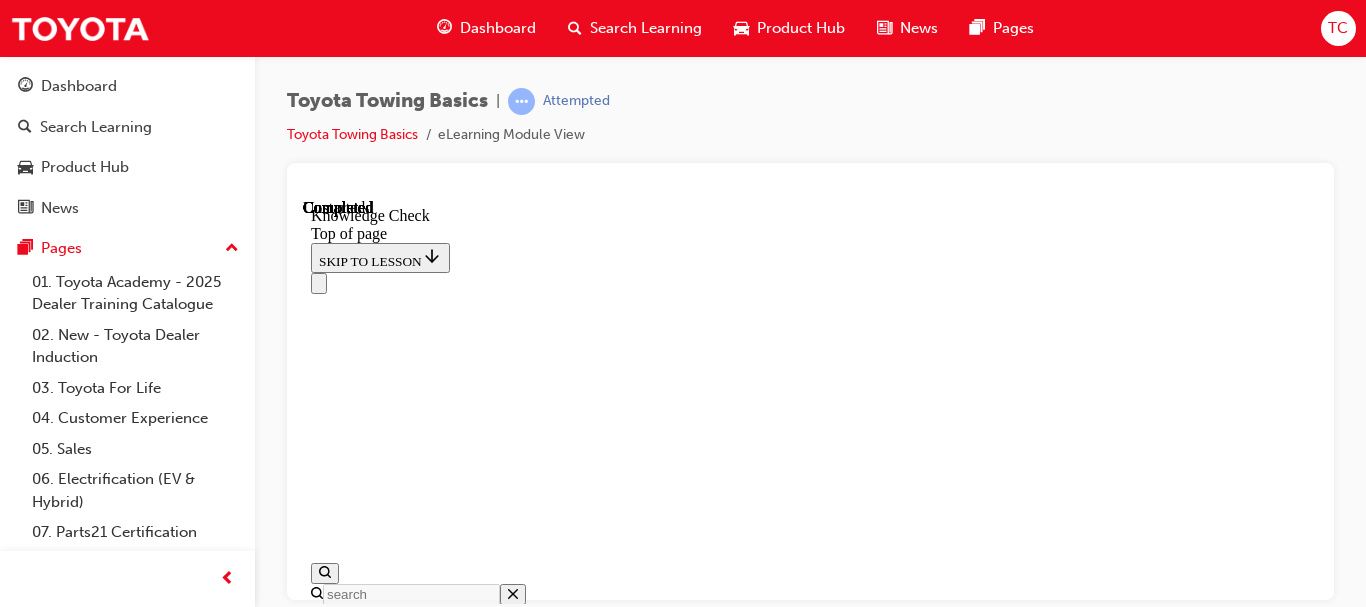 scroll, scrollTop: 573, scrollLeft: 0, axis: vertical 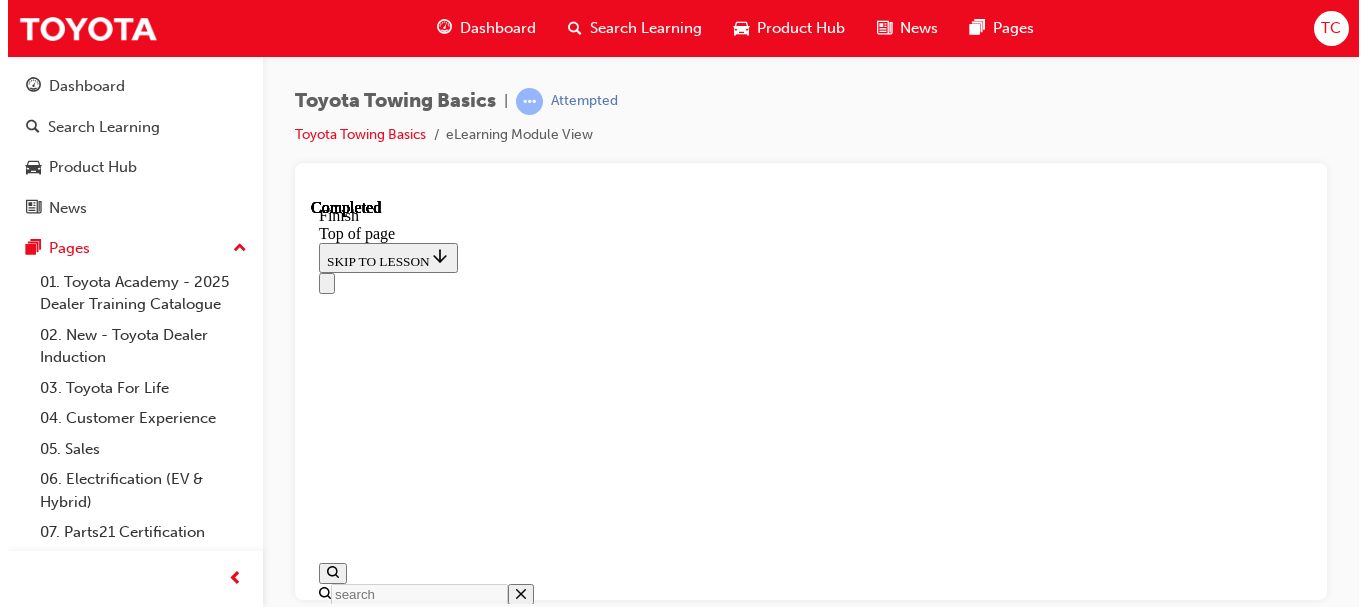 drag, startPoint x: 1316, startPoint y: 322, endPoint x: 1628, endPoint y: 799, distance: 569.9763 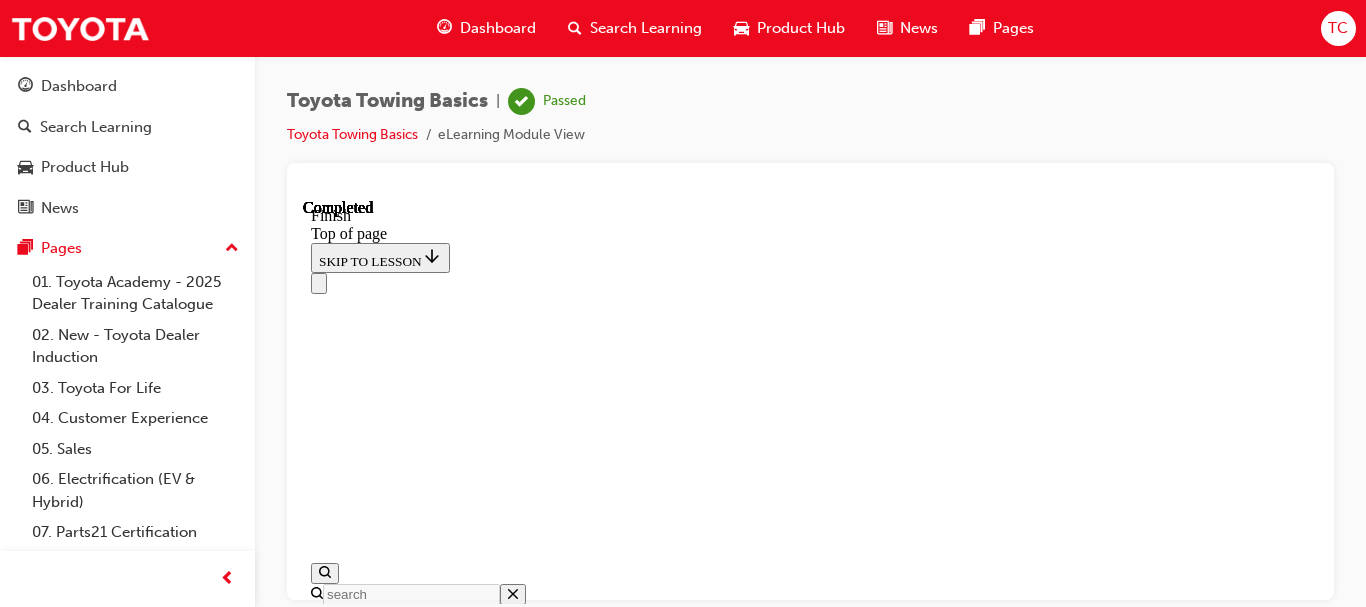click on "EXIT" at bounding box center [334, 14115] 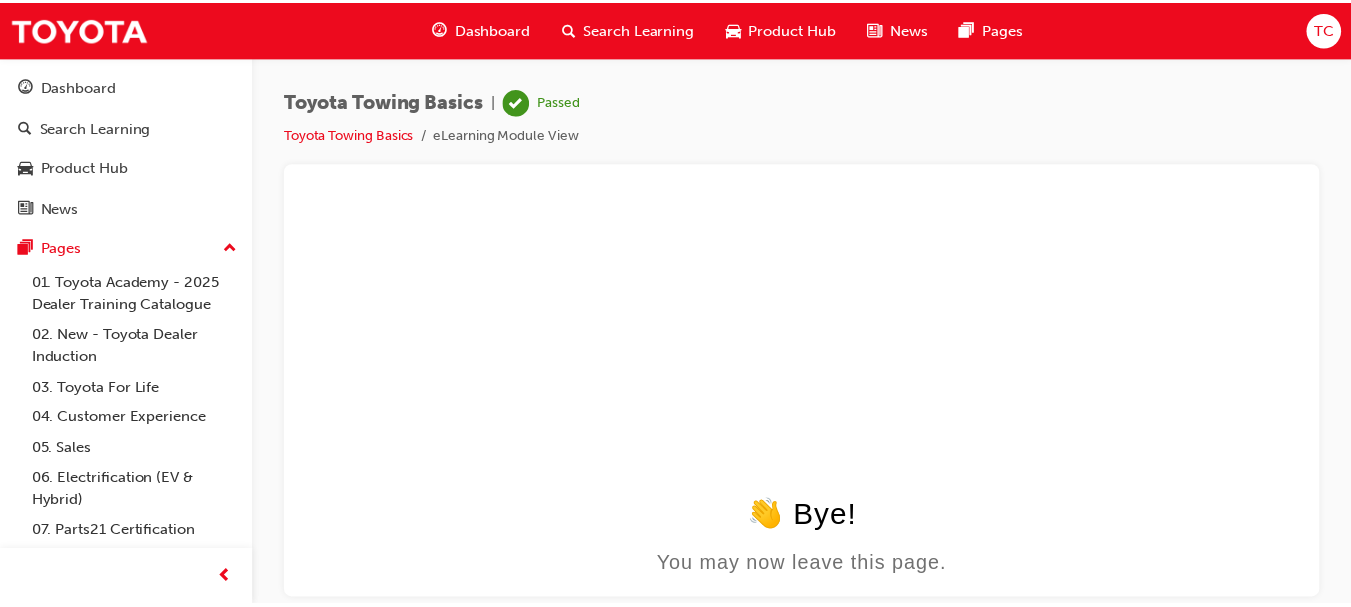 scroll, scrollTop: 0, scrollLeft: 0, axis: both 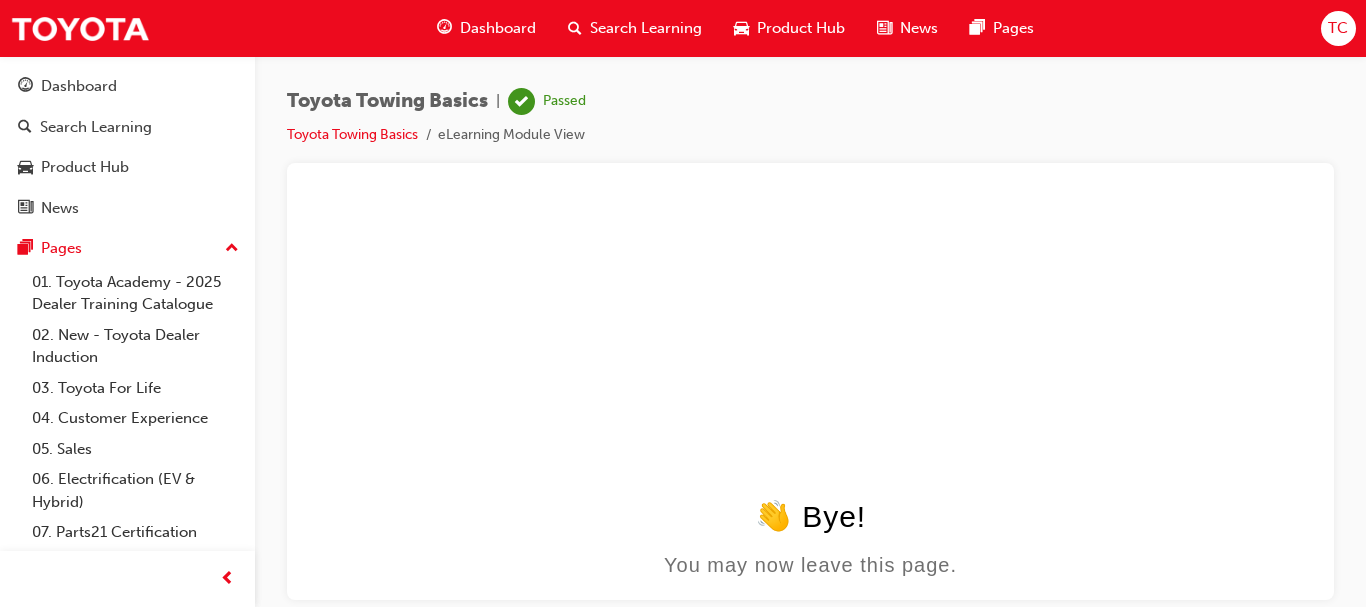 click on "Dashboard" at bounding box center (79, 86) 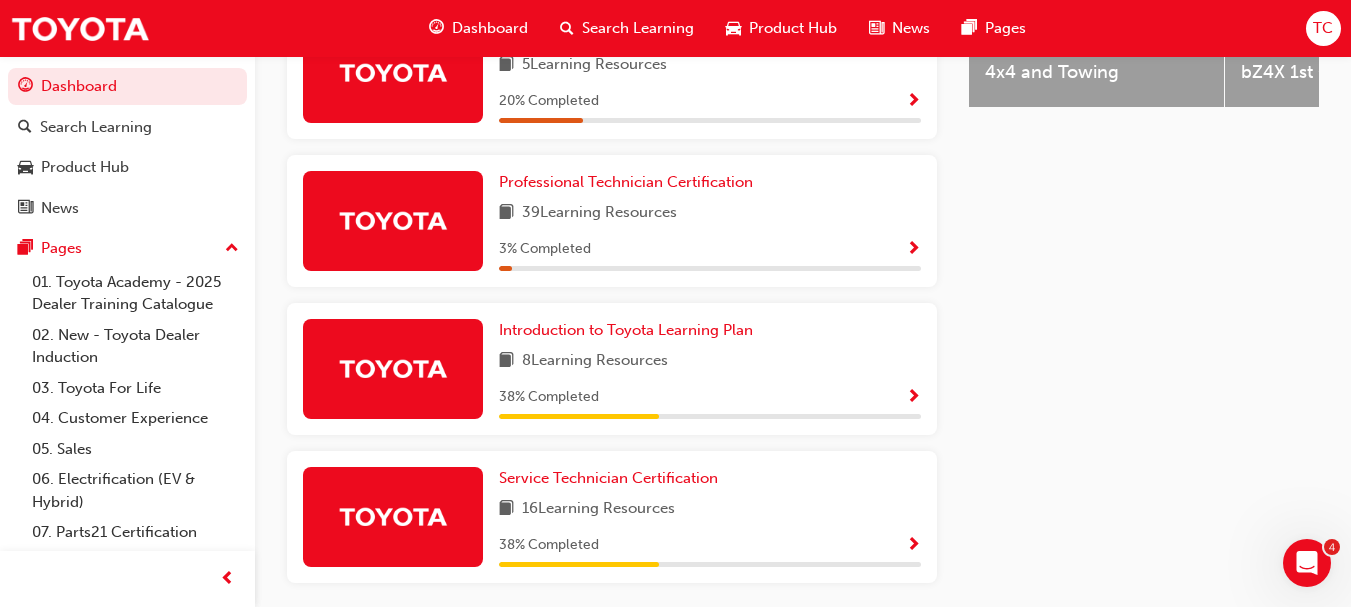 scroll, scrollTop: 1068, scrollLeft: 0, axis: vertical 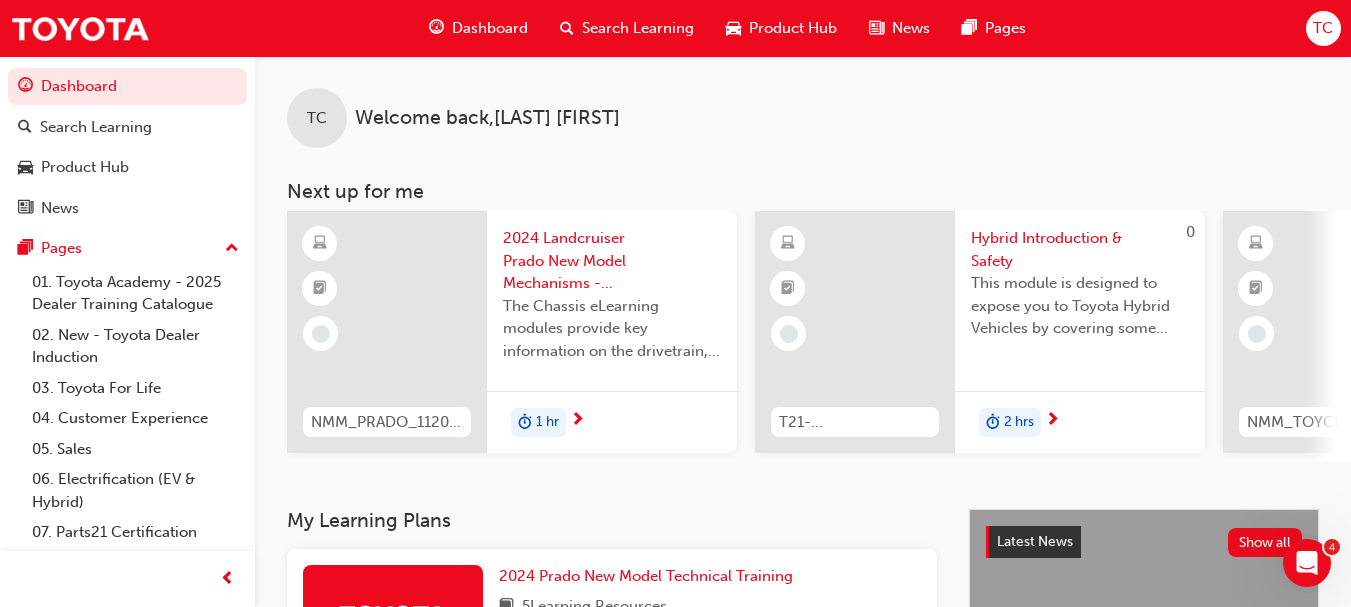 click on "Product Hub" at bounding box center (85, 167) 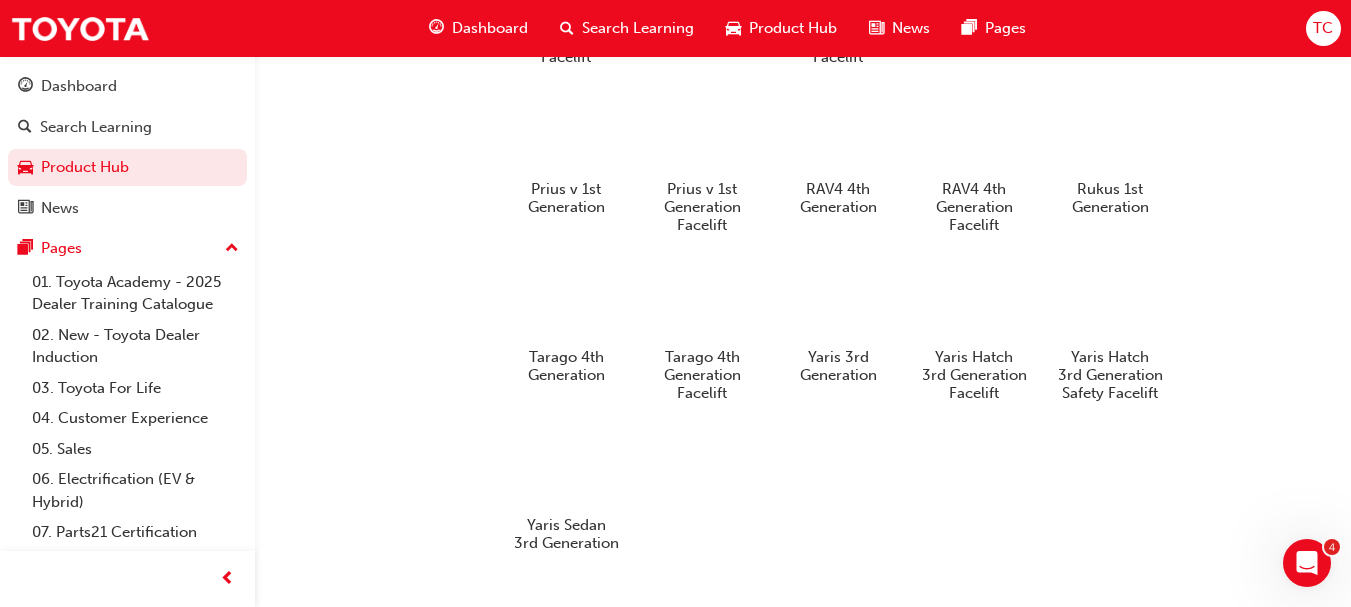scroll, scrollTop: 2248, scrollLeft: 0, axis: vertical 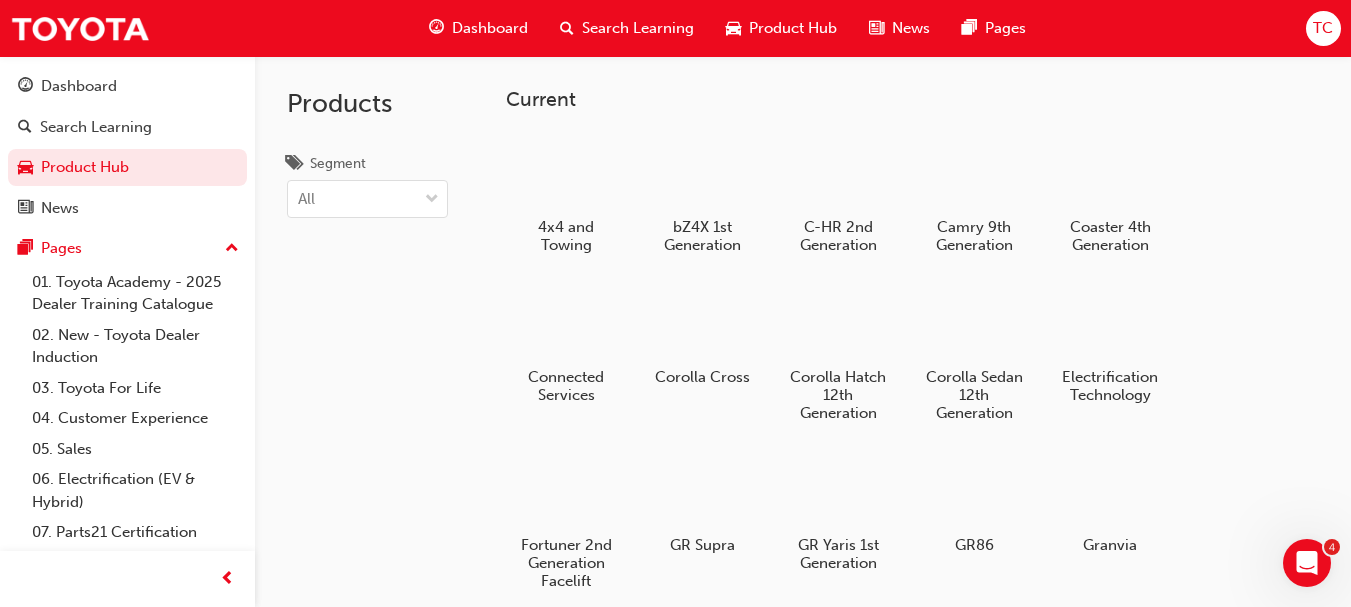click at bounding box center (1110, 322) 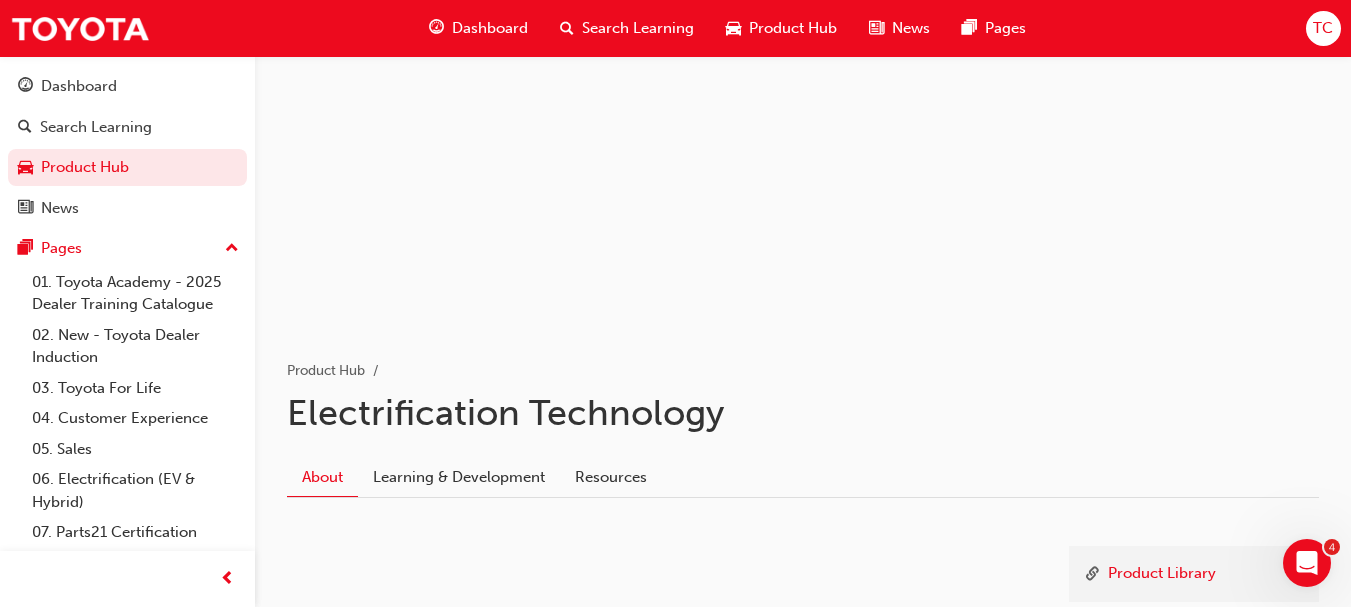 scroll, scrollTop: 206, scrollLeft: 0, axis: vertical 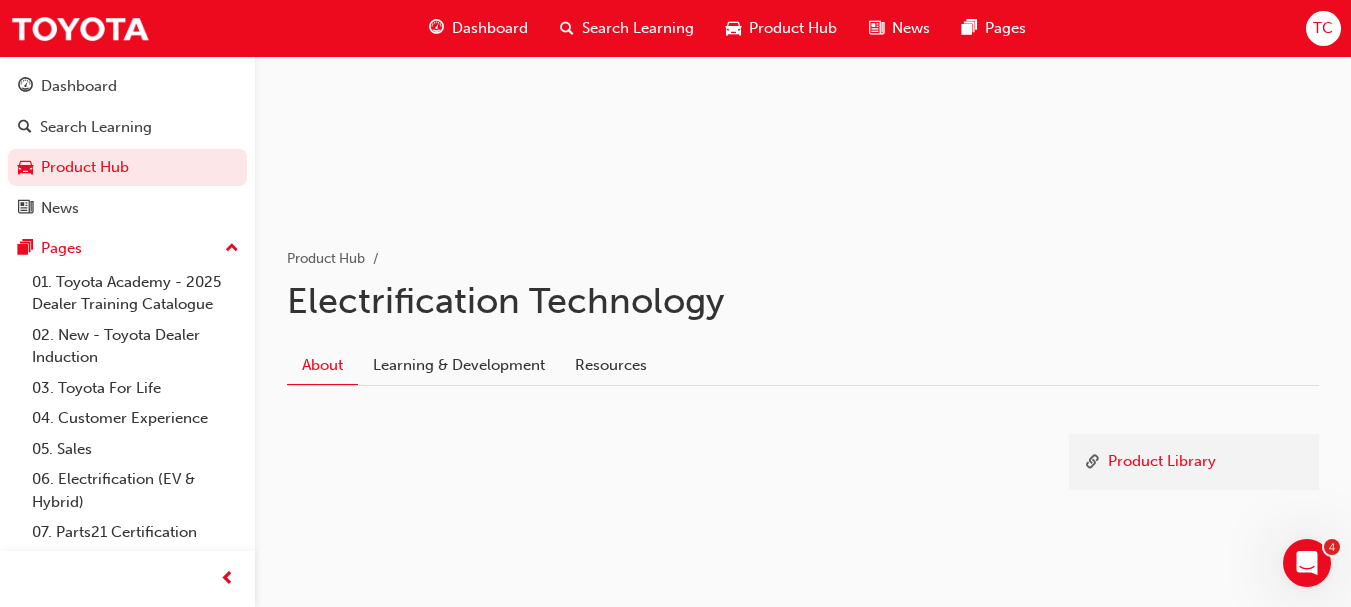 click on "Learning & Development" at bounding box center [459, 365] 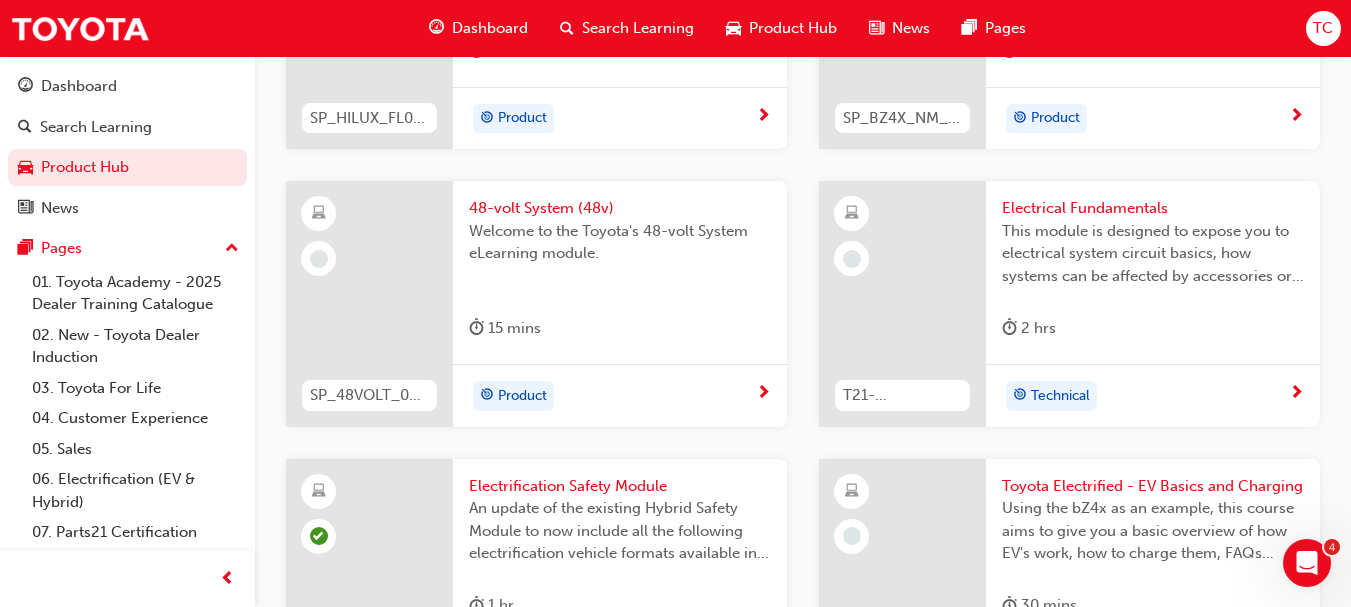 scroll, scrollTop: 700, scrollLeft: 0, axis: vertical 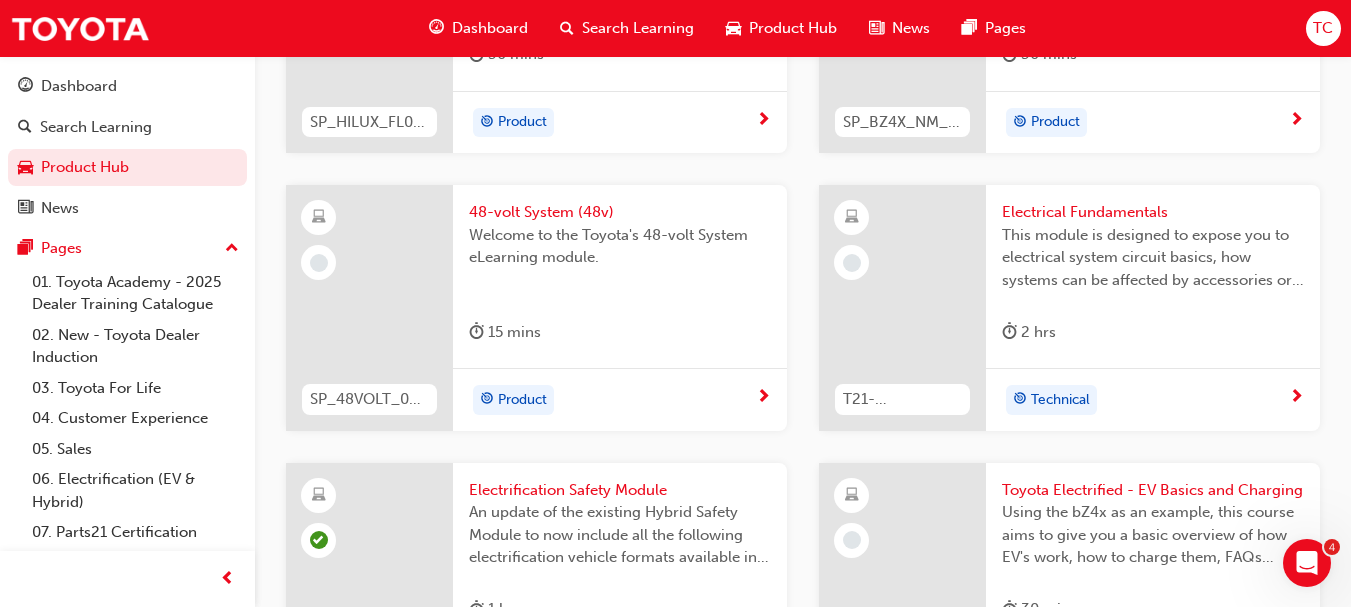 click on "48-volt System (48v)" at bounding box center [620, 212] 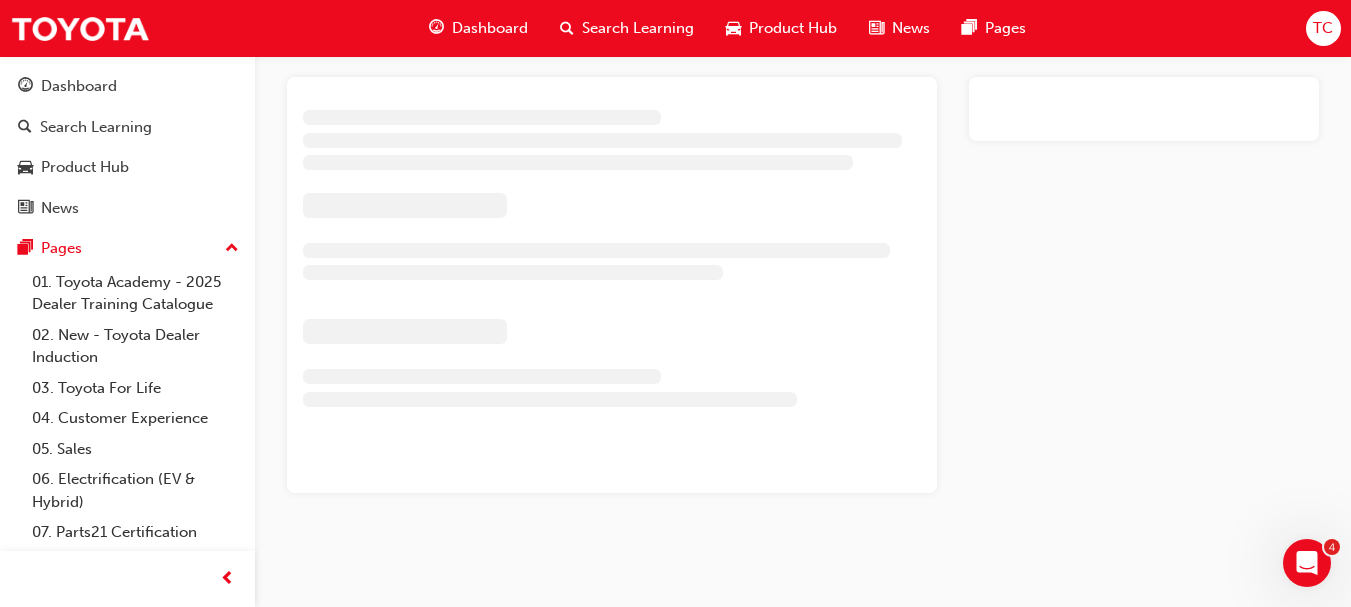 scroll, scrollTop: 0, scrollLeft: 0, axis: both 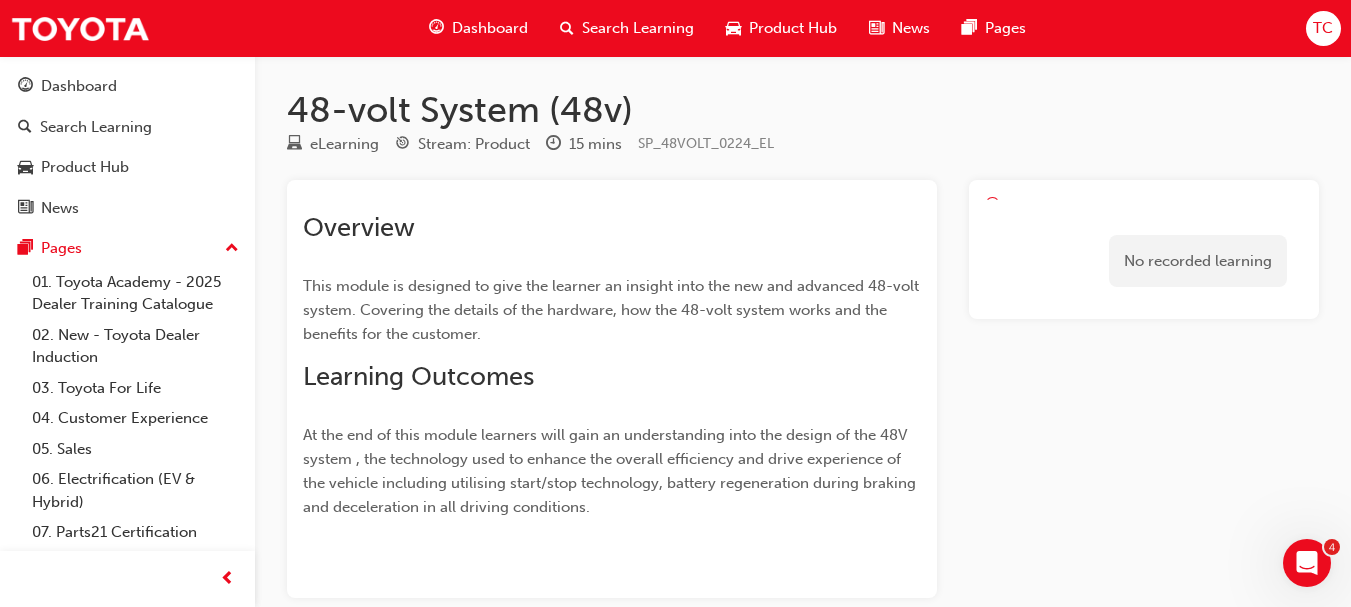 click on "Dashboard" at bounding box center [79, 86] 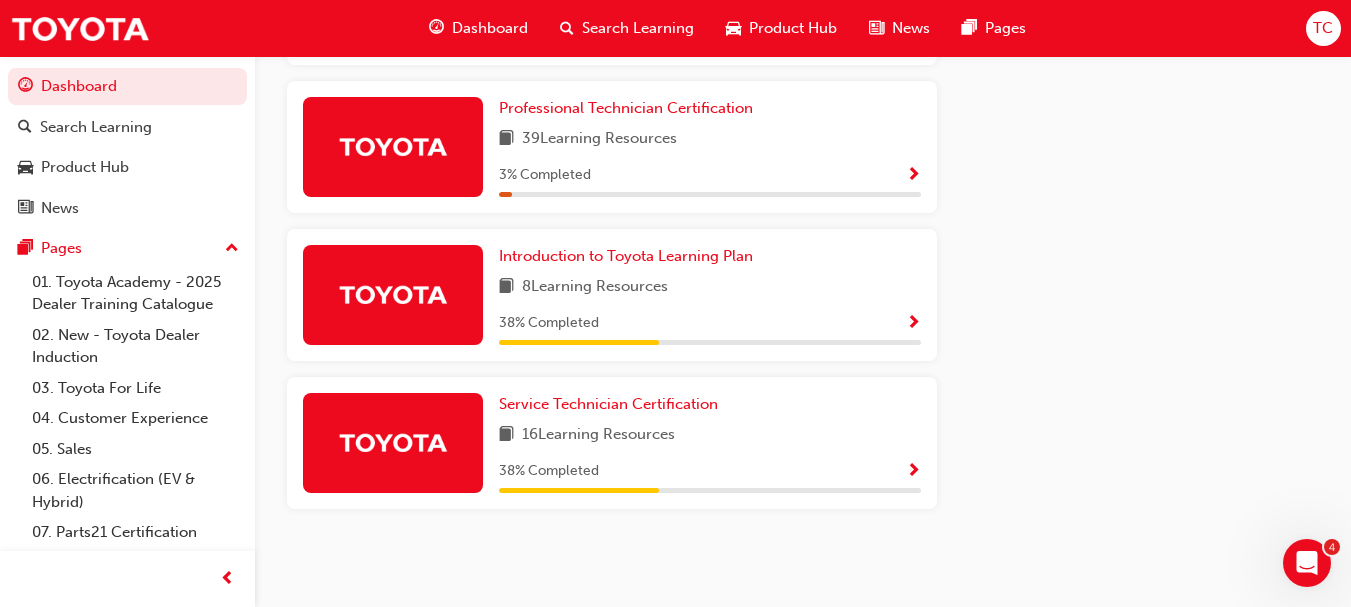 scroll, scrollTop: 1068, scrollLeft: 0, axis: vertical 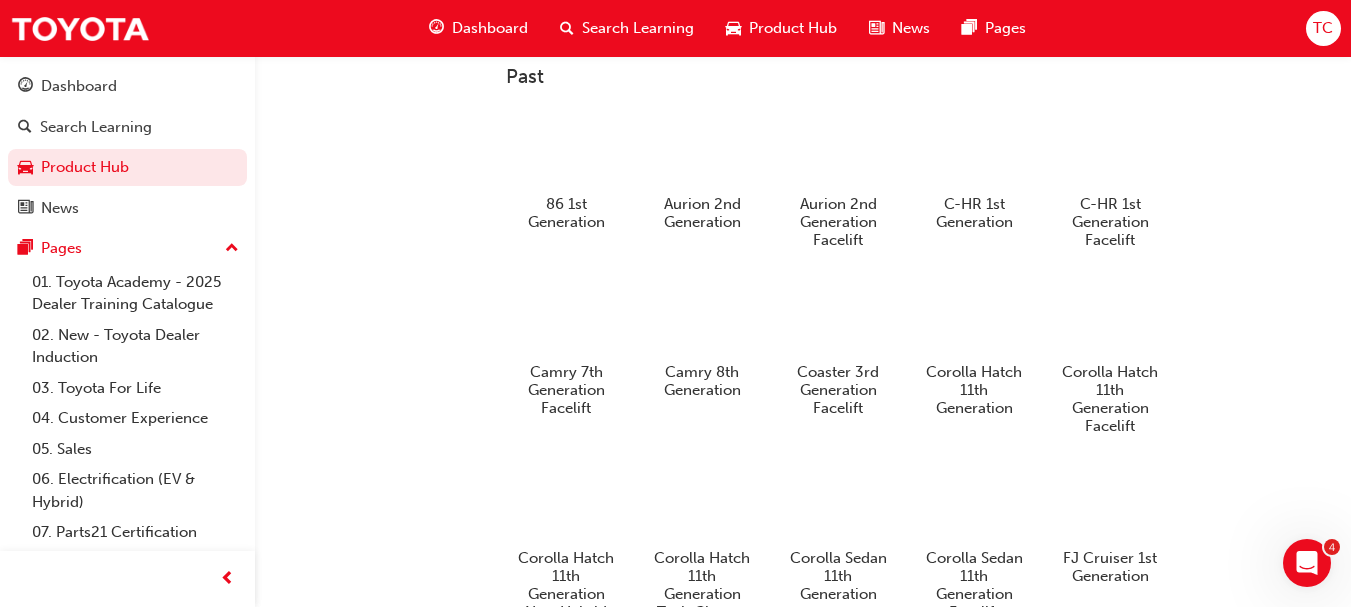 click on "Search Learning" at bounding box center [638, 28] 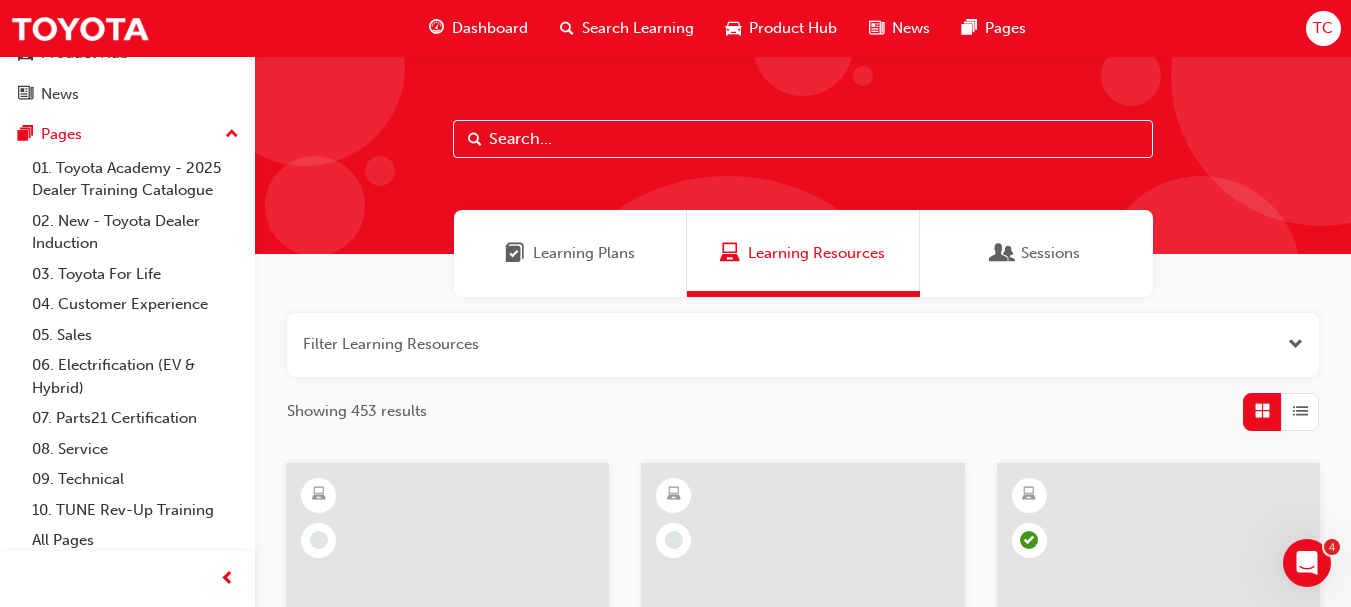 scroll, scrollTop: 121, scrollLeft: 0, axis: vertical 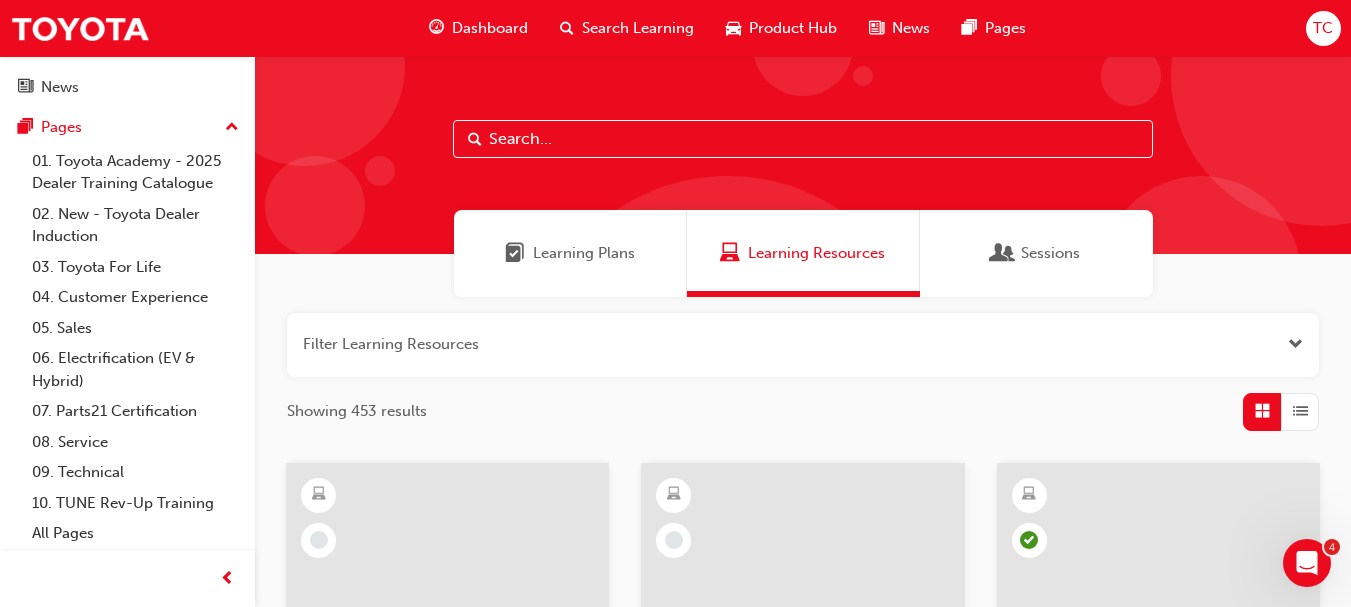 click at bounding box center (232, 128) 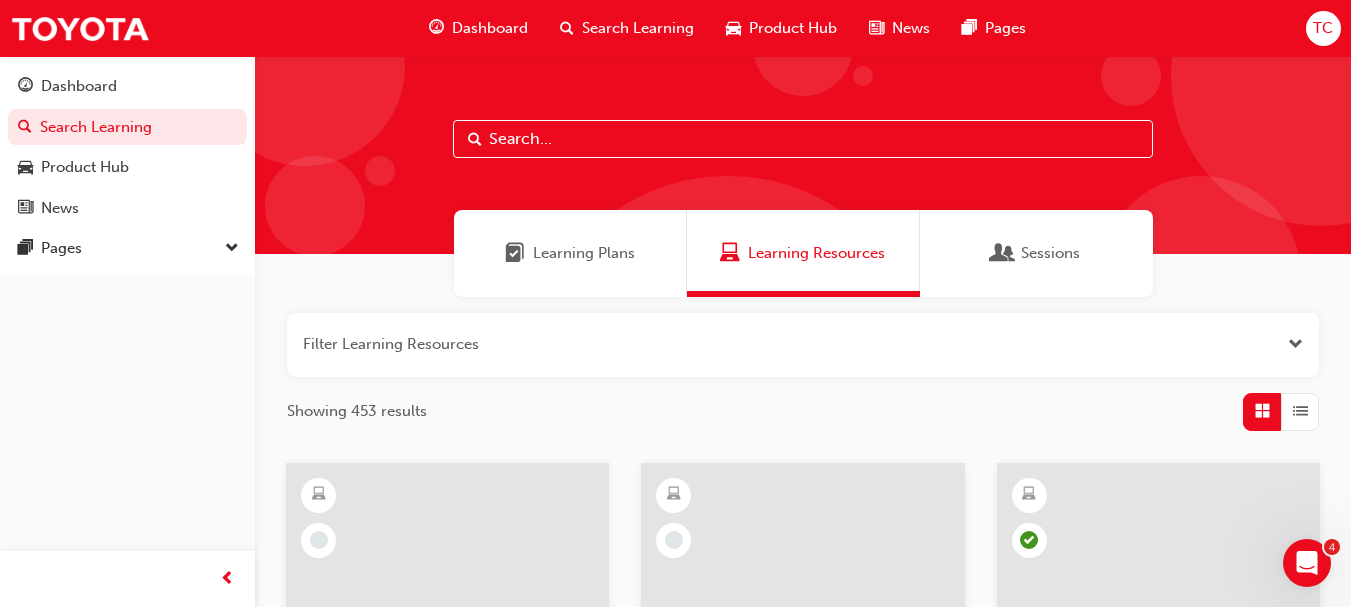 scroll, scrollTop: 0, scrollLeft: 0, axis: both 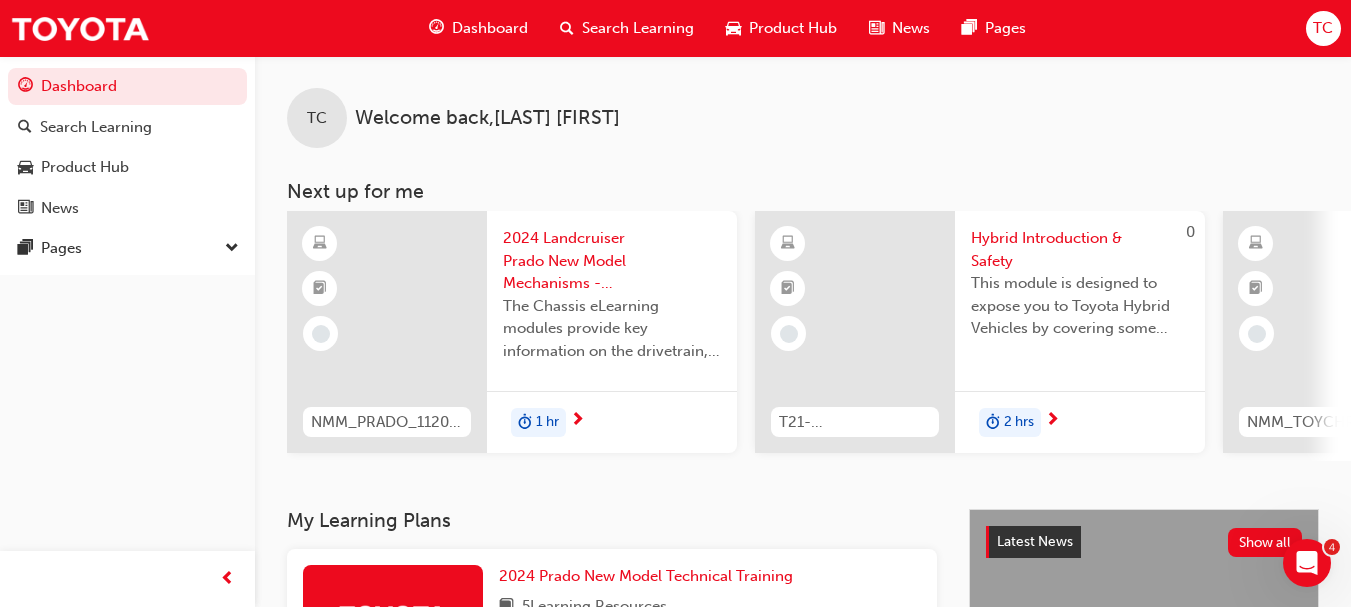 click on "Search Learning" at bounding box center [96, 127] 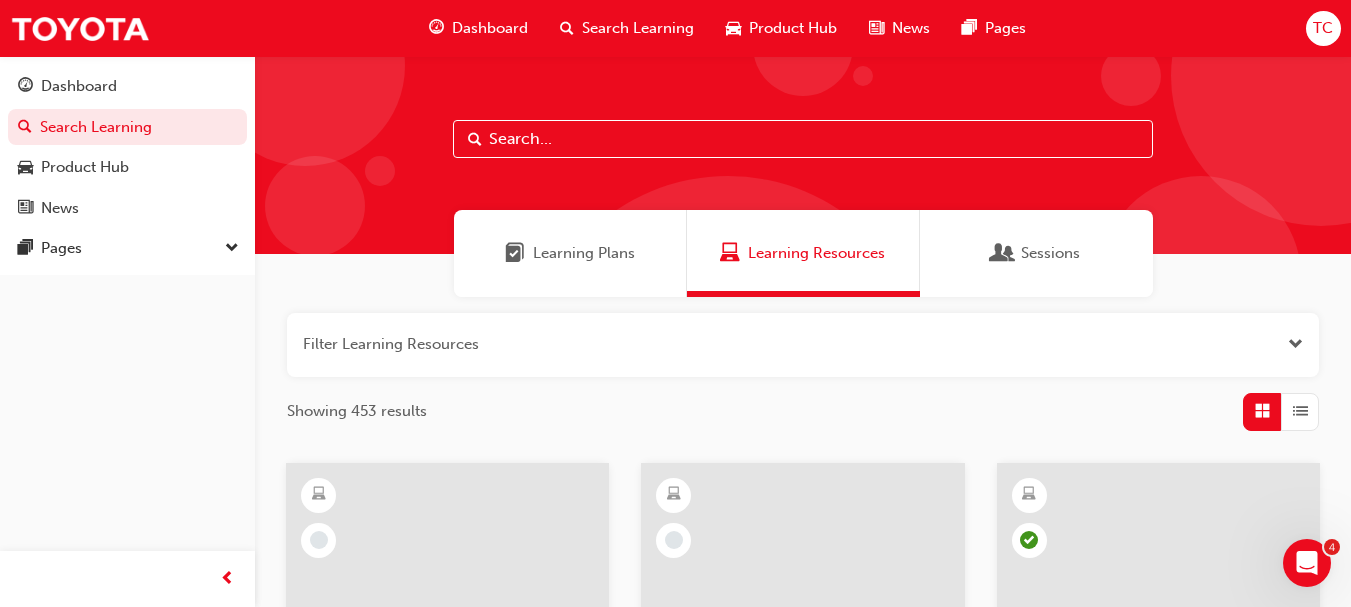 click on "Learning Plans" at bounding box center [584, 253] 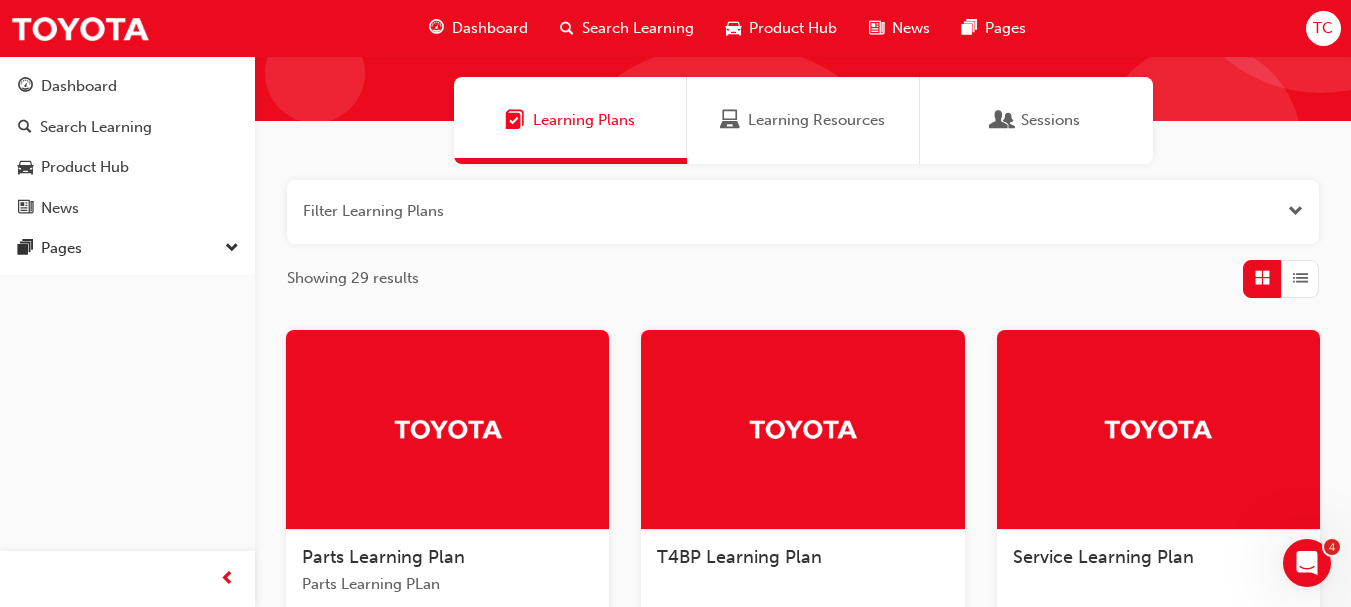 scroll, scrollTop: 293, scrollLeft: 0, axis: vertical 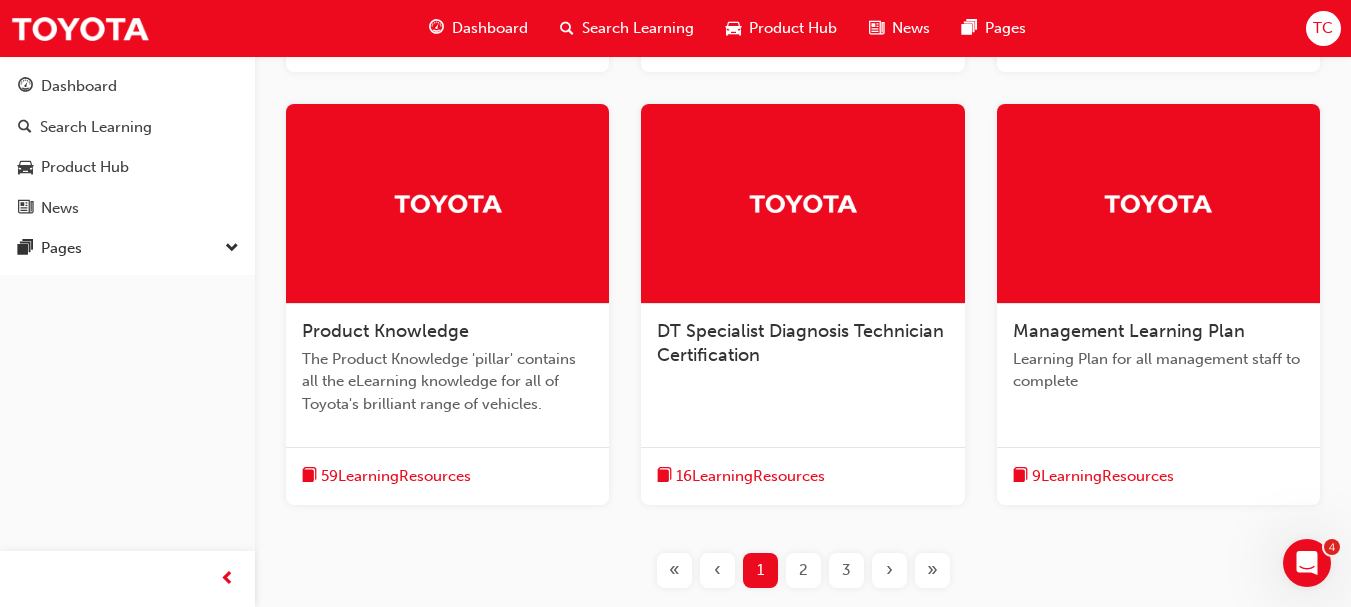click on "16  Learning  Resources" at bounding box center [750, 476] 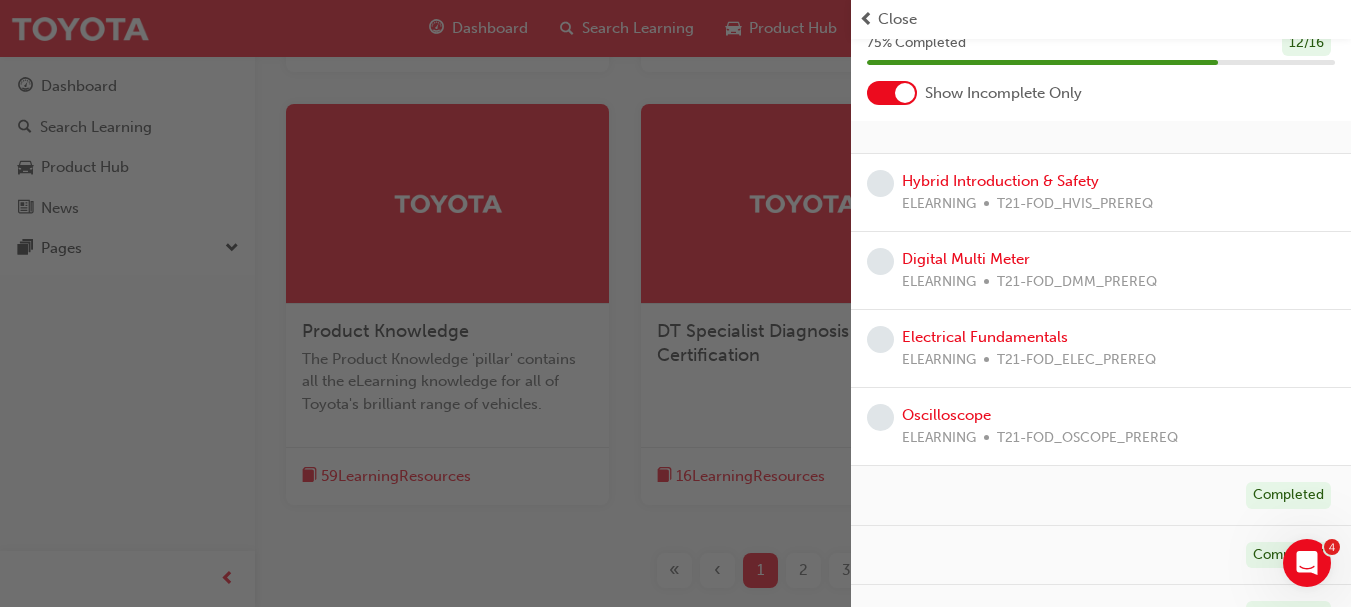 scroll, scrollTop: 118, scrollLeft: 0, axis: vertical 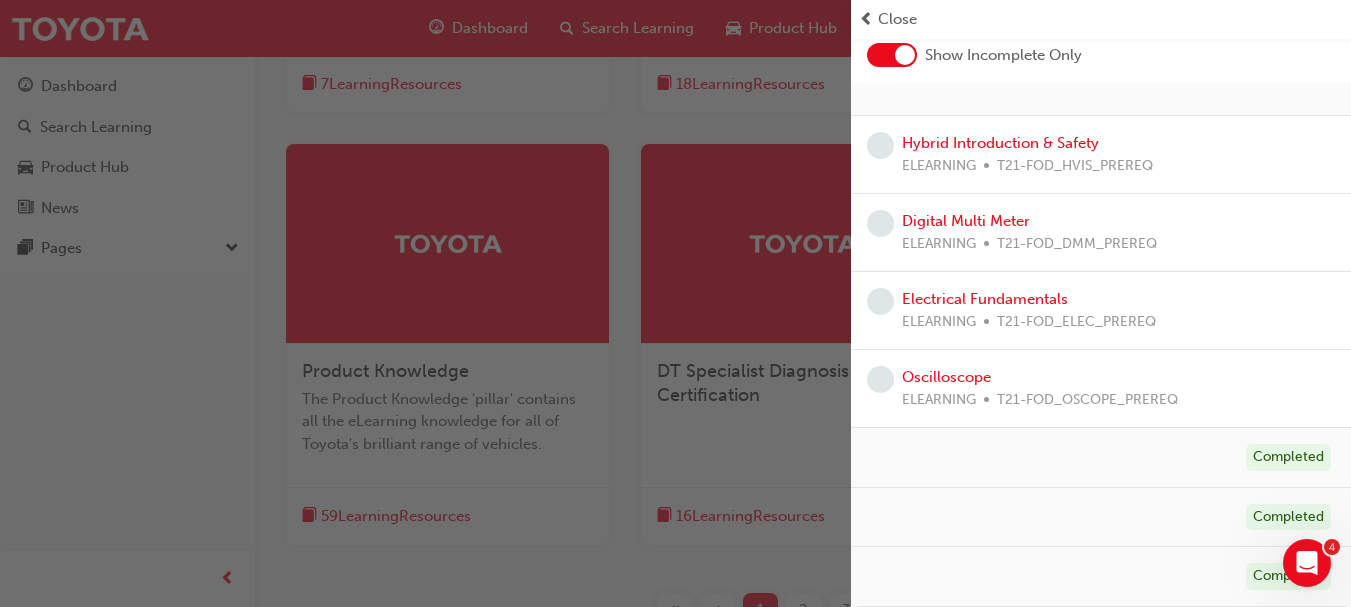 click on "Close" at bounding box center (1101, 19) 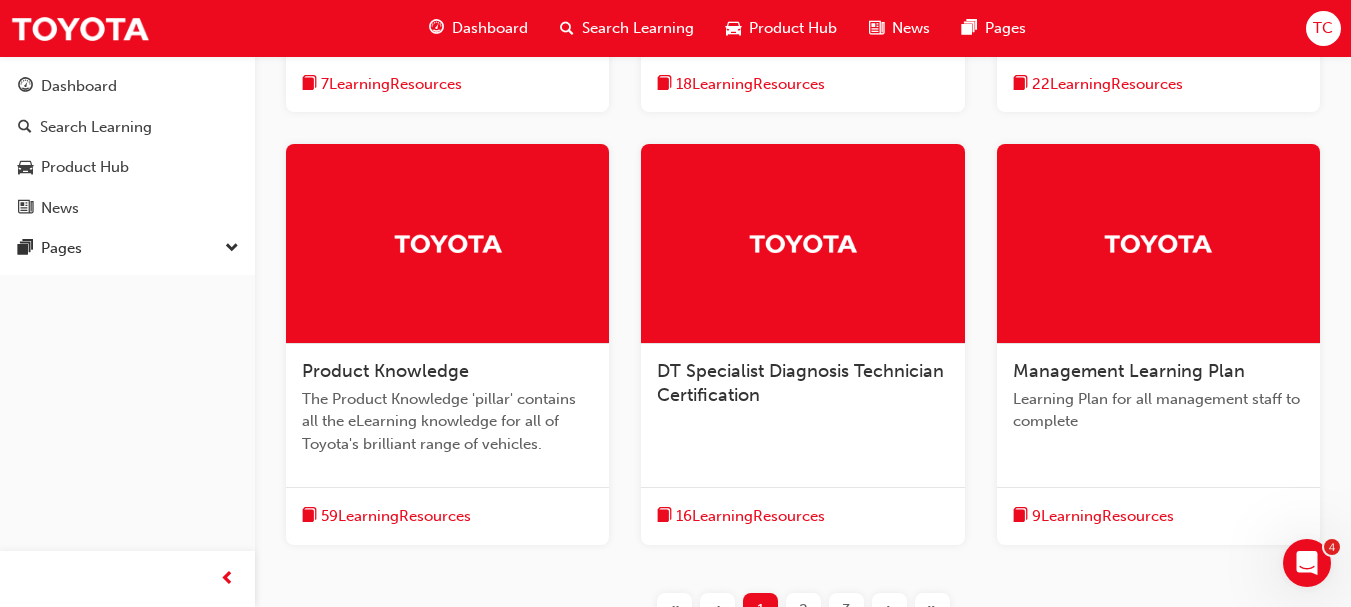 click on "16  Learning  Resources" at bounding box center [750, 516] 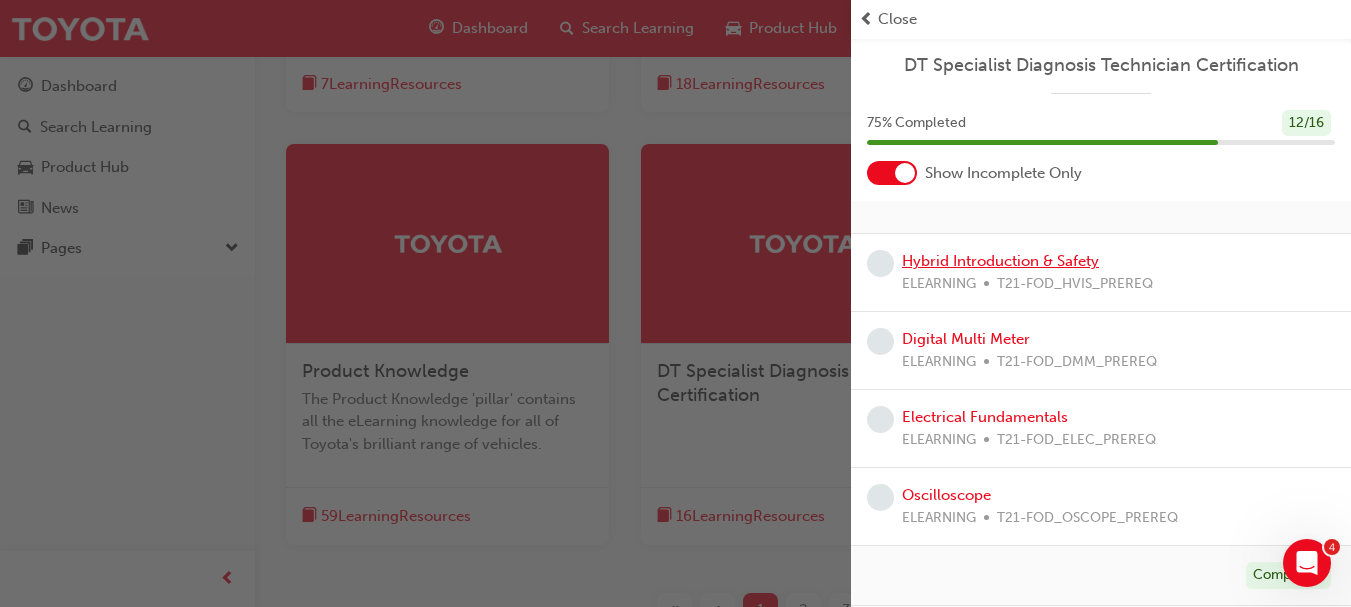 click on "Hybrid Introduction & Safety" at bounding box center (1000, 261) 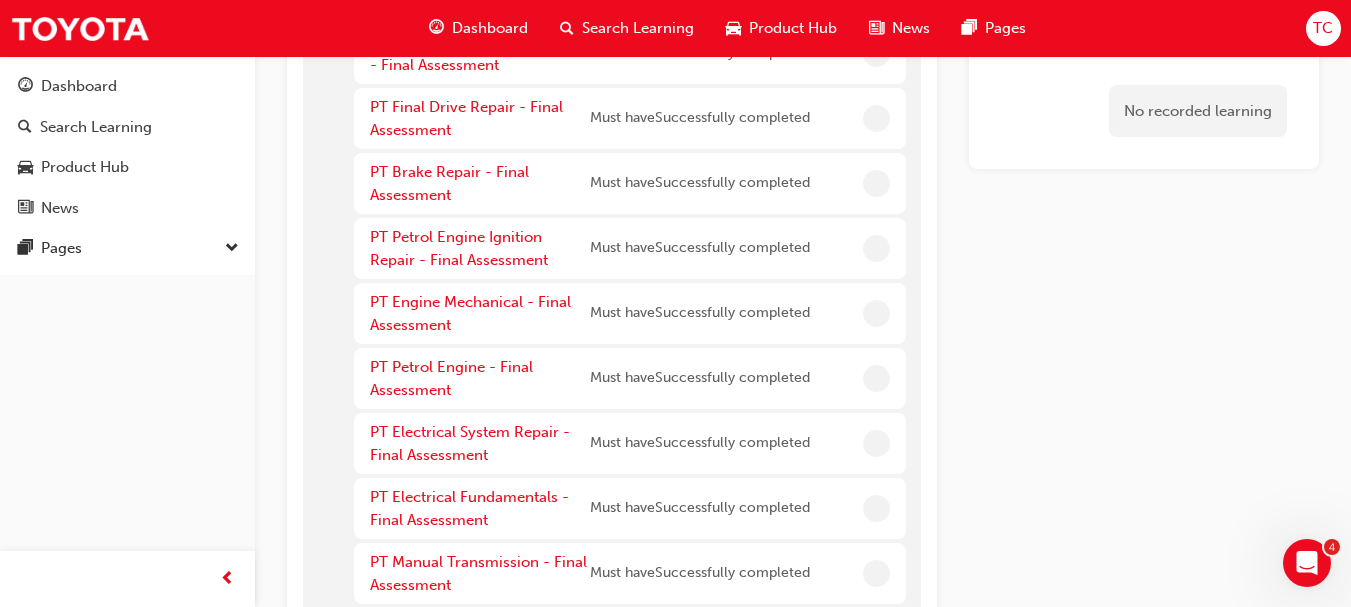 scroll, scrollTop: 706, scrollLeft: 0, axis: vertical 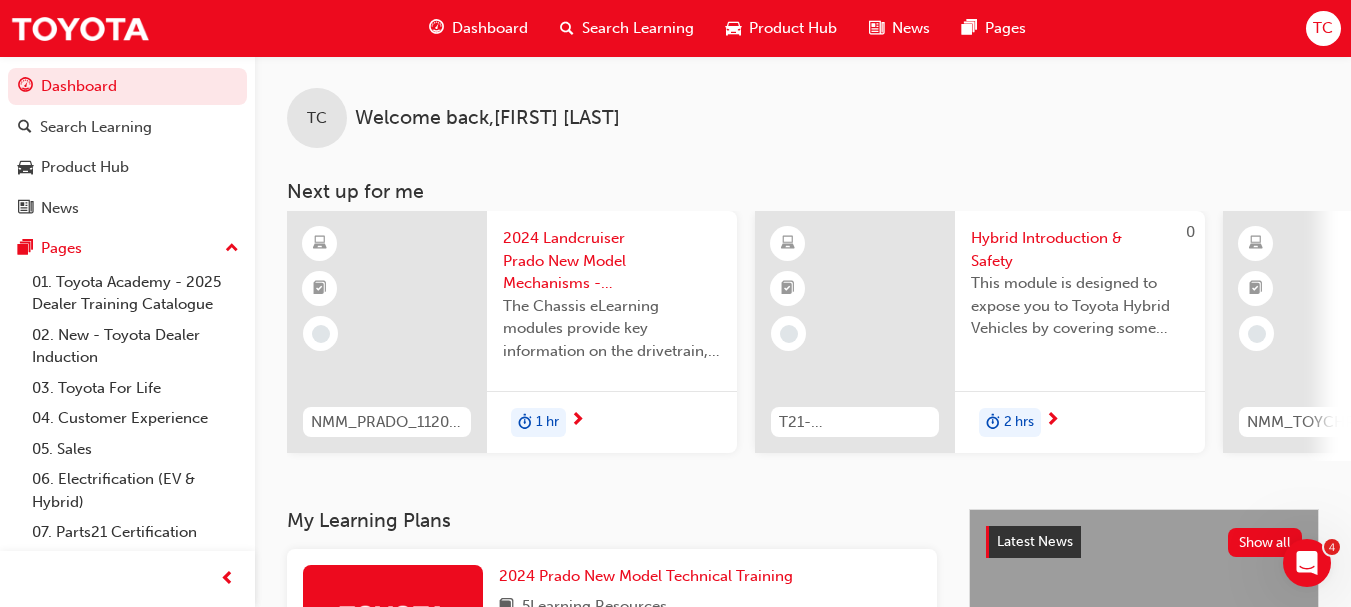 click on "TC" at bounding box center [1323, 28] 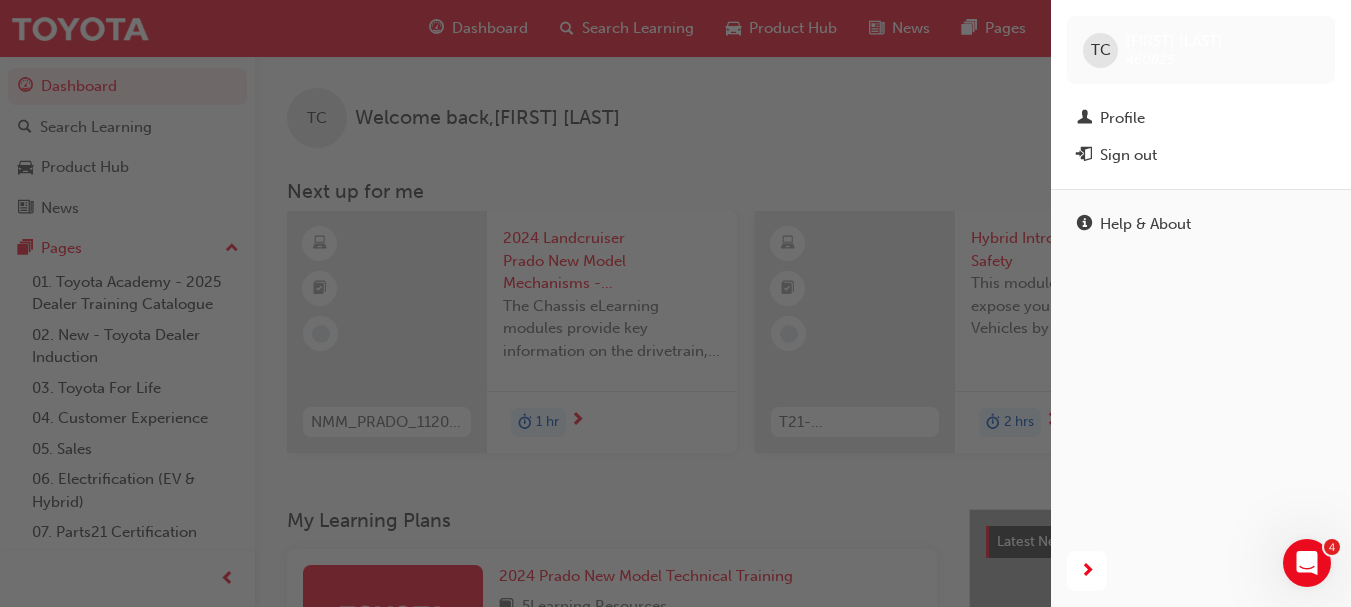 click on "Profile" at bounding box center [1201, 118] 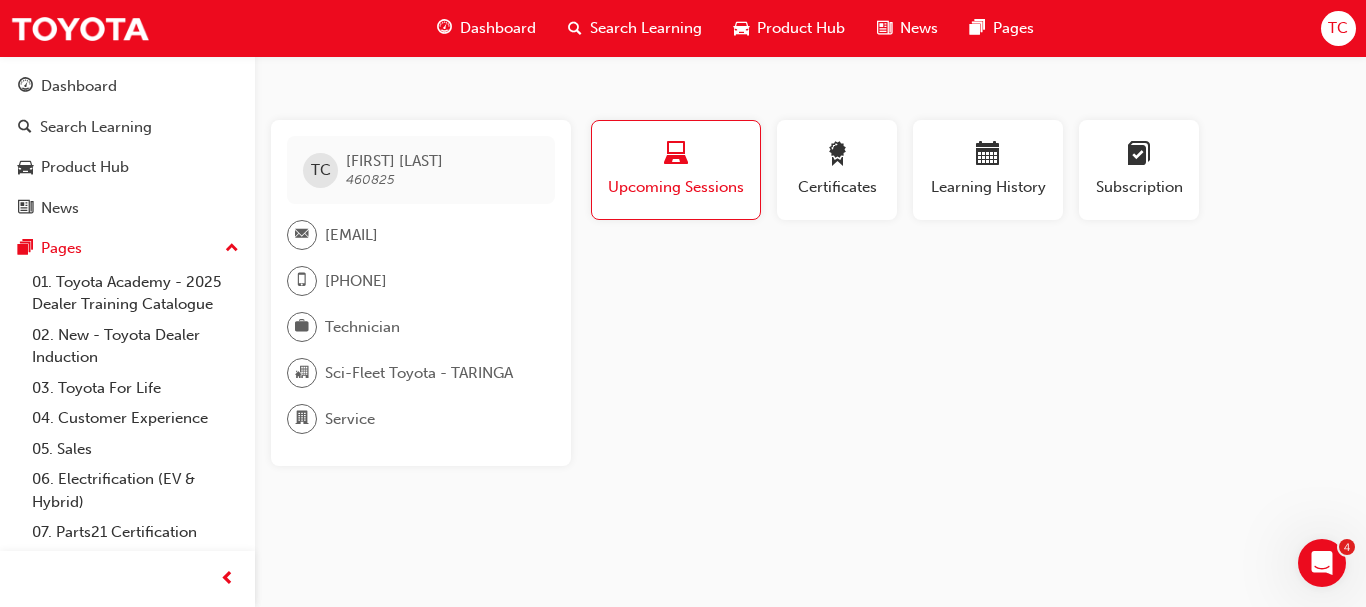 click at bounding box center [988, 155] 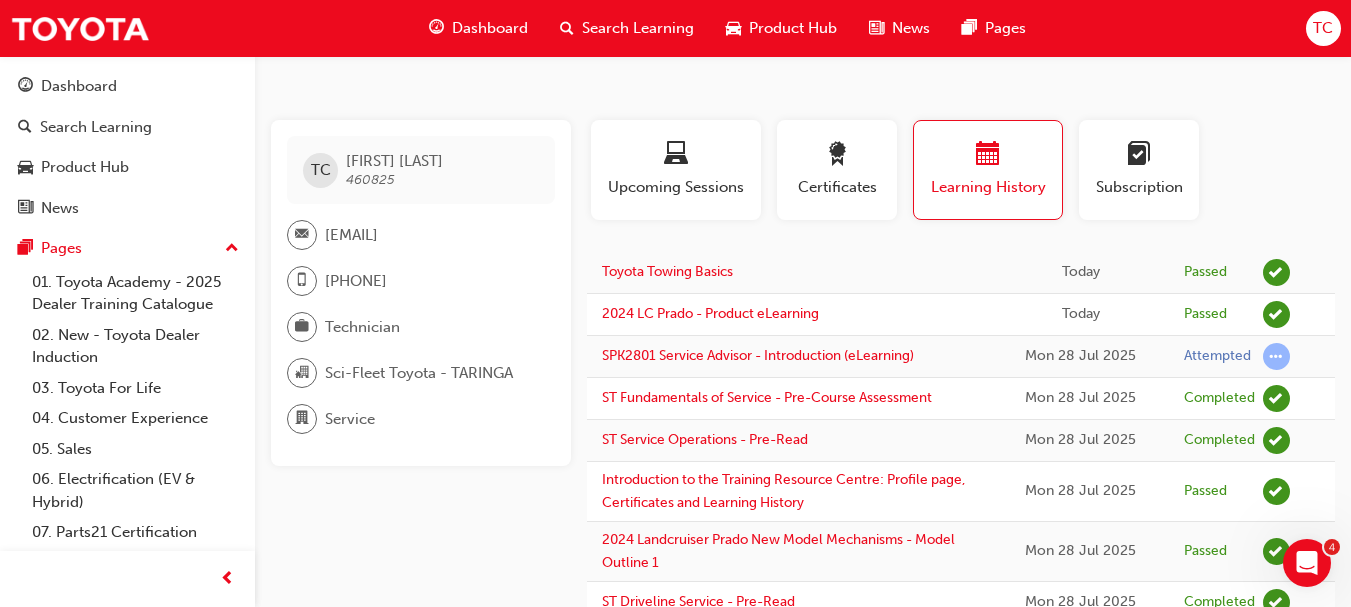 click on "Upcoming Sessions" at bounding box center [676, 187] 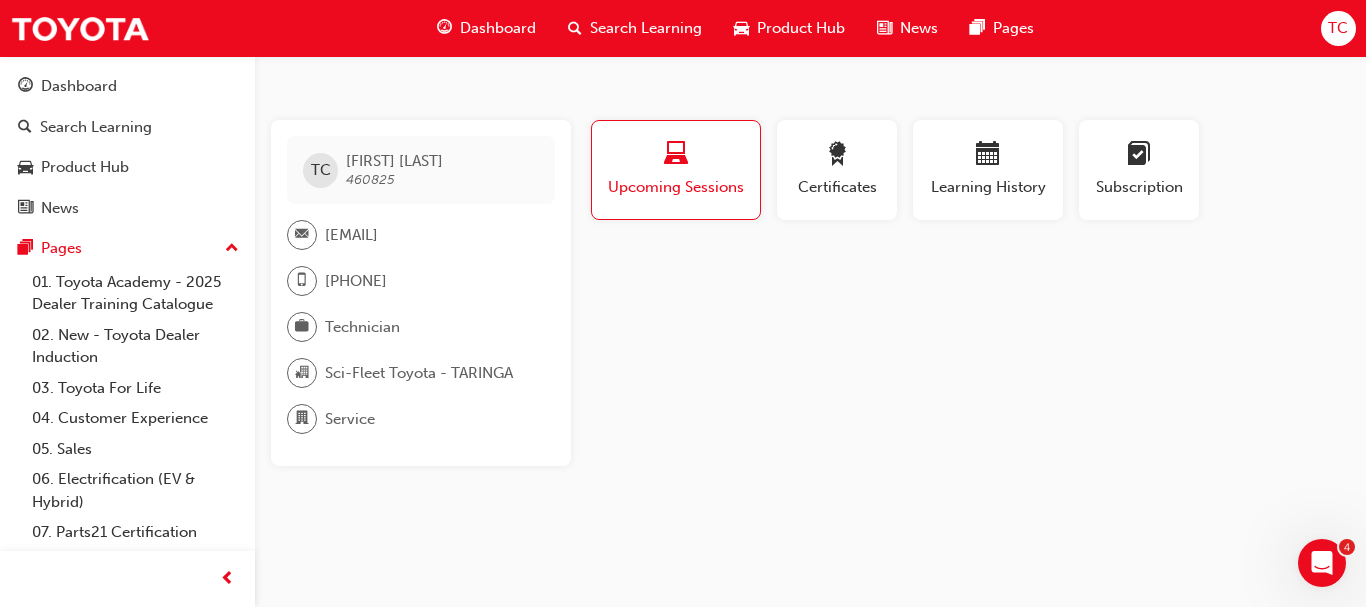 click on "TC [FIRST] [LAST] [NUMBER] [EMAIL] [PHONE] Technician Sci-Fleet Toyota - TARINGA Service This user has been inactive since [NUMBER] days ago and doesn't currently have access to the platform Profile Upcoming Sessions Certificates Learning History Subscription TC [FIRST] [LAST] [NUMBER] [EMAIL] [PHONE] Technician Sci-Fleet Toyota - TARINGA Service This user has been inactive since [NUMBER] days ago and doesn't currently have access to the platform Name Achieved on Status Points Action DT Powertrain Specialist Certification [DAY] [NUMBER] [MONTH] [YEAR] Achieved [NUMBER] Generate DT Chassis Specialist Certification [DAY] [NUMBER] [MONTH] [YEAR] Achieved [NUMBER] Generate Professional Technician Certification [DAY] [NUMBER] [MONTH] [YEAR] Achieved [NUMBER] Generate Service Technician Certification [DAY] [NUMBER] [MONTH] [YEAR] Achieved [NUMBER] Generate Electrification Safety Module Certification [DAY] [NUMBER] [MONTH] [YEAR] Achieved [NUMBER] Generate DT Electrical Specialist Certification [DAY] [NUMBER] [MONTH] [YEAR] Achieved [NUMBER] Generate Toyota Towing Basics Today Passed Today" at bounding box center (683, 303) 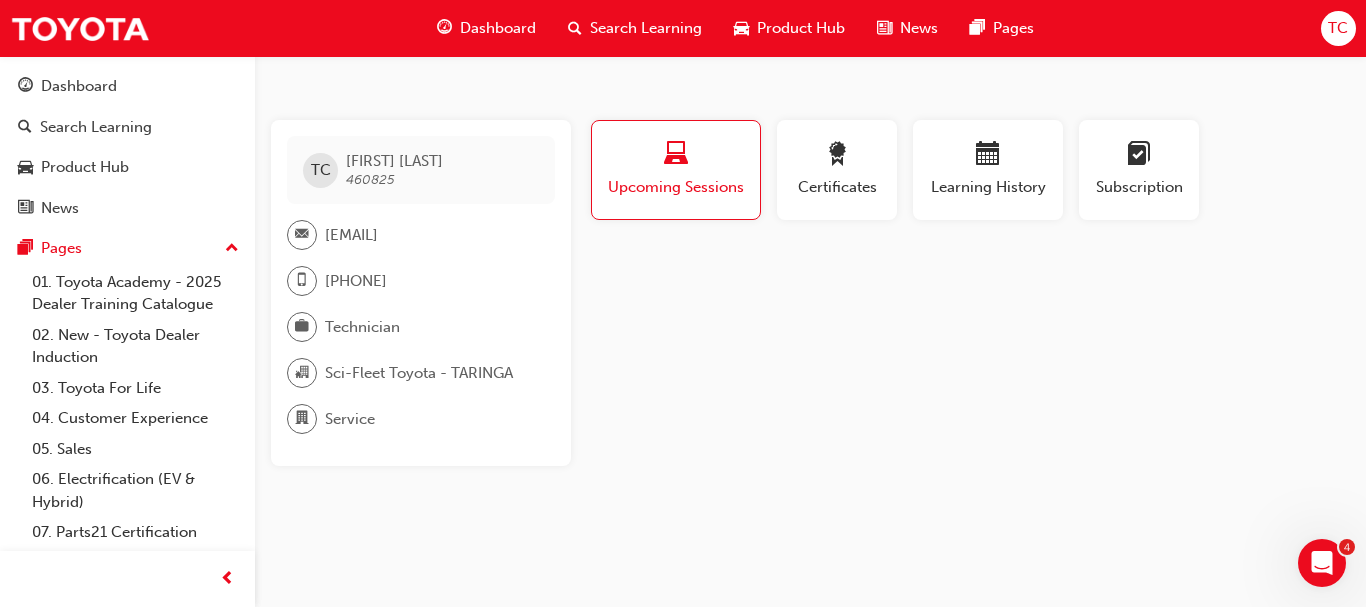 click on "TC [FIRST] [LAST] [NUMBER] [EMAIL] [PHONE] Technician Sci-Fleet Toyota - TARINGA Service This user has been inactive since [NUMBER] days ago and doesn't currently have access to the platform Profile Upcoming Sessions Certificates Learning History Subscription TC [FIRST] [LAST] [NUMBER] [EMAIL] [PHONE] Technician Sci-Fleet Toyota - TARINGA Service This user has been inactive since [NUMBER] days ago and doesn't currently have access to the platform Name Achieved on Status Points Action DT Powertrain Specialist Certification [DAY] [NUMBER] [MONTH] [YEAR] Achieved [NUMBER] Generate DT Chassis Specialist Certification [DAY] [NUMBER] [MONTH] [YEAR] Achieved [NUMBER] Generate Professional Technician Certification [DAY] [NUMBER] [MONTH] [YEAR] Achieved [NUMBER] Generate Service Technician Certification [DAY] [NUMBER] [MONTH] [YEAR] Achieved [NUMBER] Generate Electrification Safety Module Certification [DAY] [NUMBER] [MONTH] [YEAR] Achieved [NUMBER] Generate DT Electrical Specialist Certification [DAY] [NUMBER] [MONTH] [YEAR] Achieved [NUMBER] Generate Toyota Towing Basics Today Passed Today" at bounding box center [683, 303] 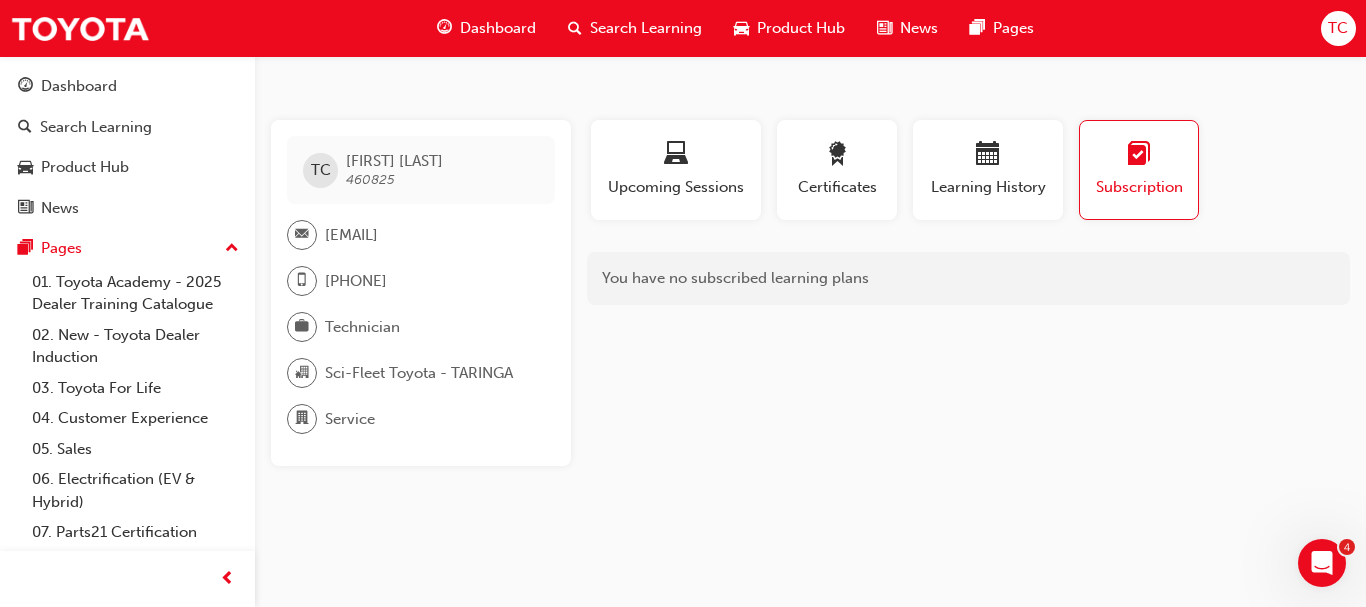 click on "Certificates" at bounding box center [837, 187] 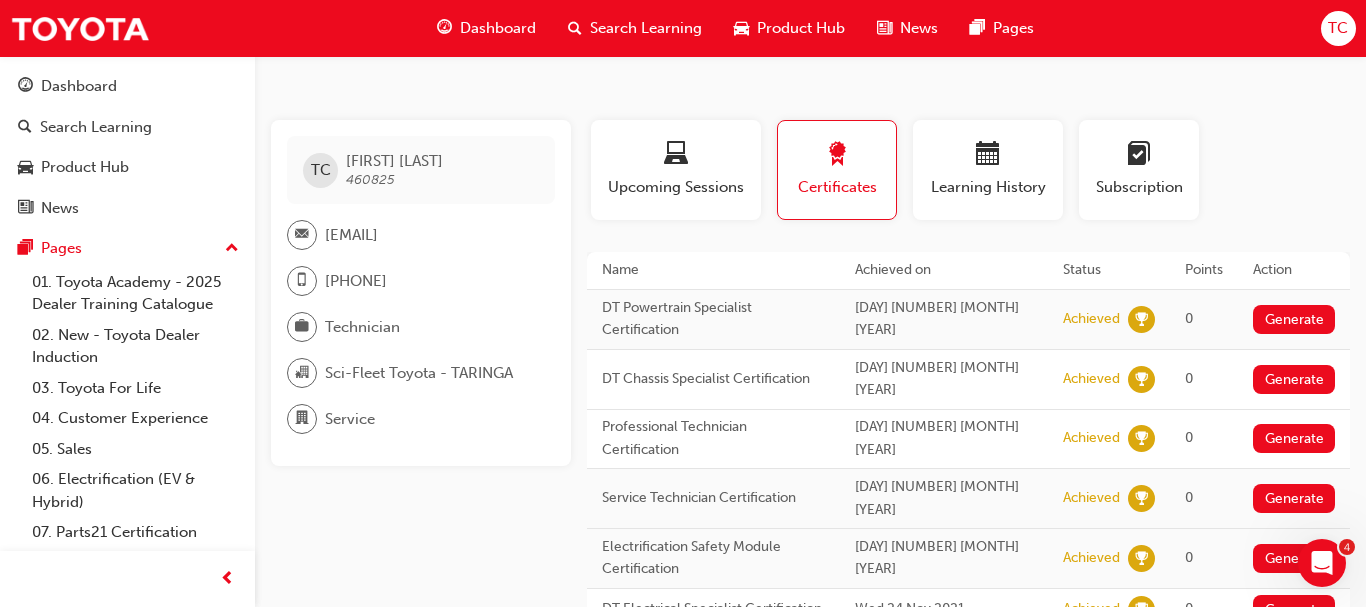 click on "Learning History" at bounding box center [988, 170] 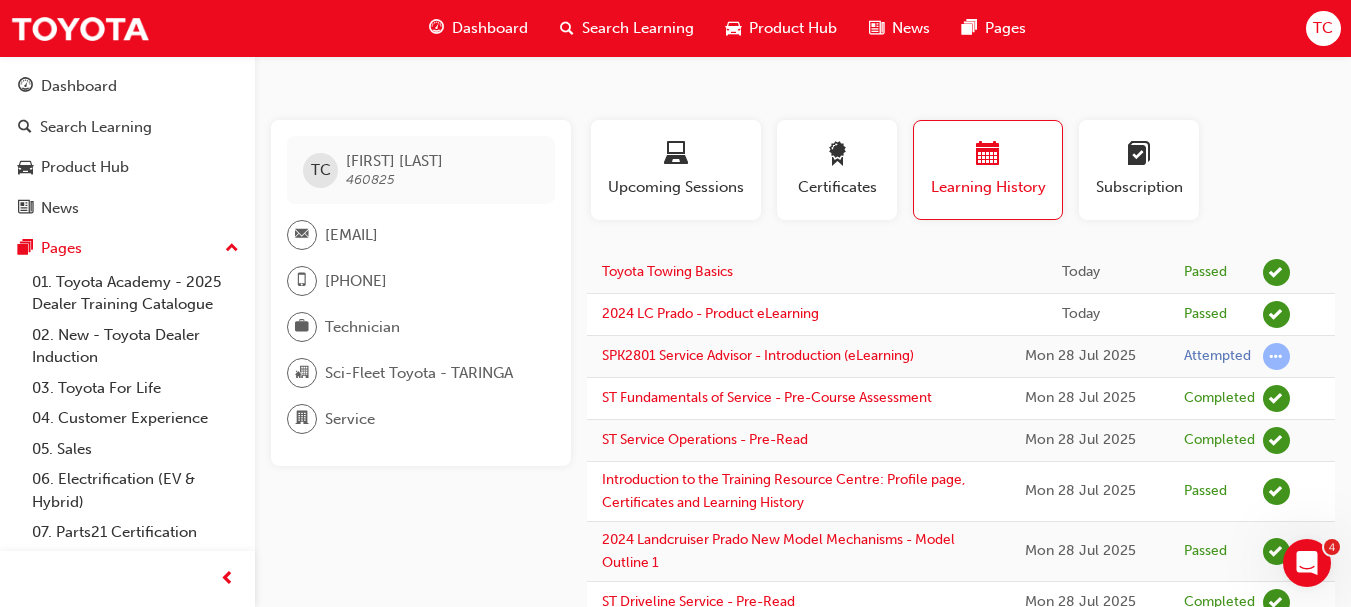 click on "Upcoming Sessions" at bounding box center [676, 187] 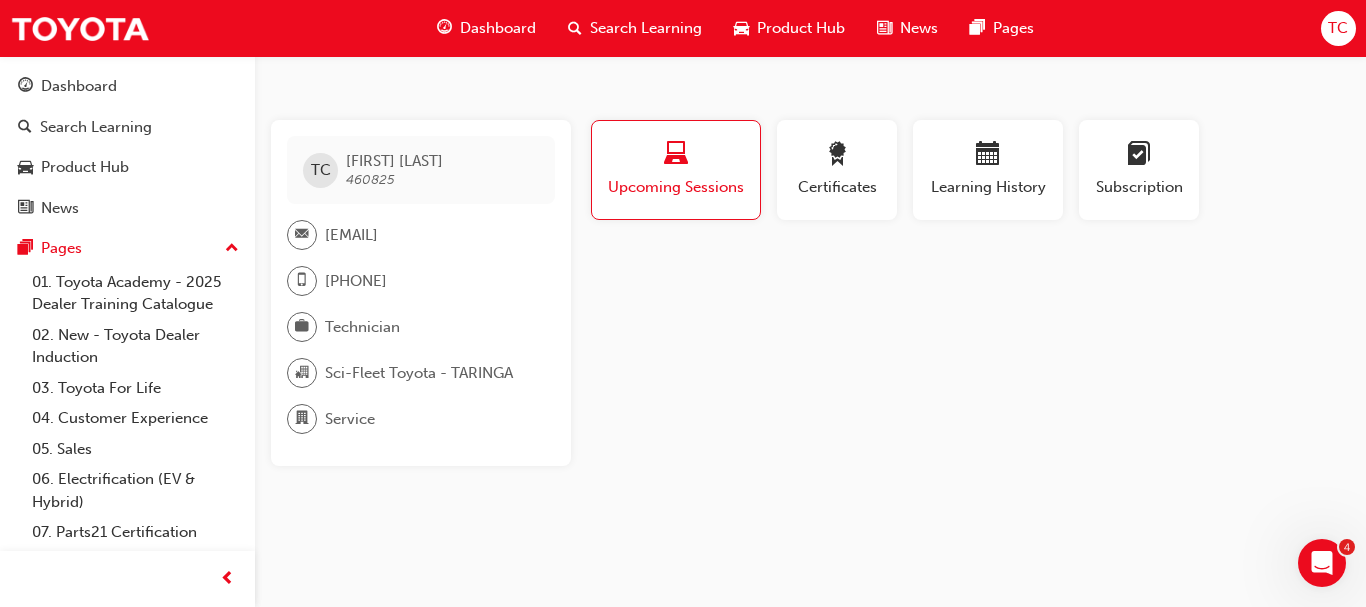 click on "TC" at bounding box center (1338, 28) 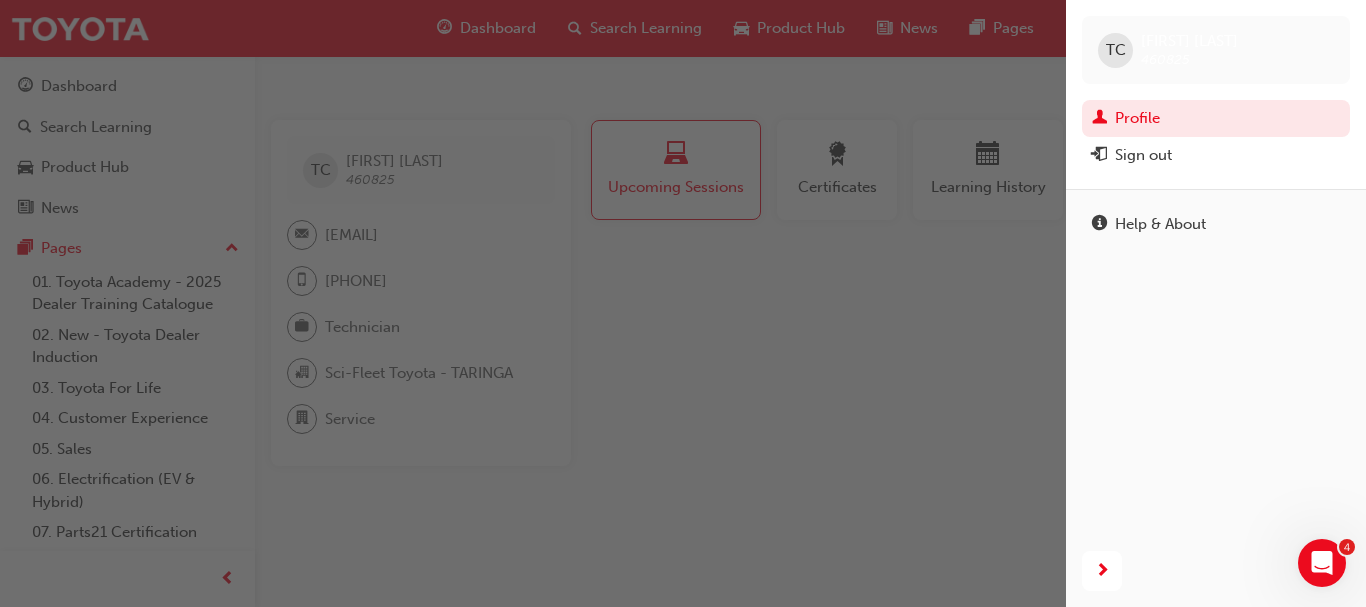 click on "Help & About" at bounding box center (1160, 224) 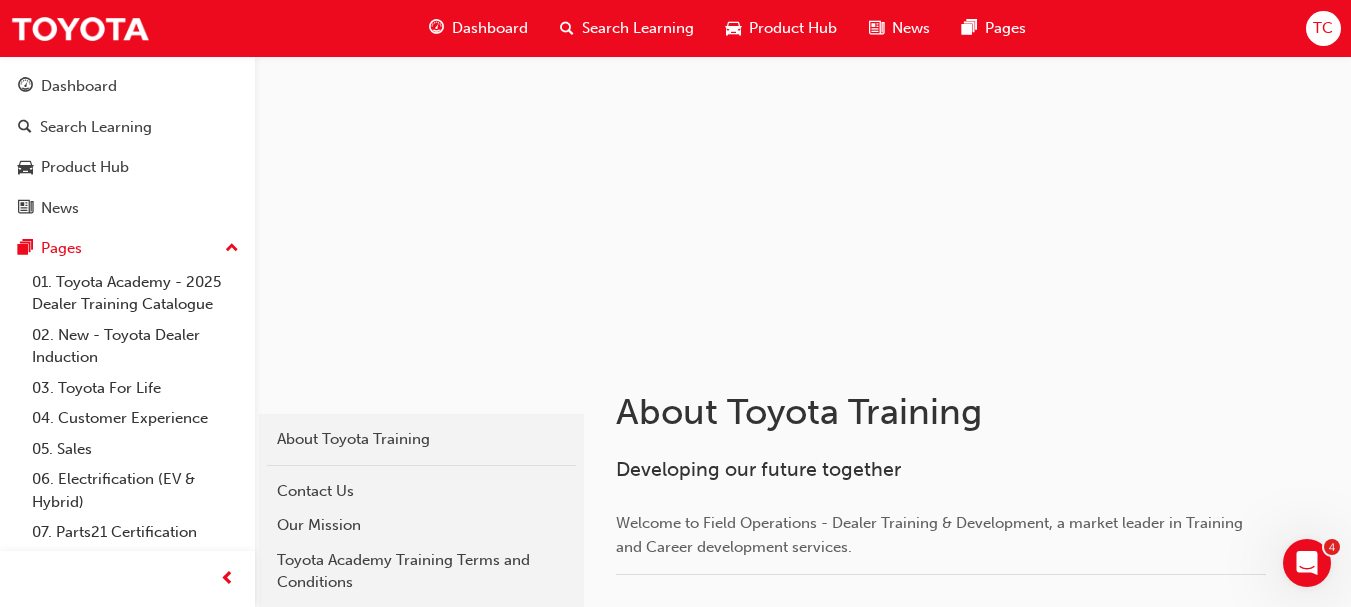 scroll, scrollTop: 99, scrollLeft: 0, axis: vertical 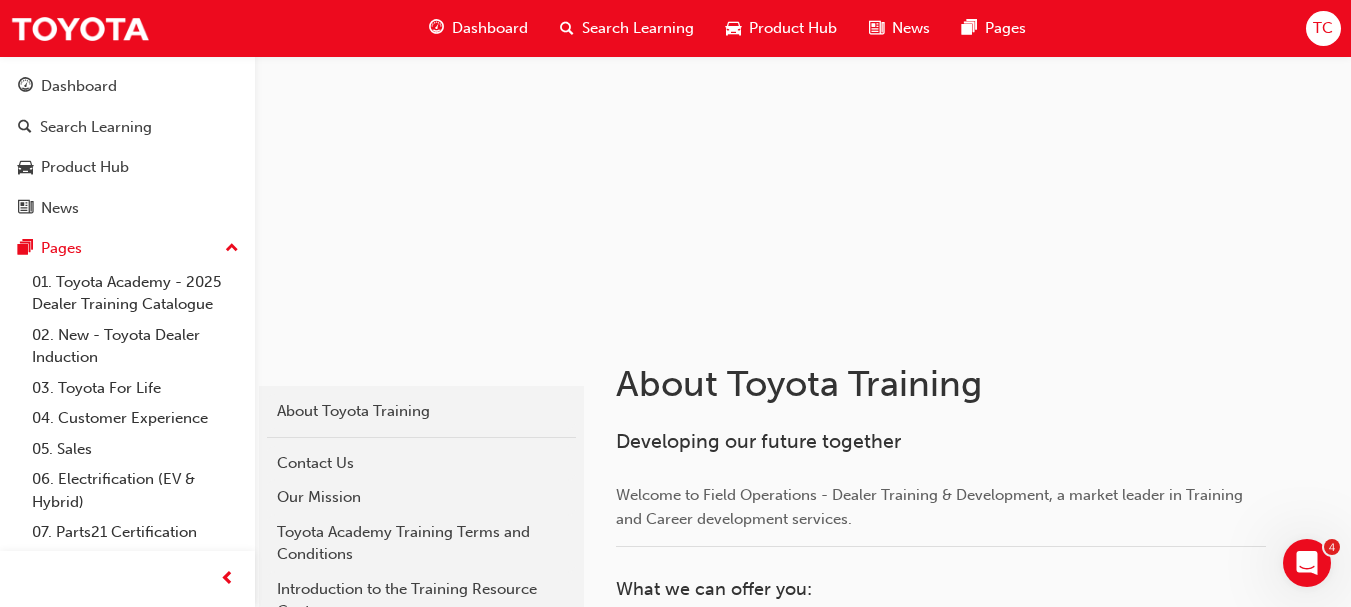click on "Contact Us" at bounding box center [421, 463] 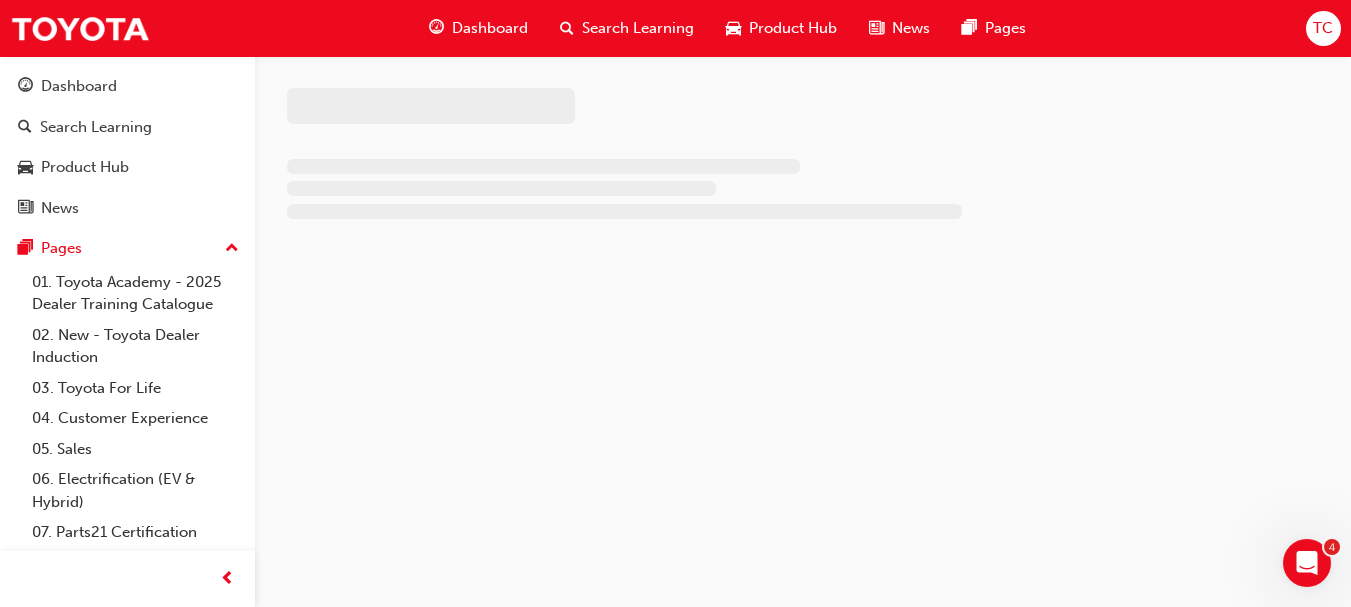 scroll, scrollTop: 0, scrollLeft: 0, axis: both 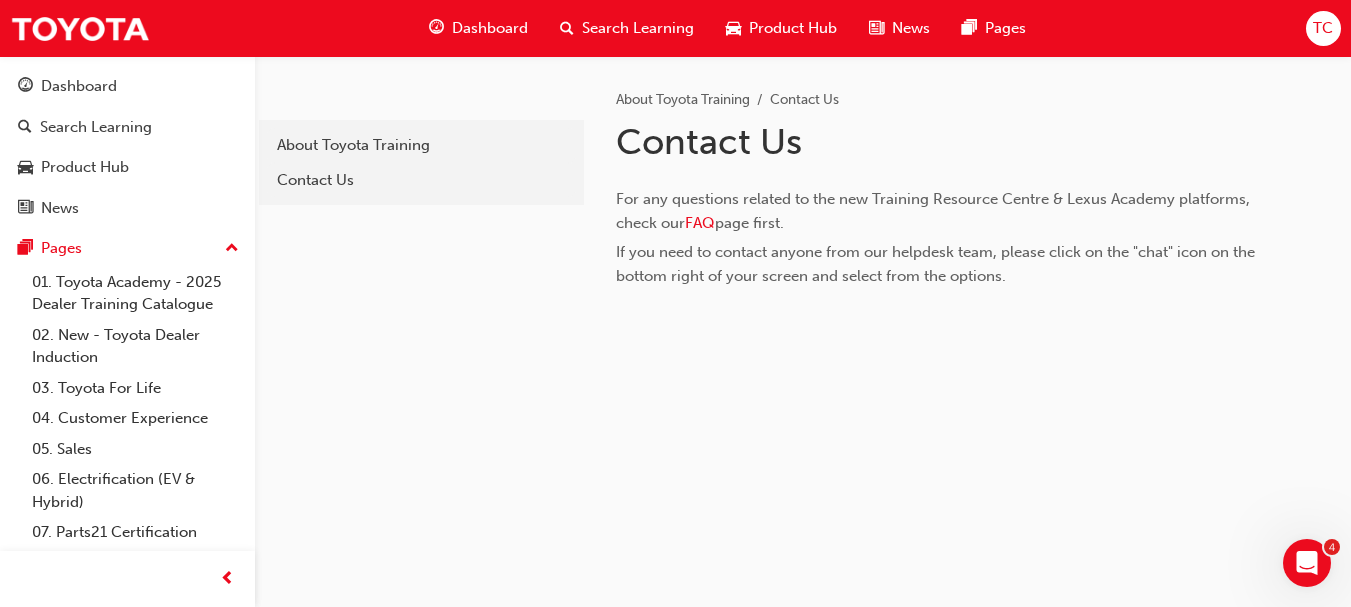 click on "Contact Us" at bounding box center [421, 180] 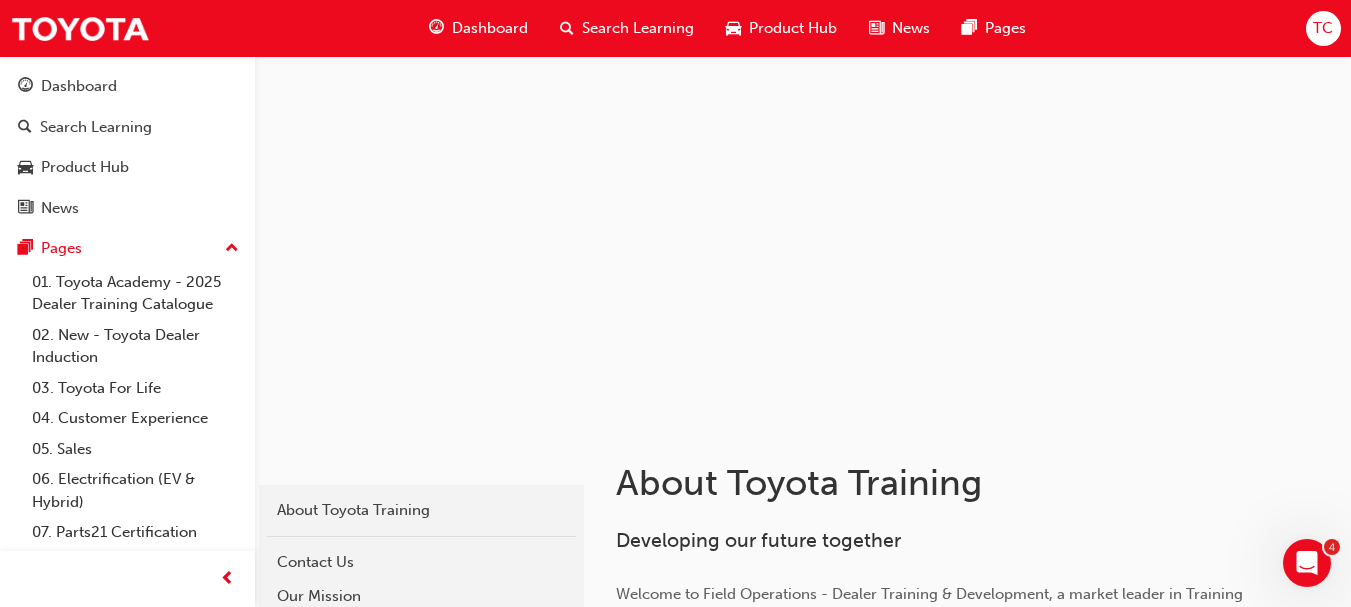 click on "Contact Us" at bounding box center [421, 562] 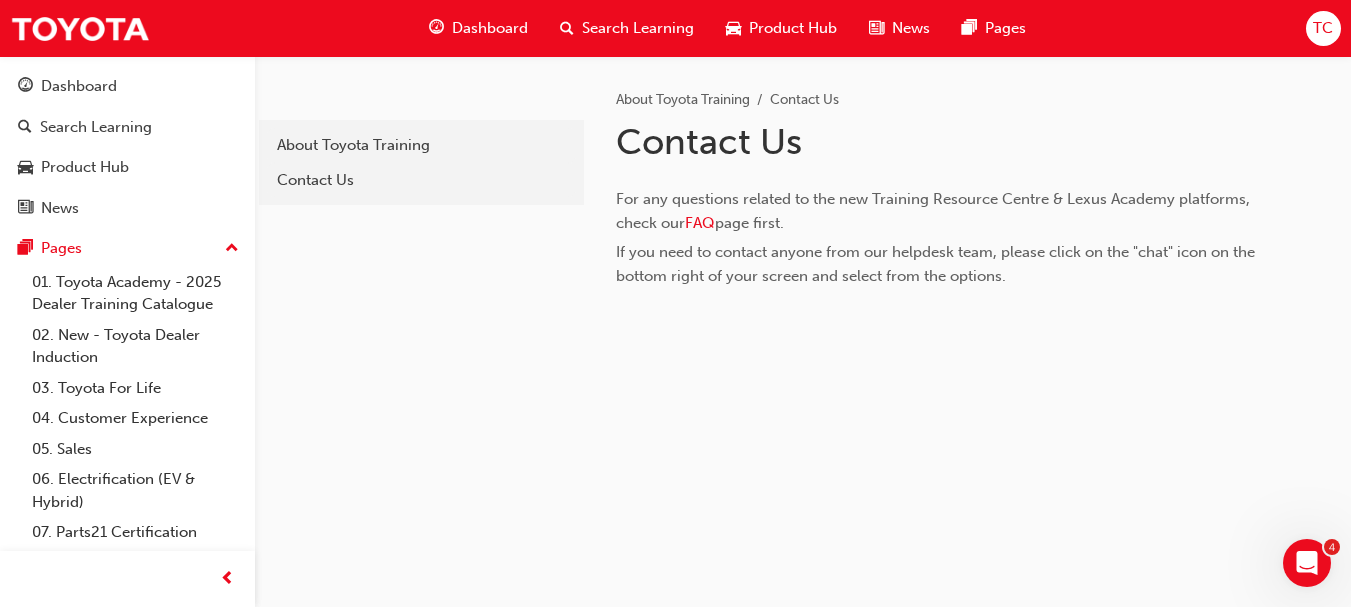click at bounding box center [616, 329] 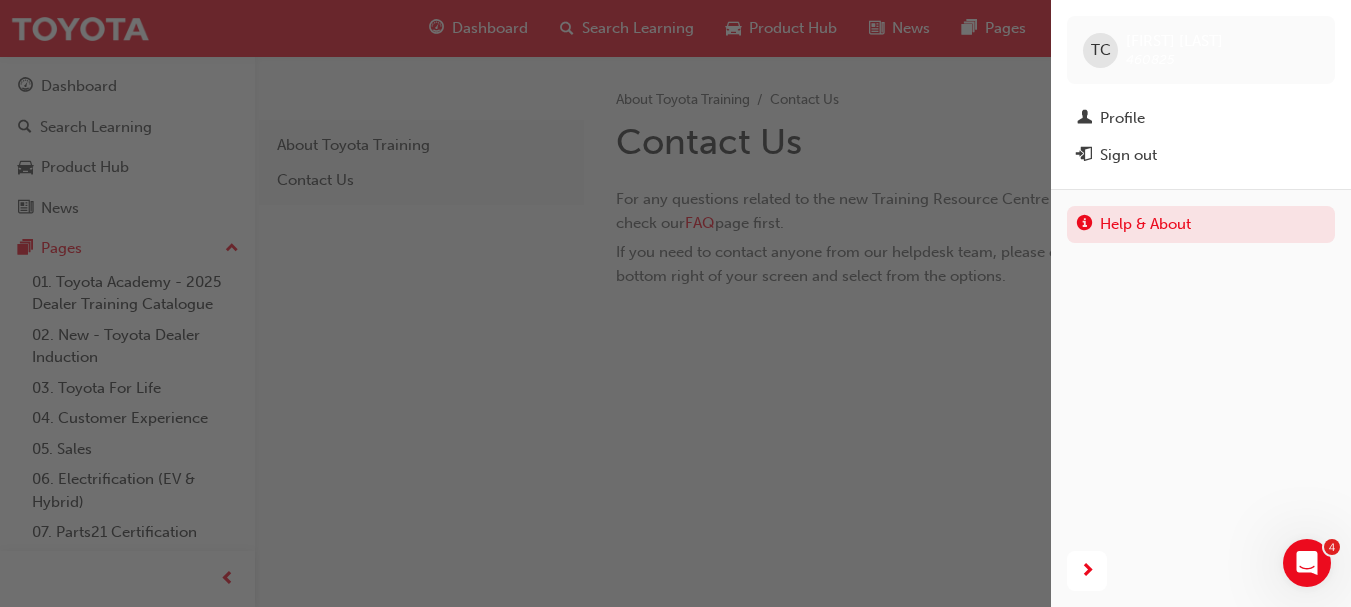 click on "Sign out" at bounding box center [1201, 155] 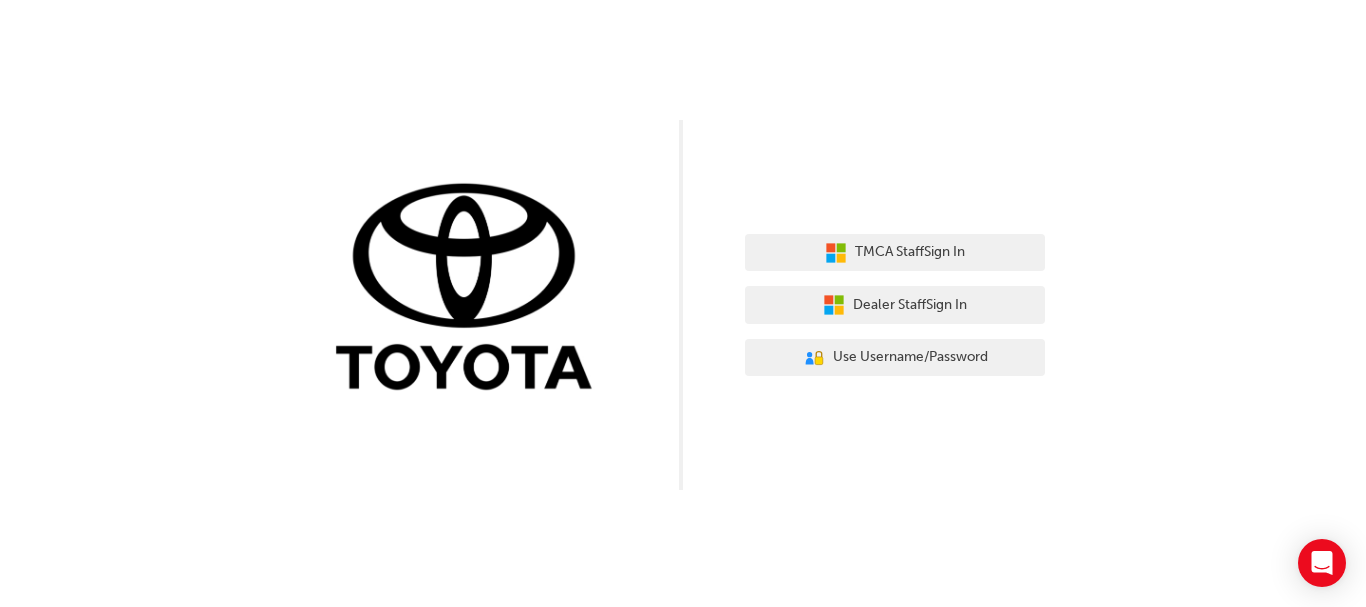 scroll, scrollTop: 0, scrollLeft: 0, axis: both 